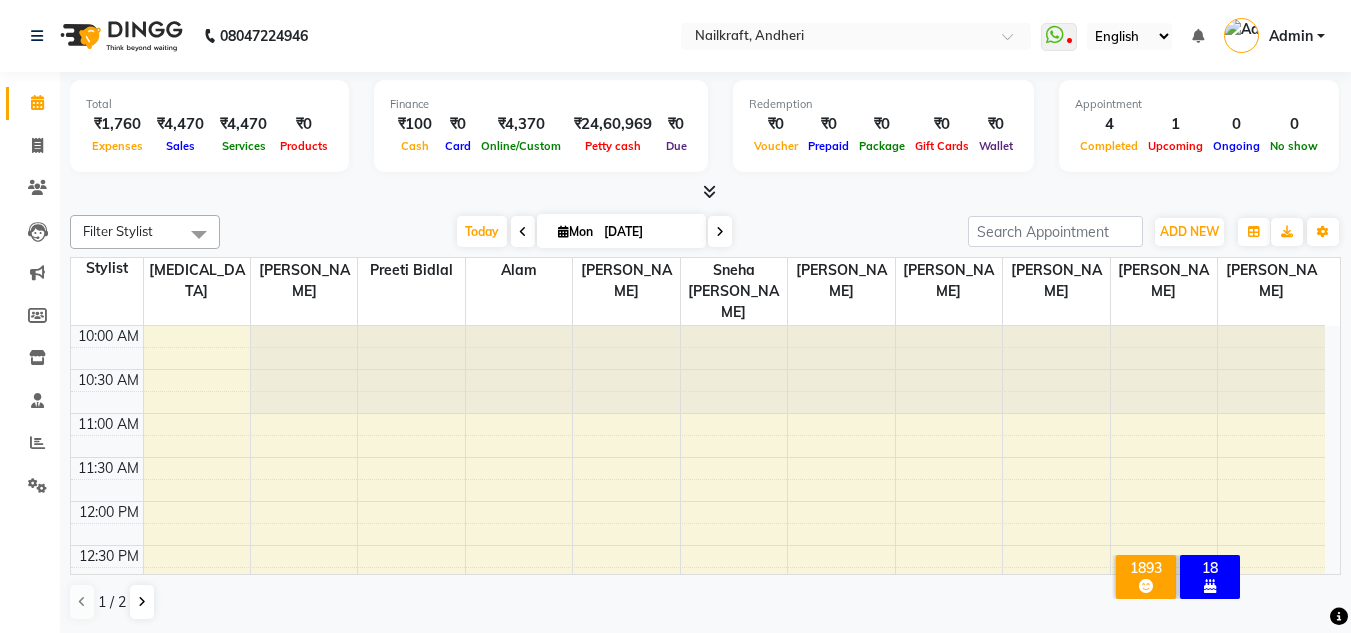 scroll, scrollTop: 0, scrollLeft: 0, axis: both 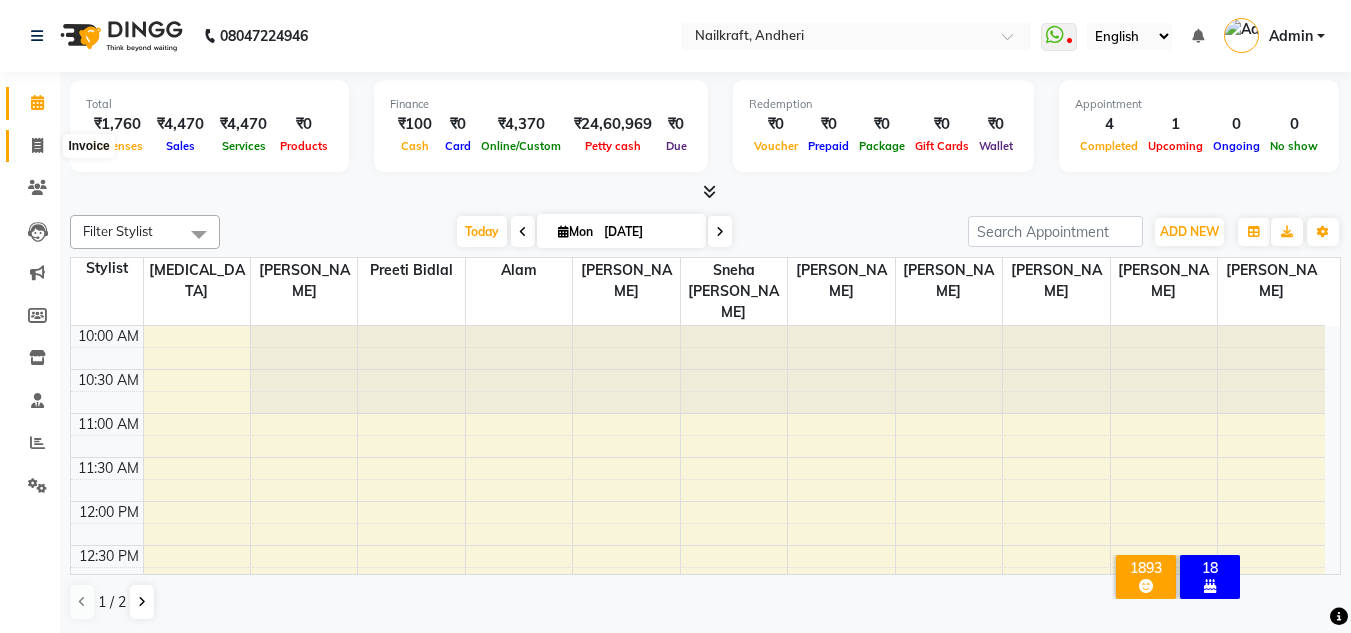 click 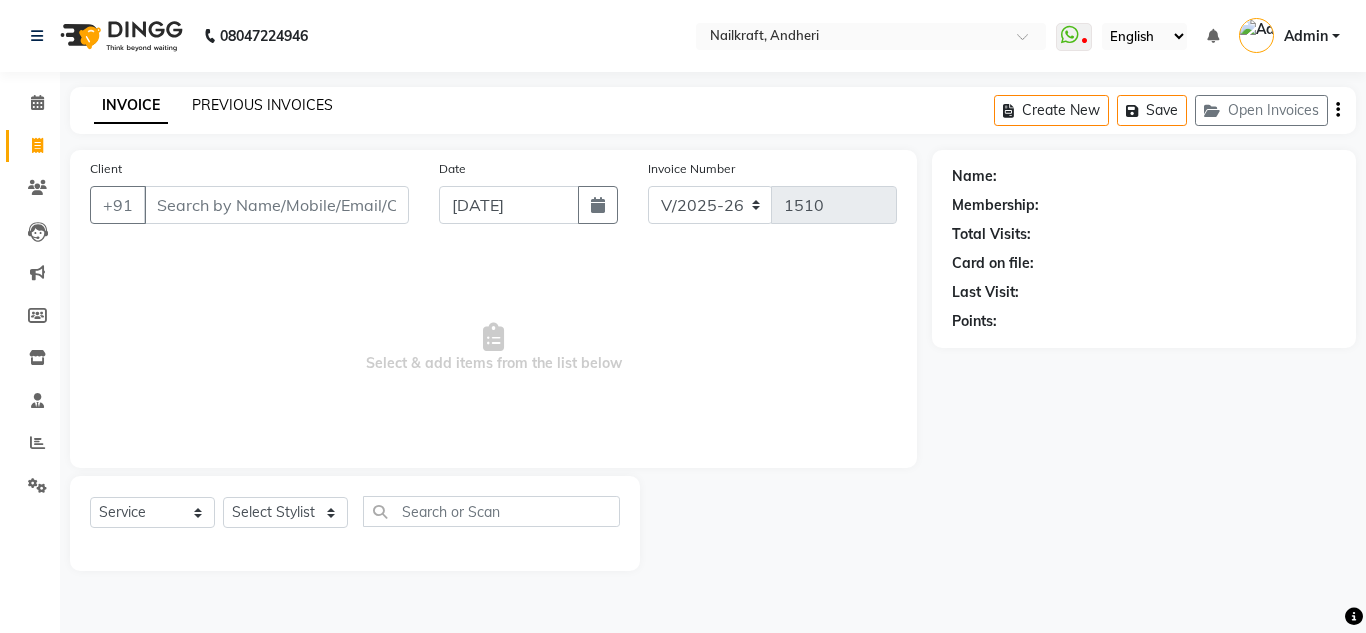 click on "PREVIOUS INVOICES" 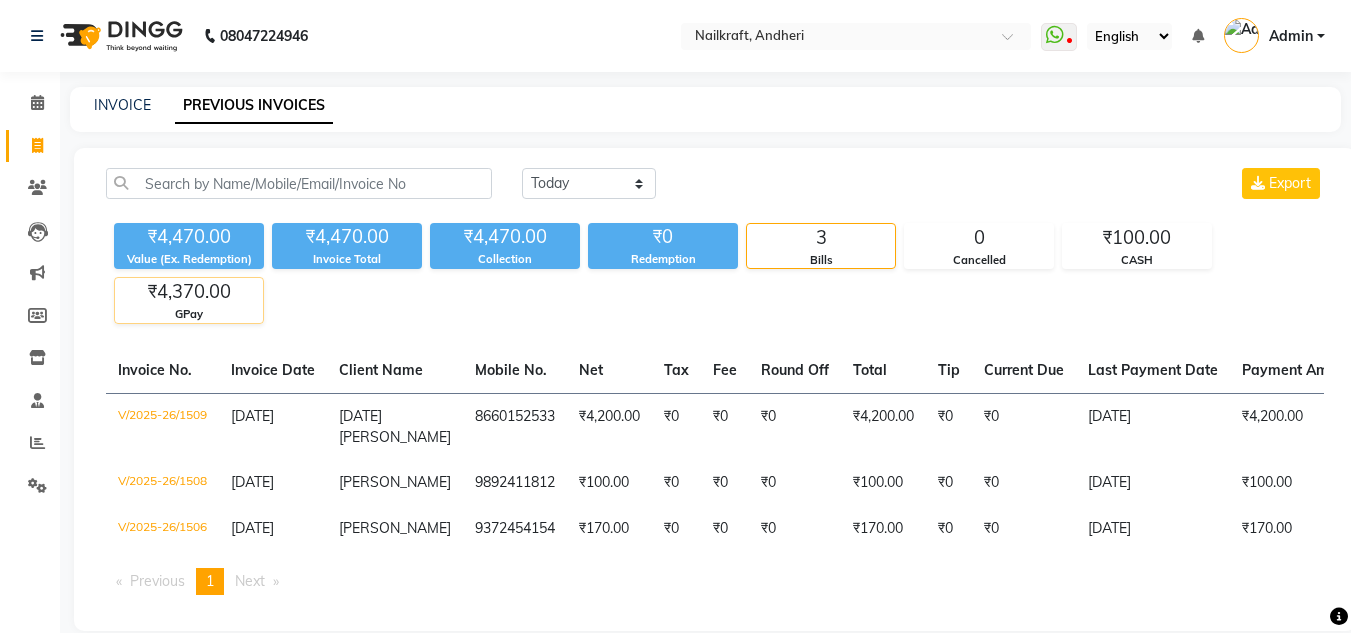 click on "₹4,370.00" 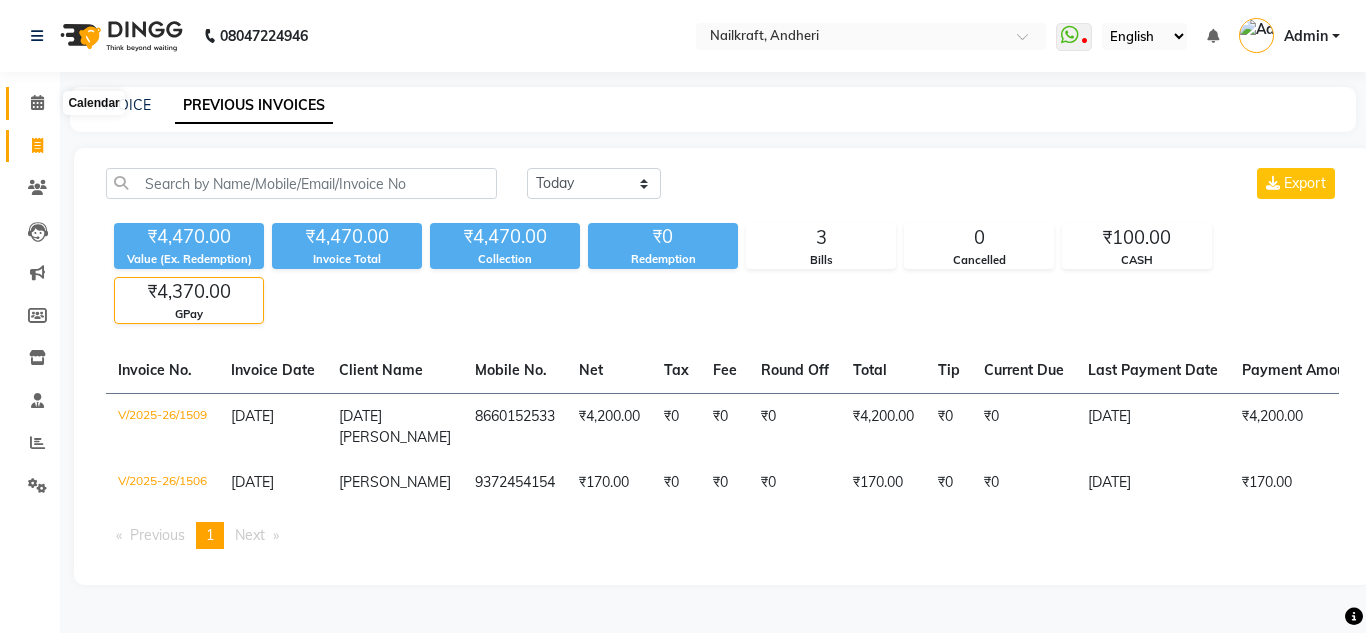 click 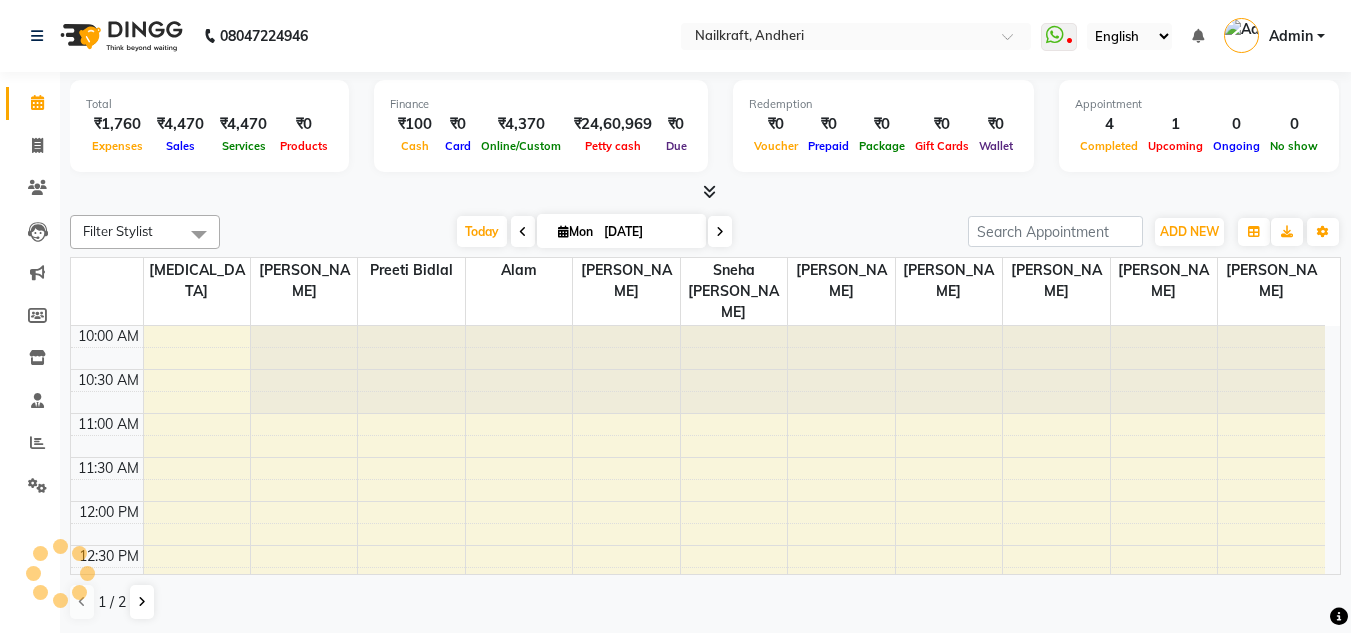 scroll, scrollTop: 0, scrollLeft: 0, axis: both 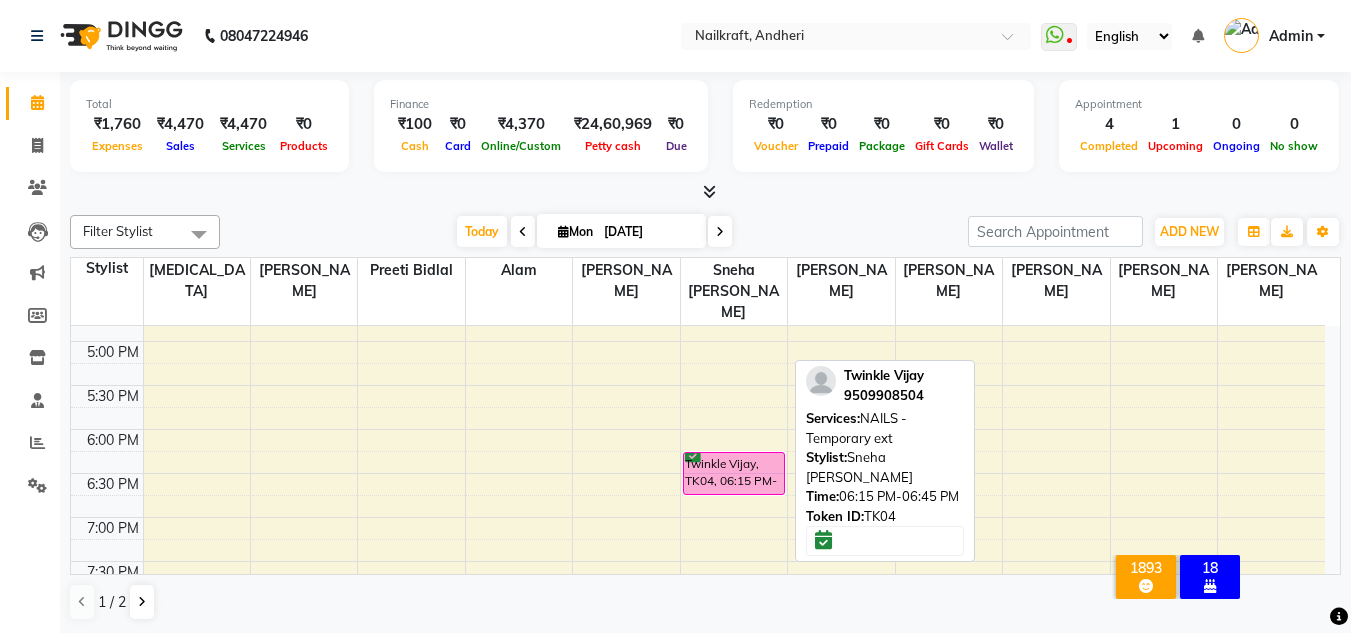 click on "Twinkle Vijay, TK04, 06:15 PM-06:45 PM, NAILS - Temporary ext" at bounding box center (734, 473) 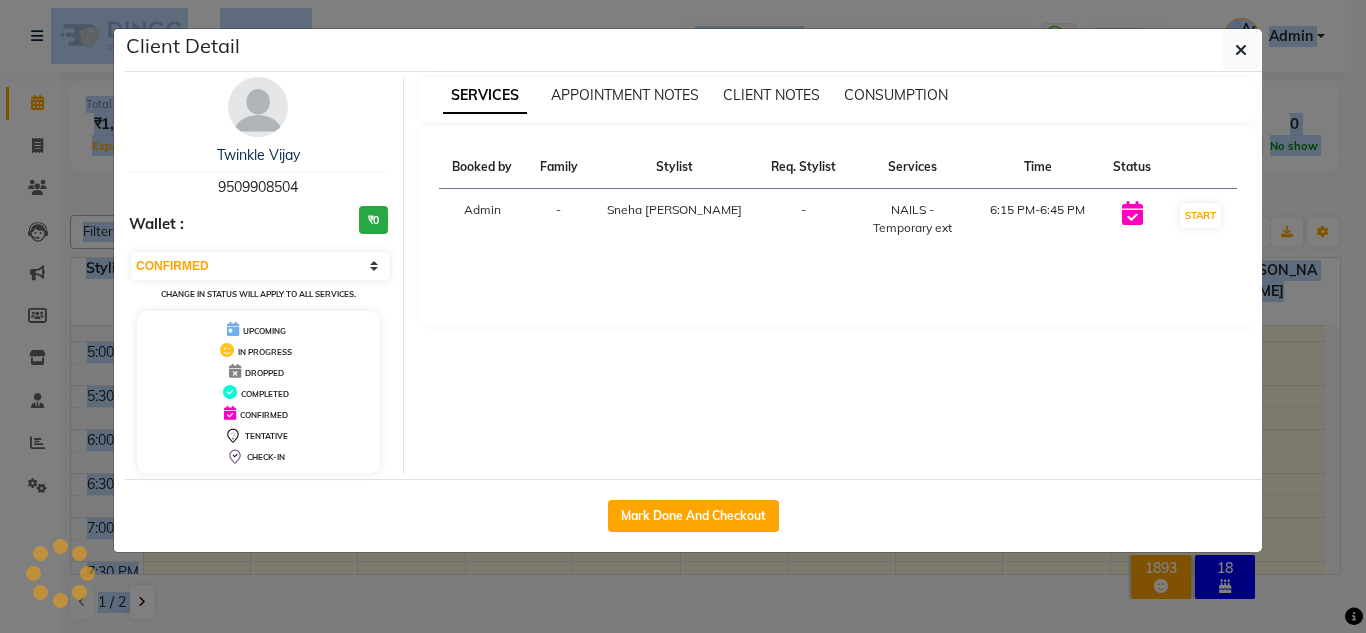 click on "Client Detail  Twinkle Vijay   9509908504 Wallet : ₹0 Select IN SERVICE CONFIRMED TENTATIVE CHECK IN MARK DONE DROPPED UPCOMING Change in status will apply to all services. UPCOMING IN PROGRESS DROPPED COMPLETED CONFIRMED TENTATIVE CHECK-IN SERVICES APPOINTMENT NOTES CLIENT NOTES CONSUMPTION Booked by Family Stylist Req. Stylist Services Time Status  Admin  - Sneha [PERSON_NAME] -  NAILS - Temporary ext   6:15 PM-6:45 PM   START   Mark Done And Checkout" 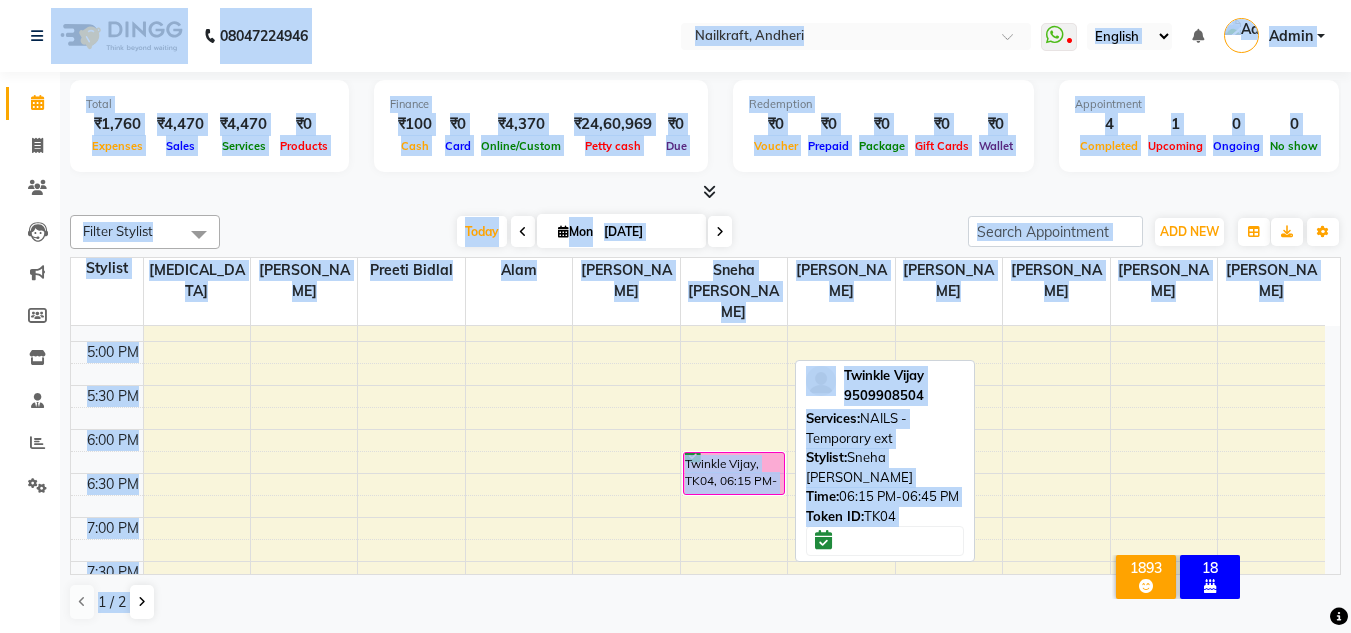 click on "Twinkle Vijay, TK04, 06:15 PM-06:45 PM, NAILS - Temporary ext" at bounding box center (734, 473) 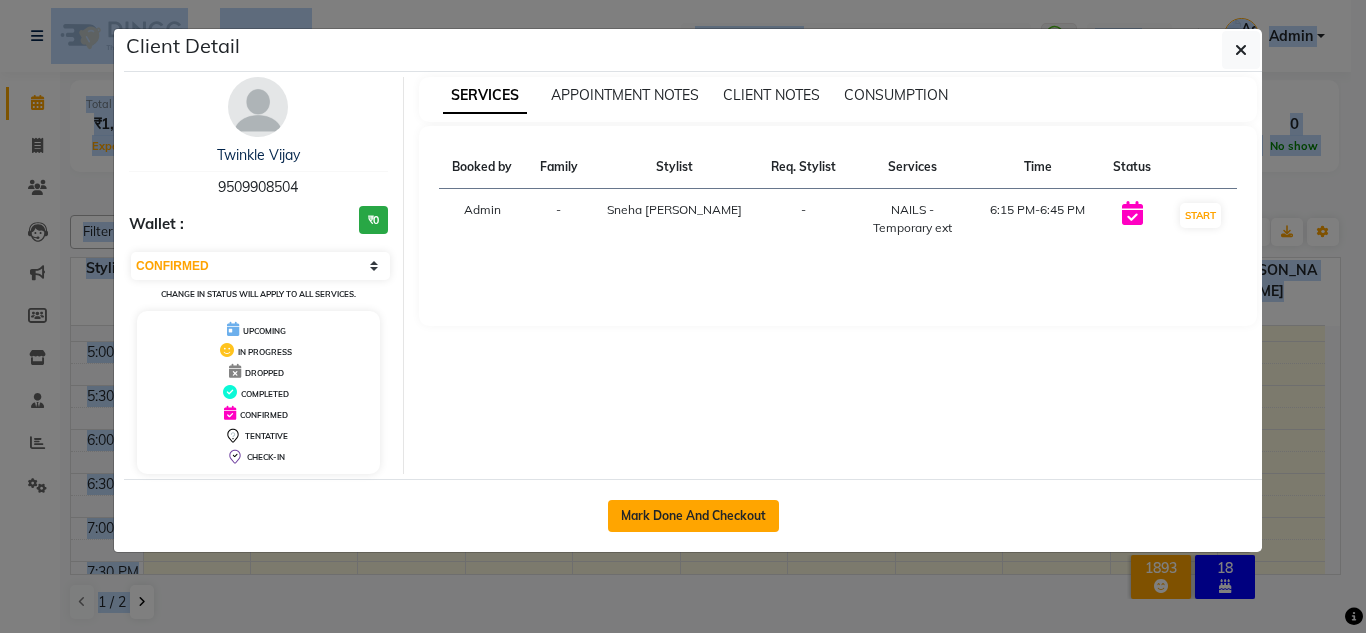 click on "Mark Done And Checkout" 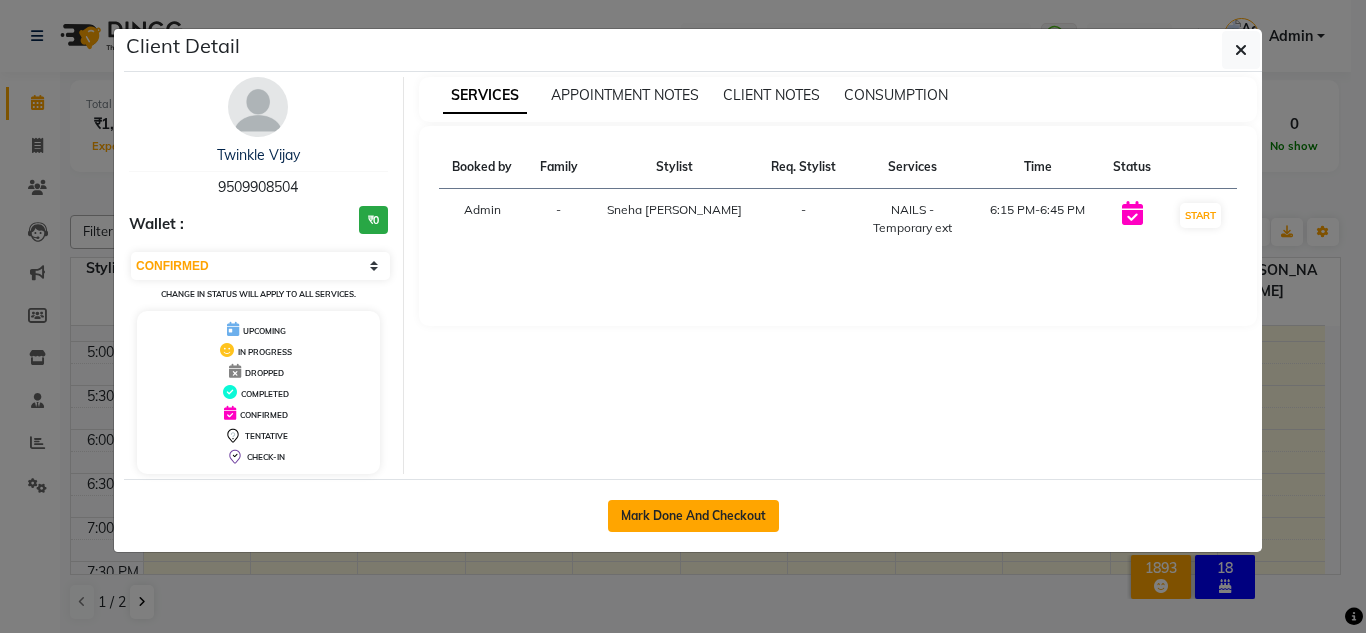 select on "6081" 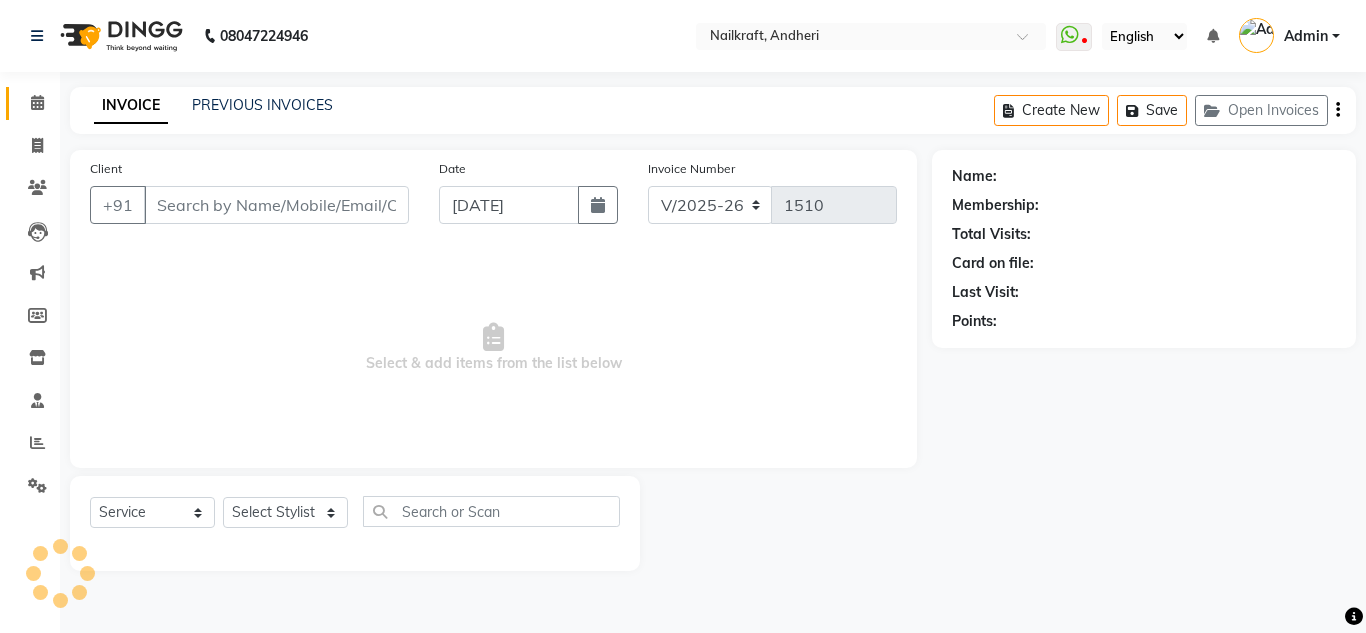type on "9509908504" 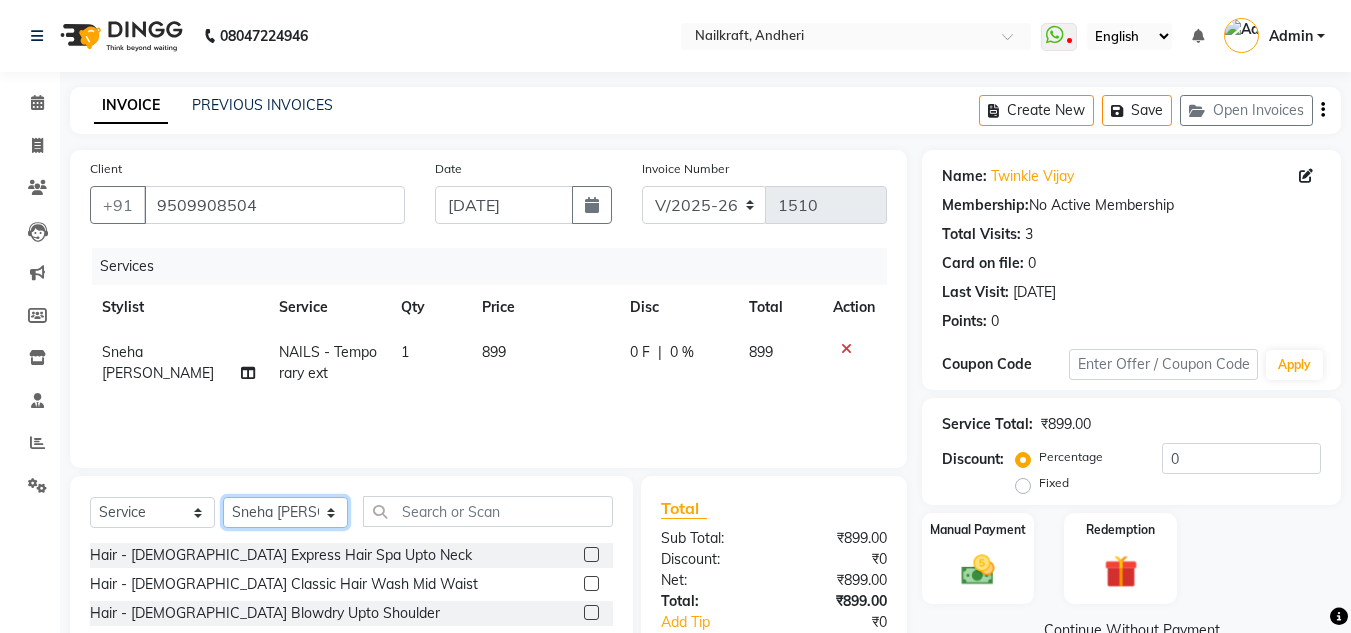 click on "Select Stylist [PERSON_NAME] [PERSON_NAME] [PERSON_NAME] NailKraft [PERSON_NAME] [MEDICAL_DATA] [PERSON_NAME]  Pooja Mehral Preeti Bidlal [PERSON_NAME] [PERSON_NAME] [PERSON_NAME] [PERSON_NAME]" 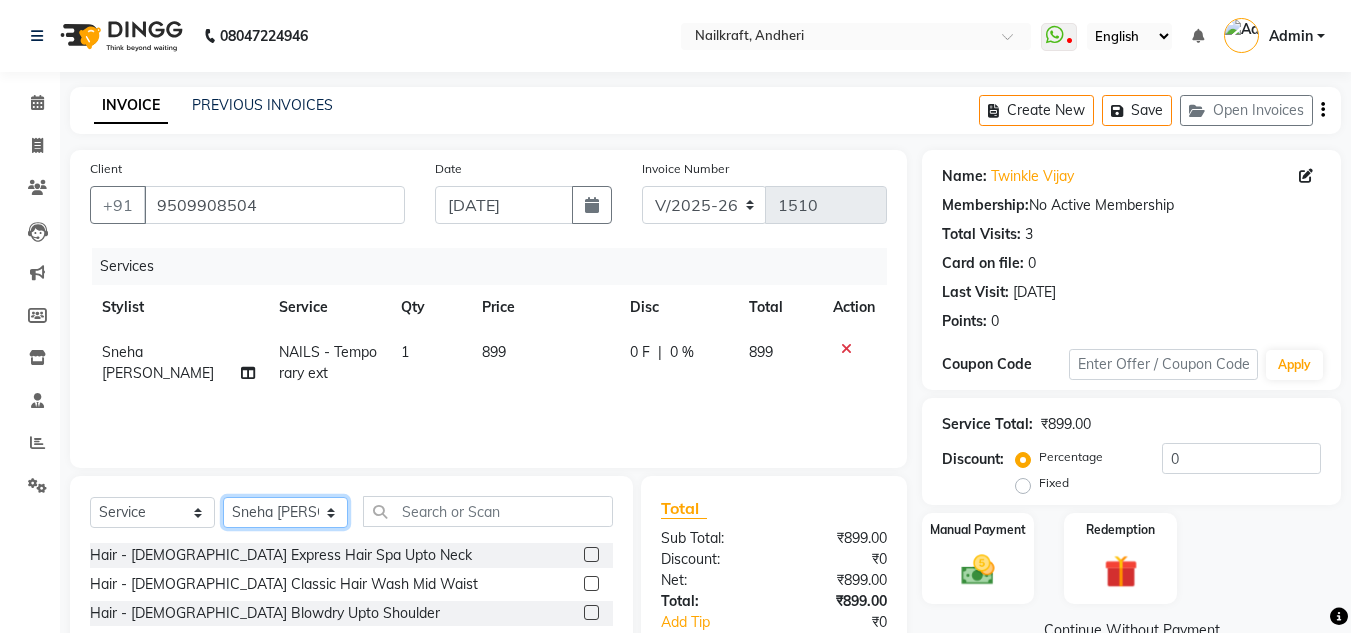 select on "85997" 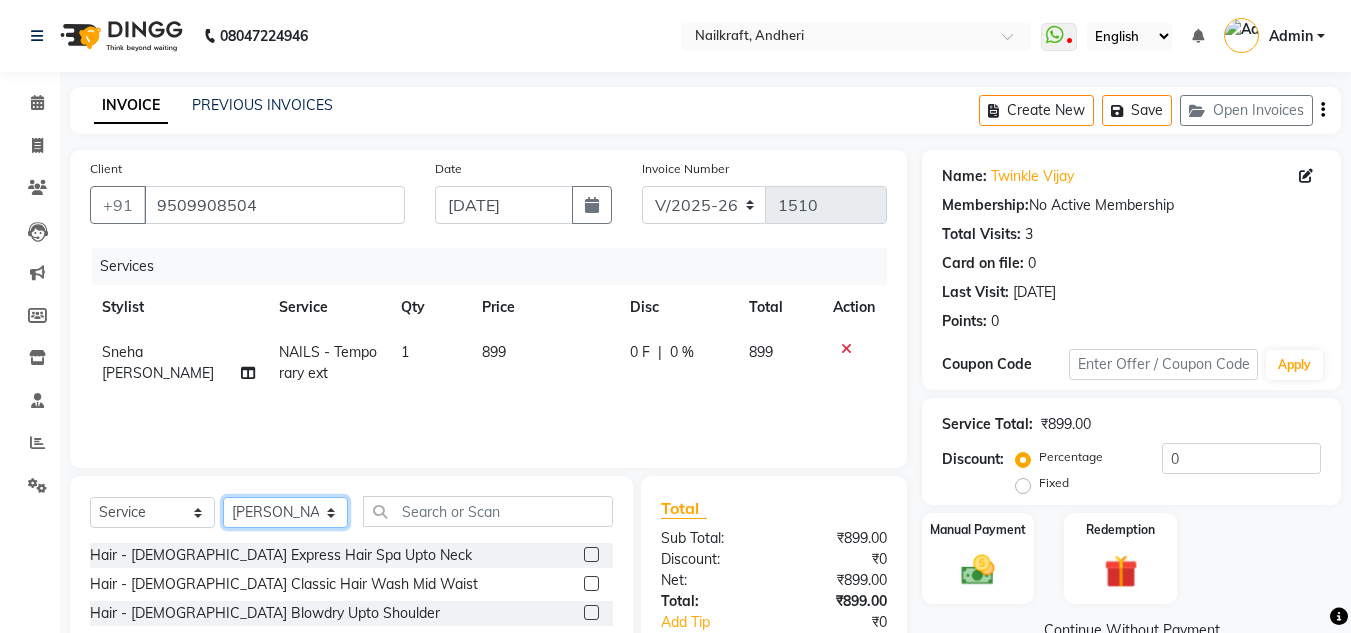 click on "Select Stylist [PERSON_NAME] [PERSON_NAME] [PERSON_NAME] NailKraft [PERSON_NAME] [MEDICAL_DATA] [PERSON_NAME]  Pooja Mehral Preeti Bidlal [PERSON_NAME] [PERSON_NAME] [PERSON_NAME] [PERSON_NAME]" 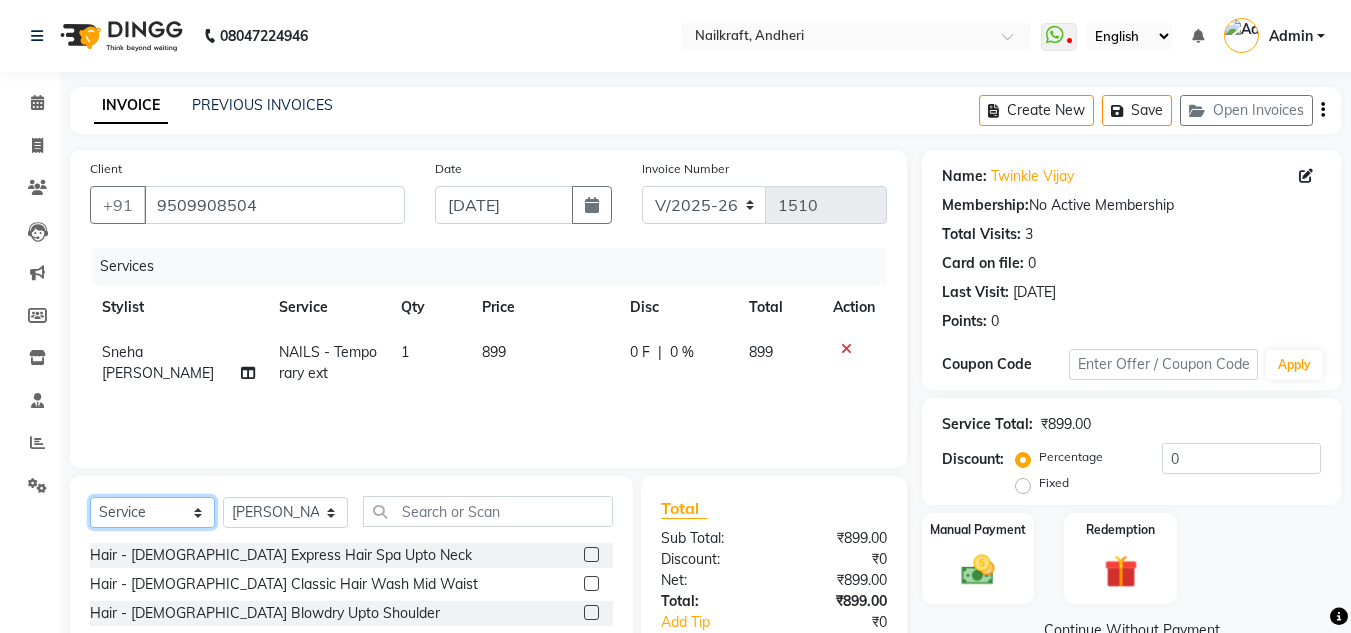 click on "Select  Service  Product  Membership  Package Voucher Prepaid Gift Card" 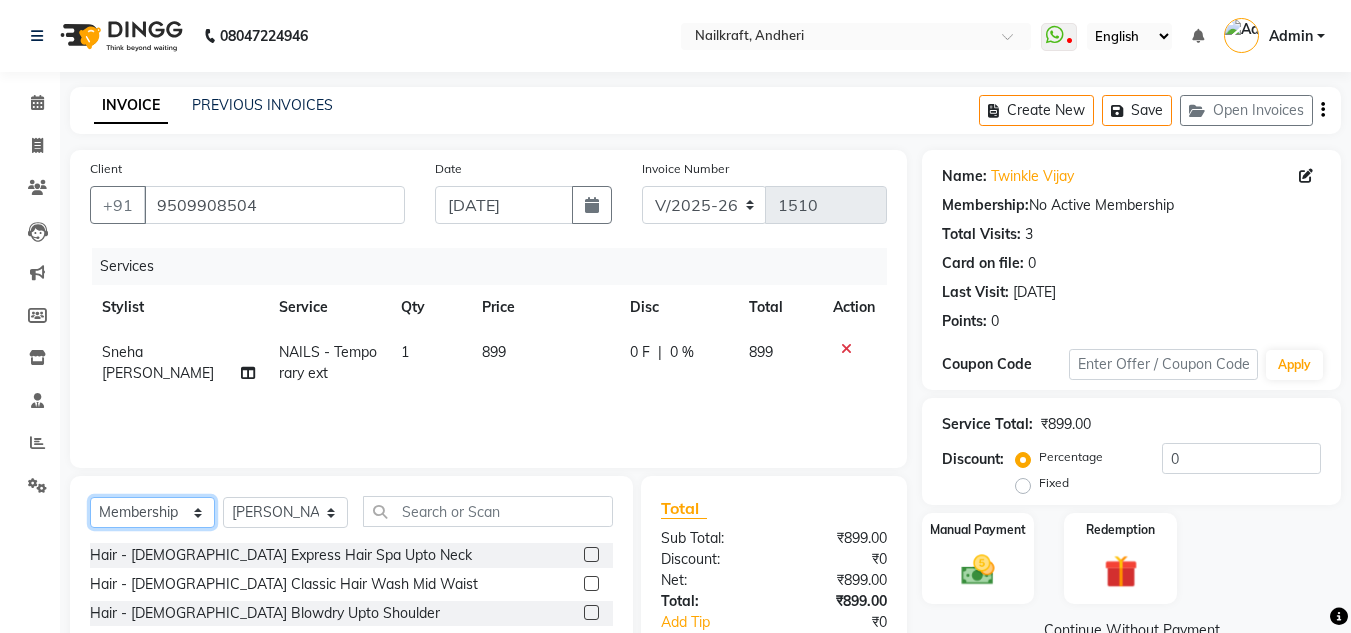 click on "Select  Service  Product  Membership  Package Voucher Prepaid Gift Card" 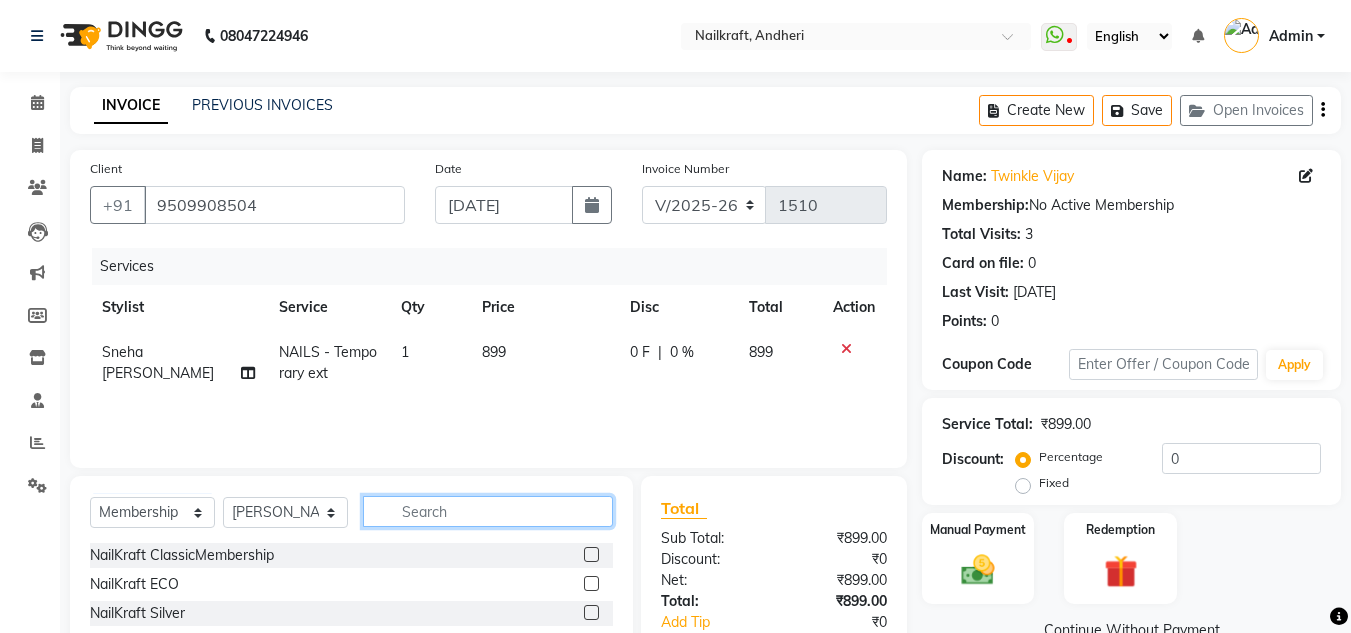 click 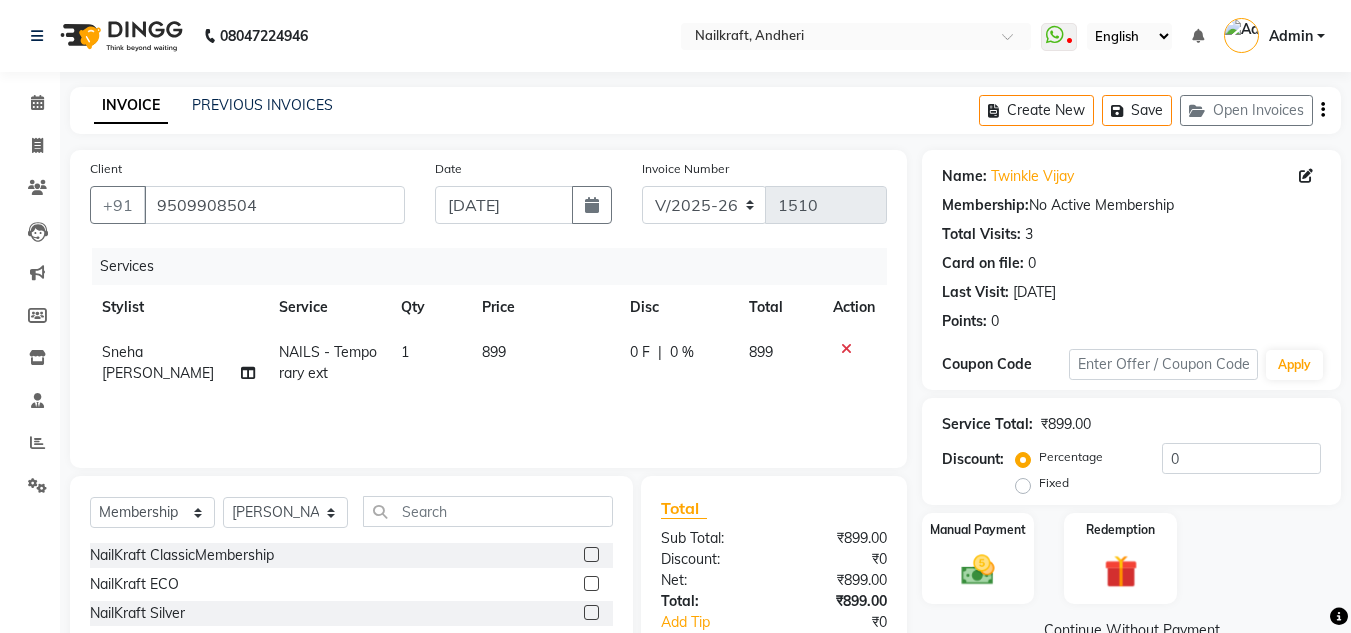 click 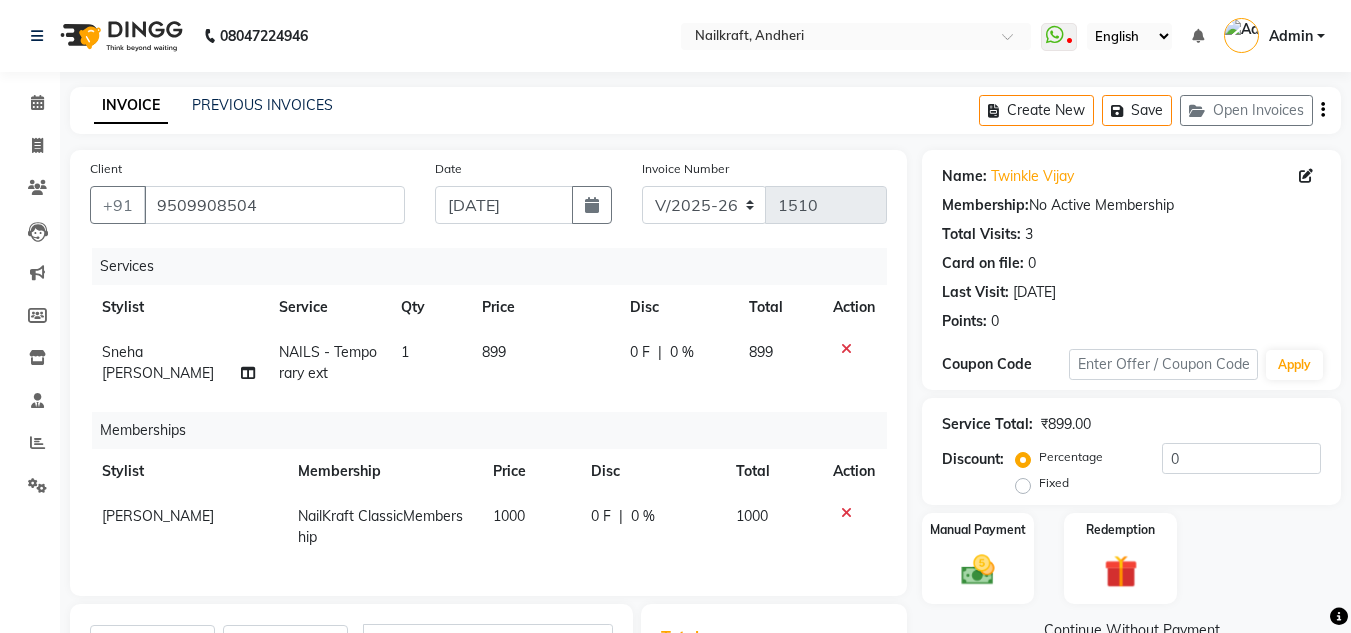 click 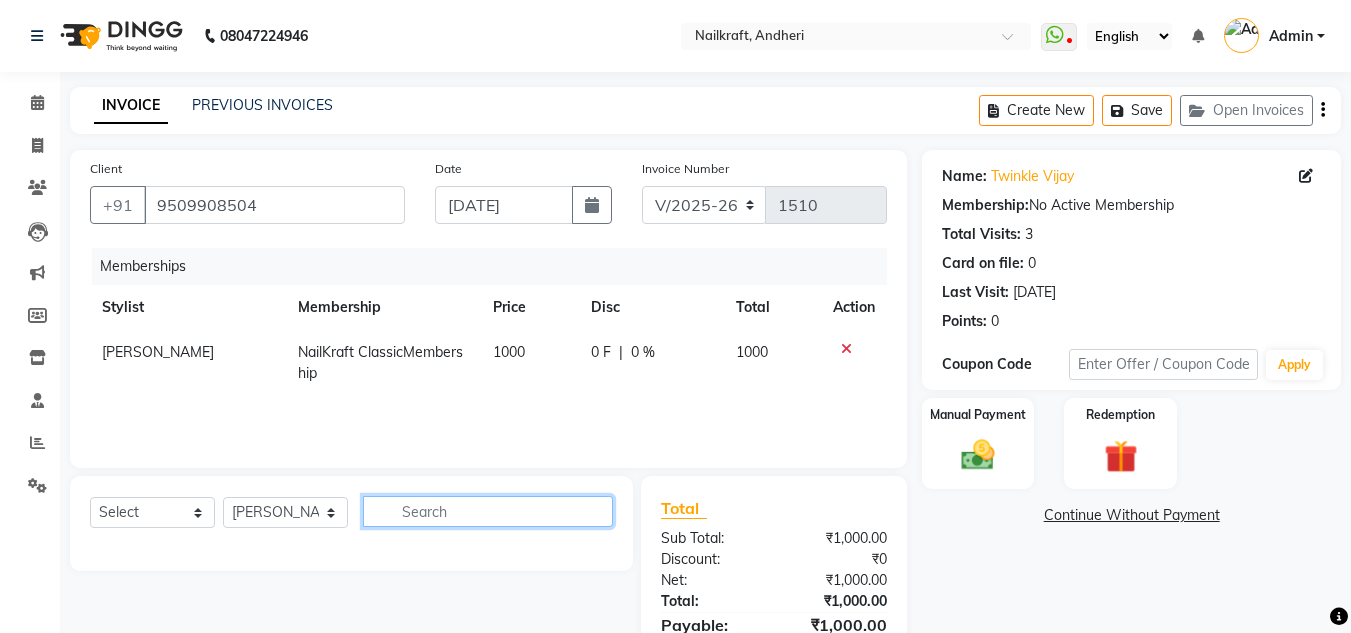 click 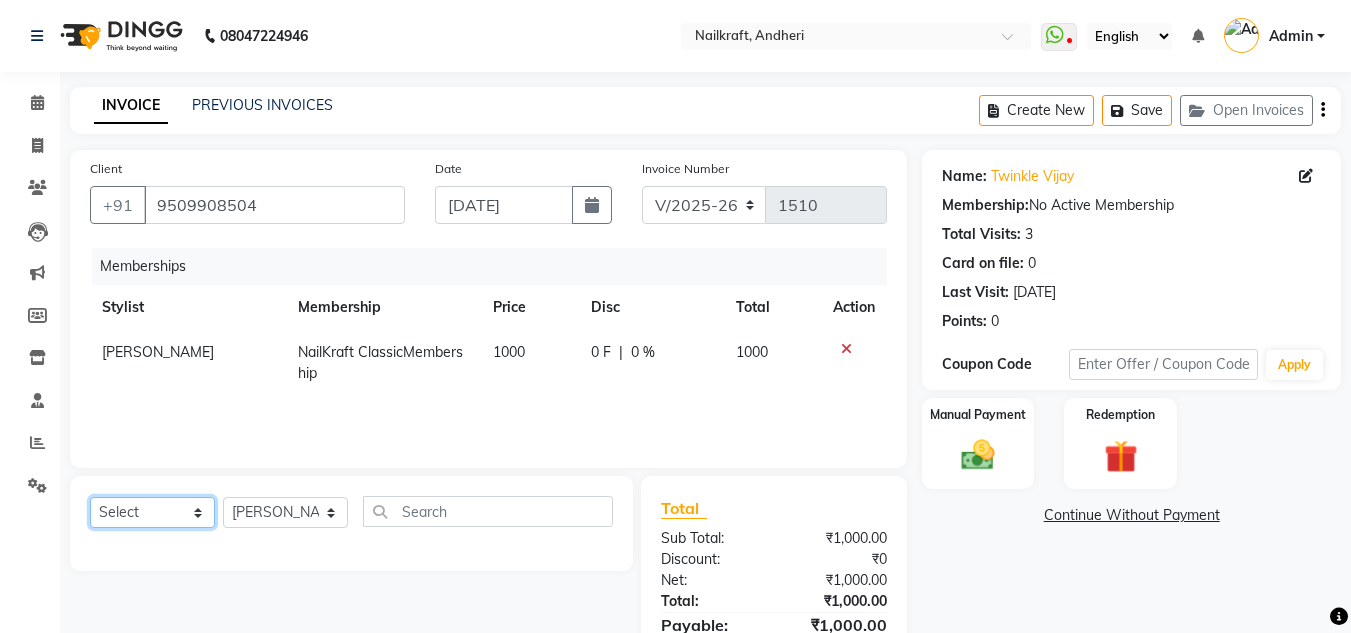 click on "Select  Service  Product  Package Voucher Prepaid Gift Card" 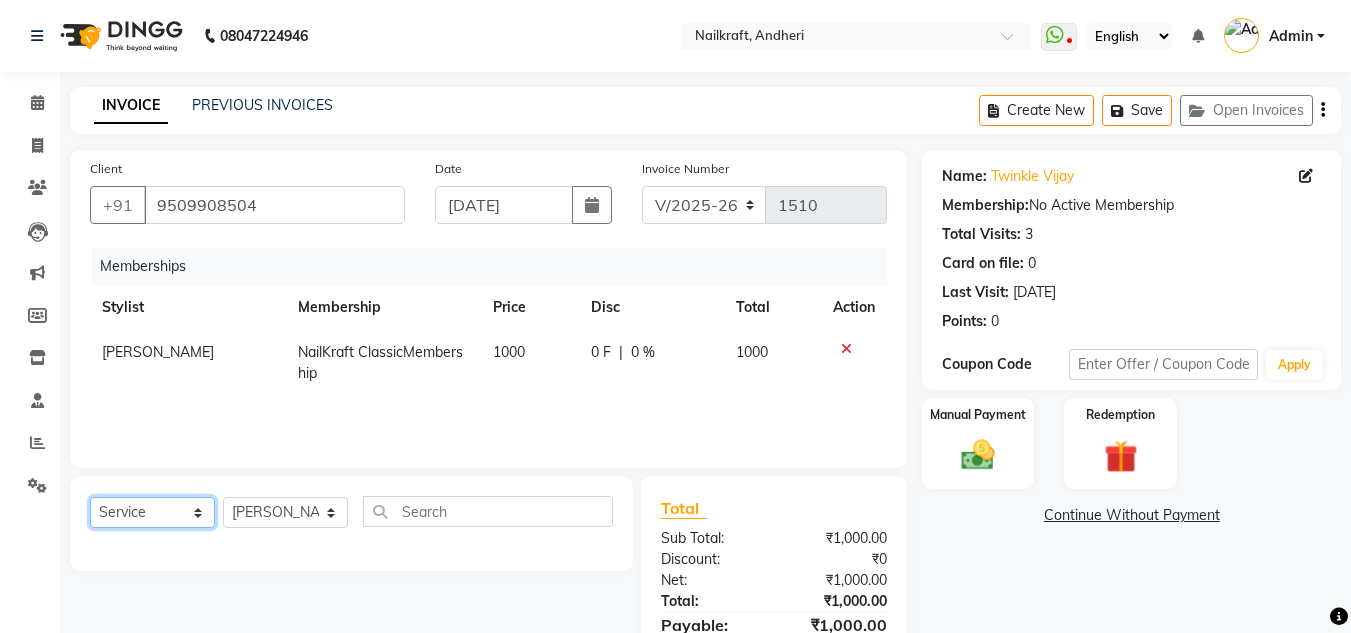 click on "Select  Service  Product  Package Voucher Prepaid Gift Card" 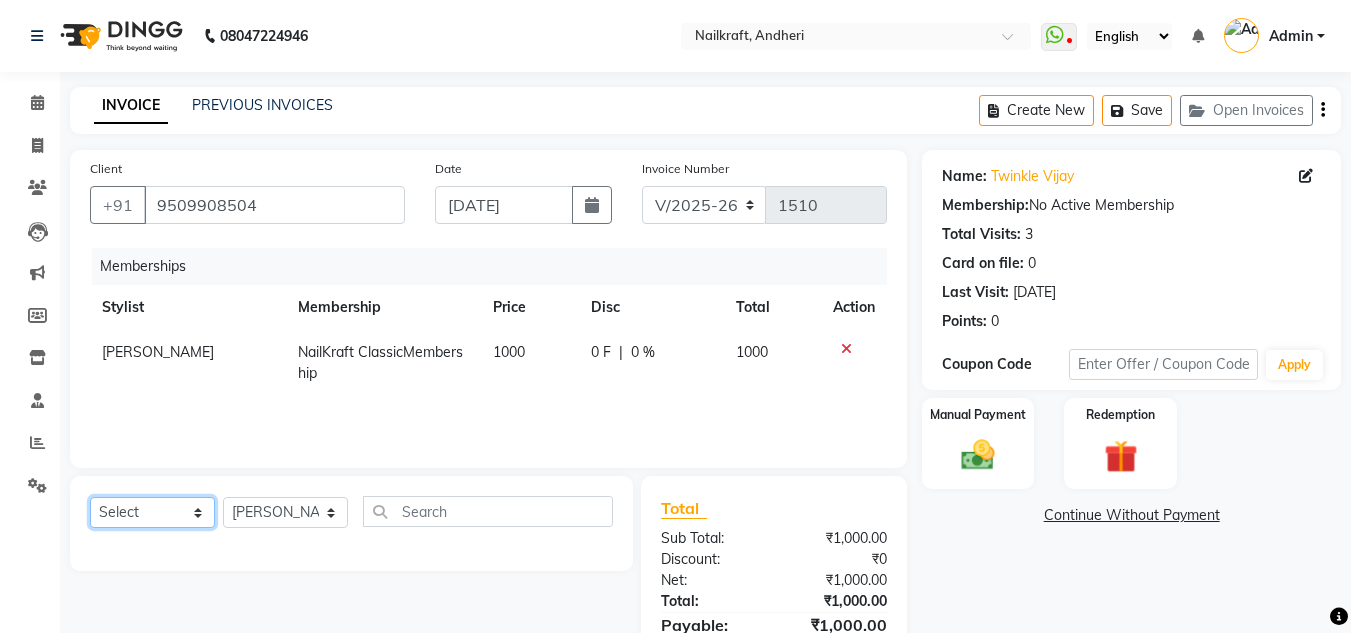 click on "Select  Service  Product  Package Voucher Prepaid Gift Card" 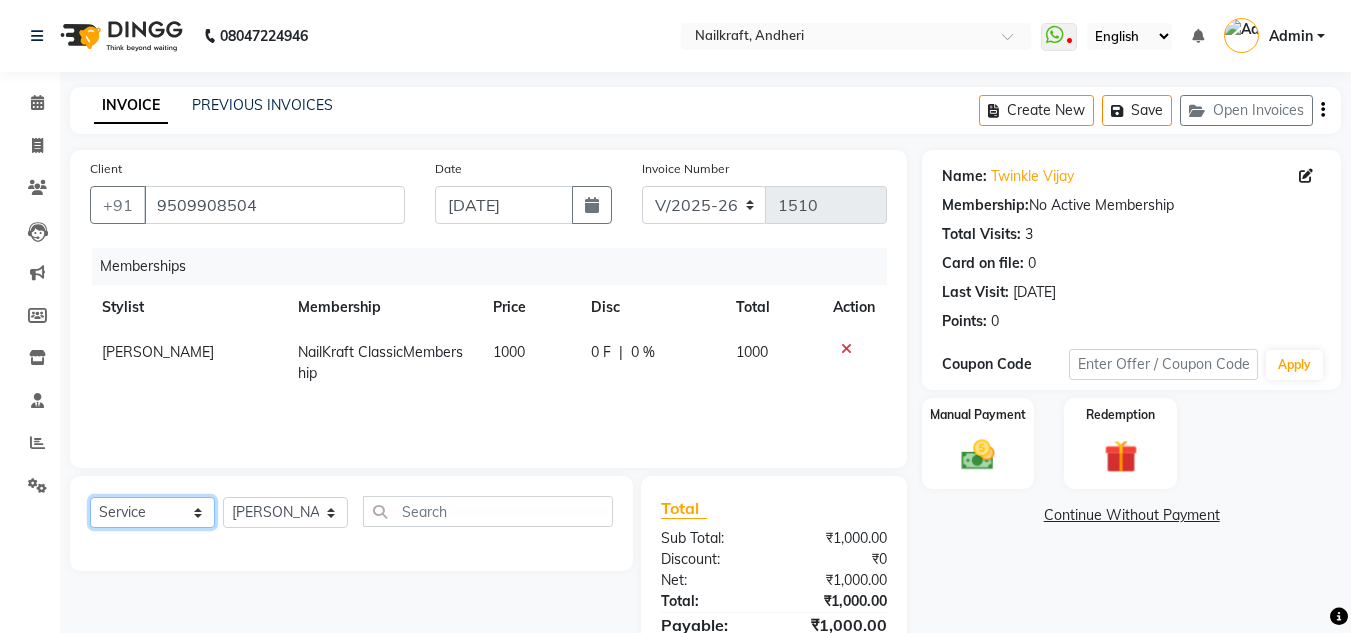click on "Select  Service  Product  Package Voucher Prepaid Gift Card" 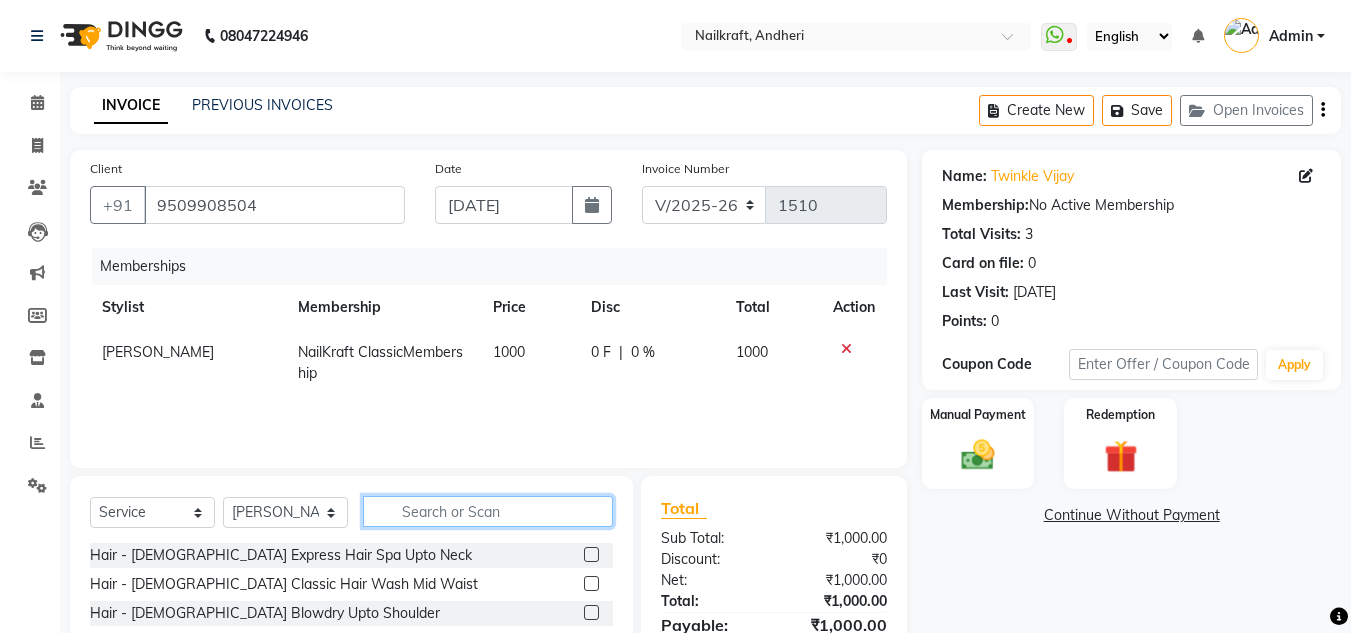 click 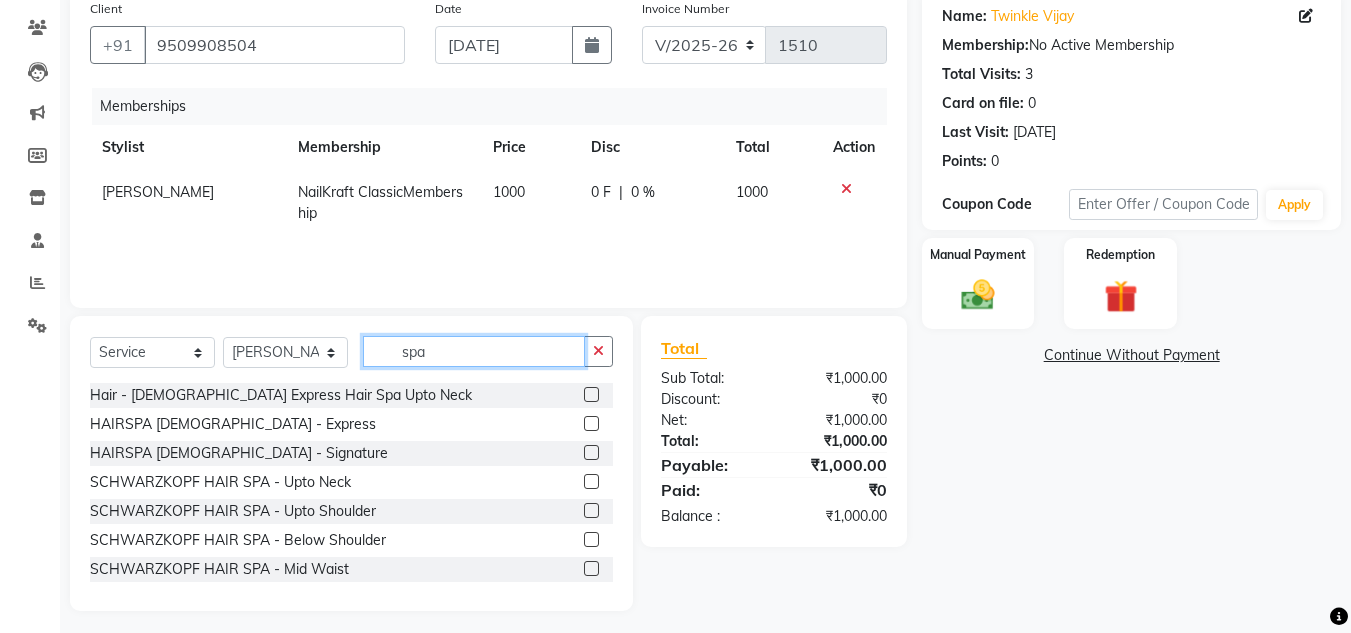 scroll, scrollTop: 168, scrollLeft: 0, axis: vertical 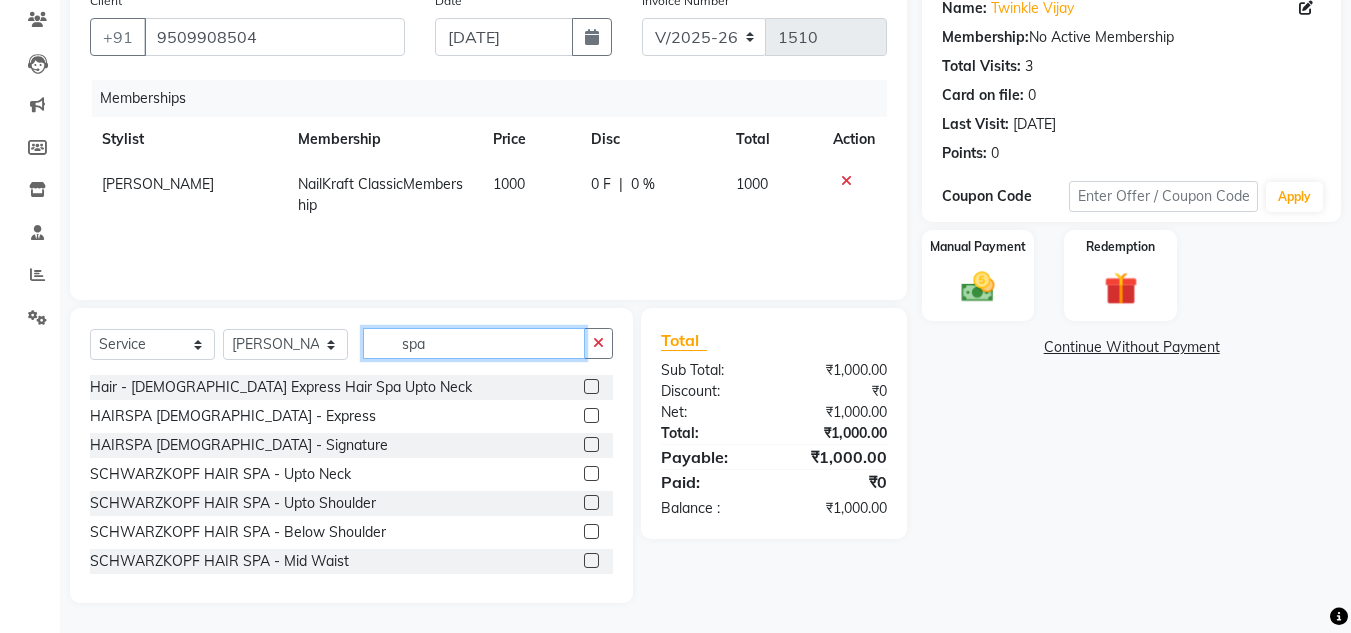 type on "spa" 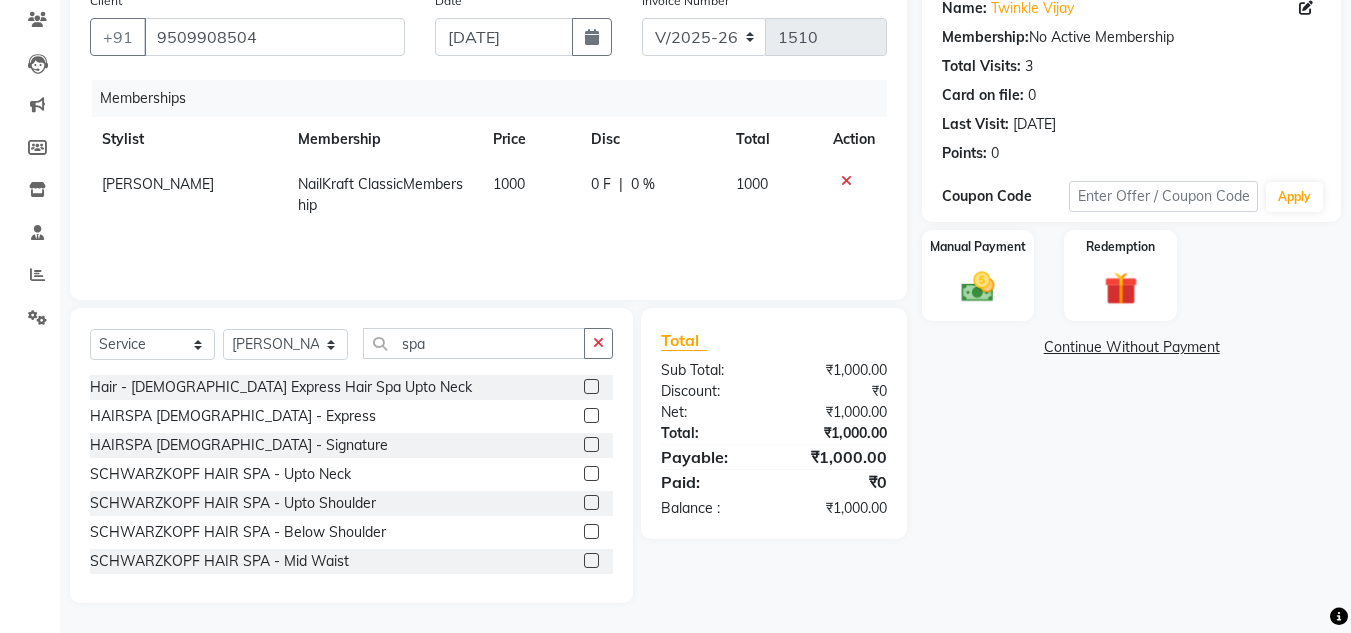click 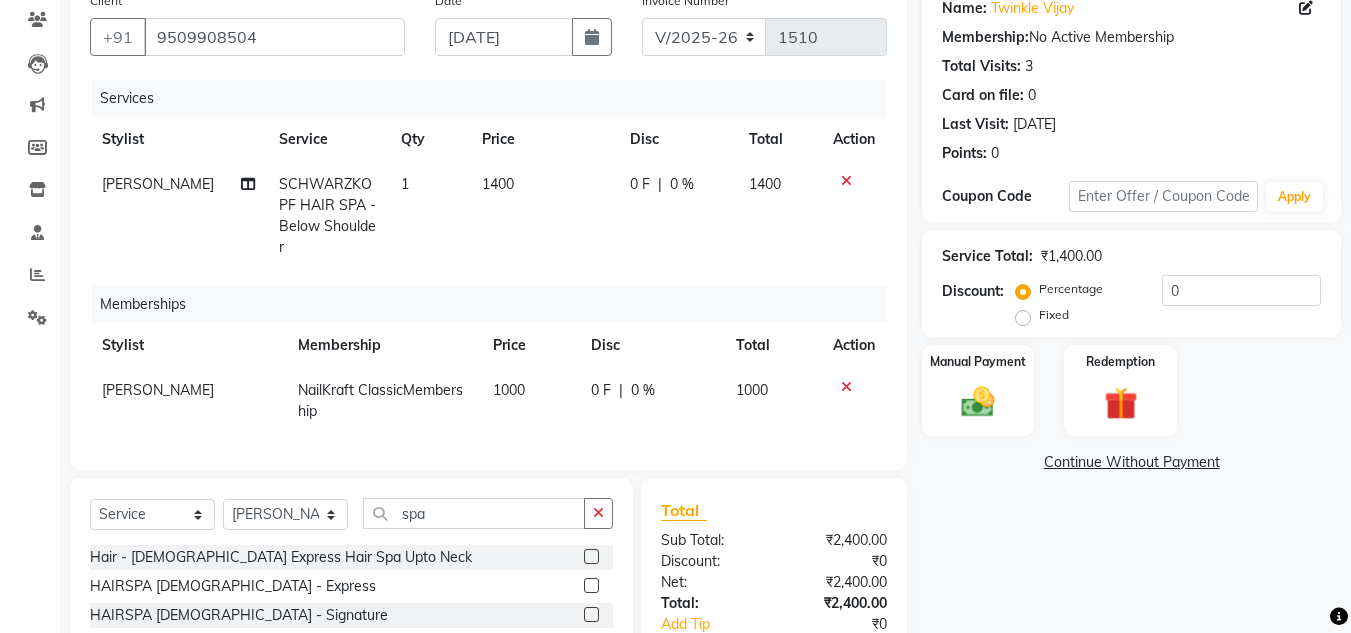 checkbox on "false" 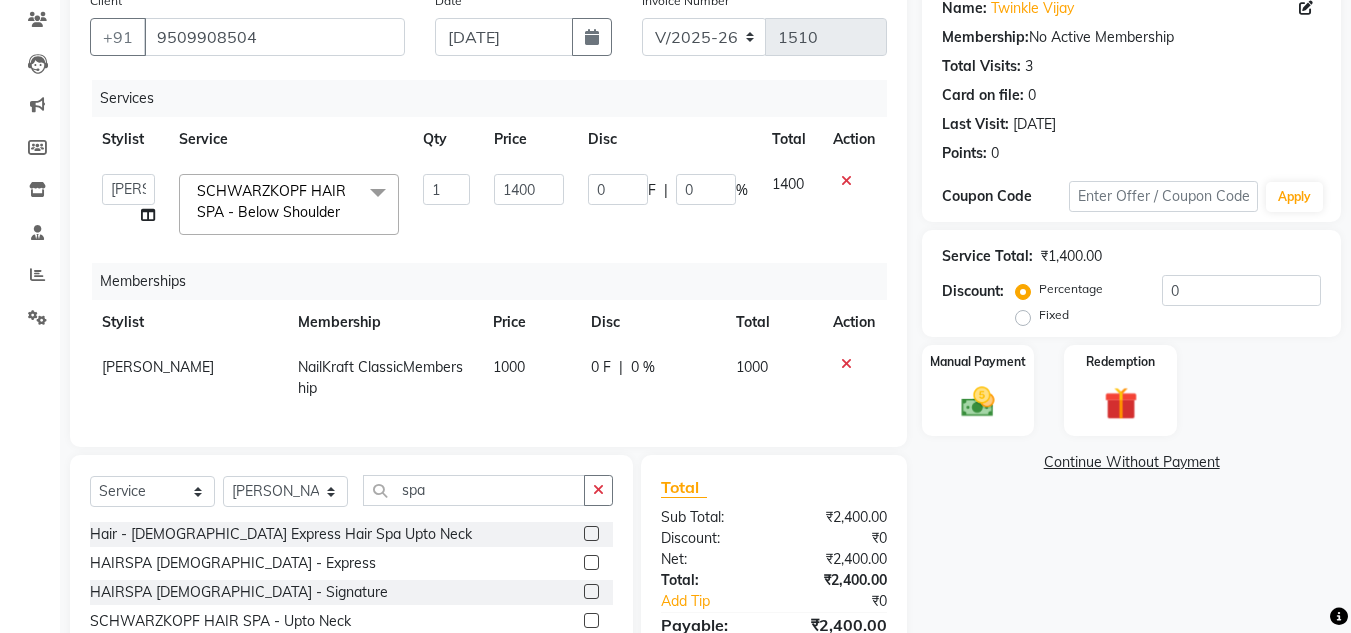 click on "1400" 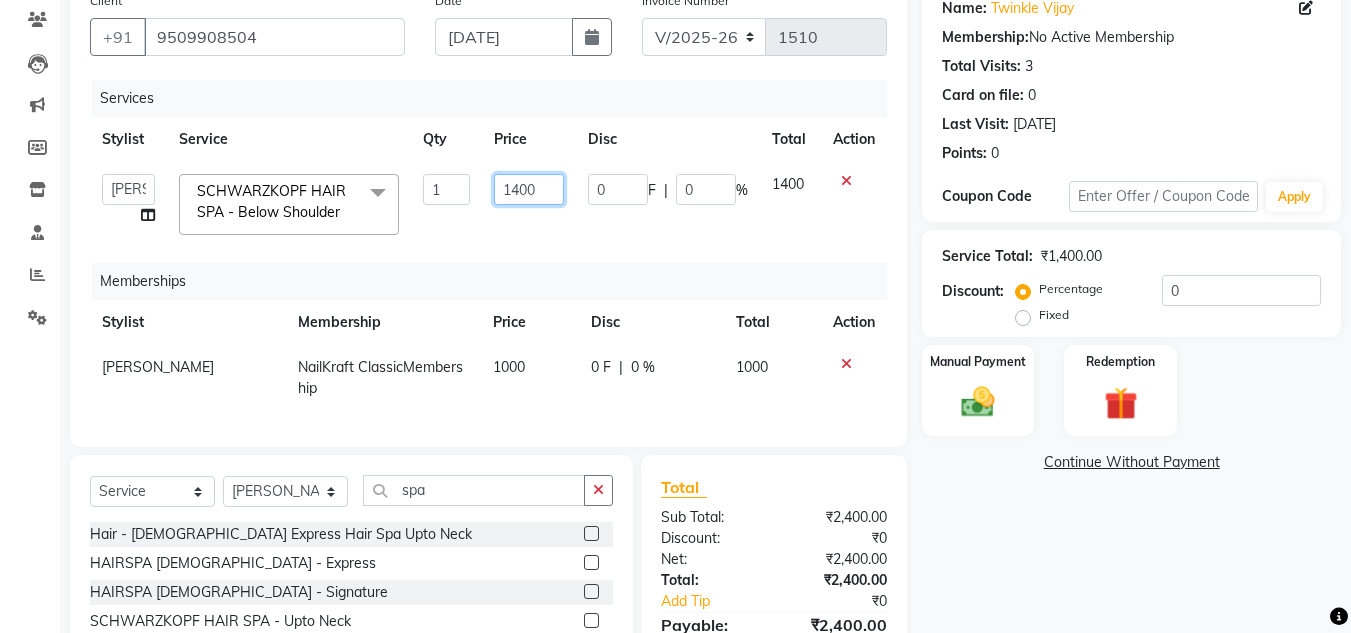 click on "1400" 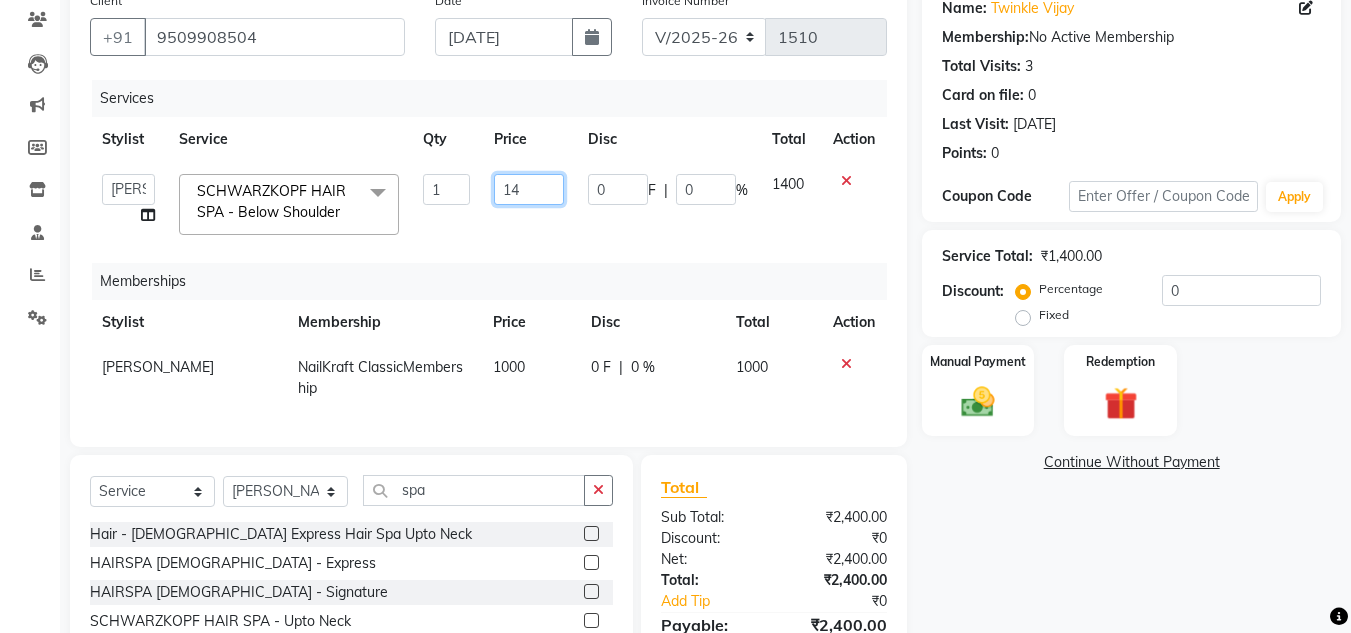 type on "1" 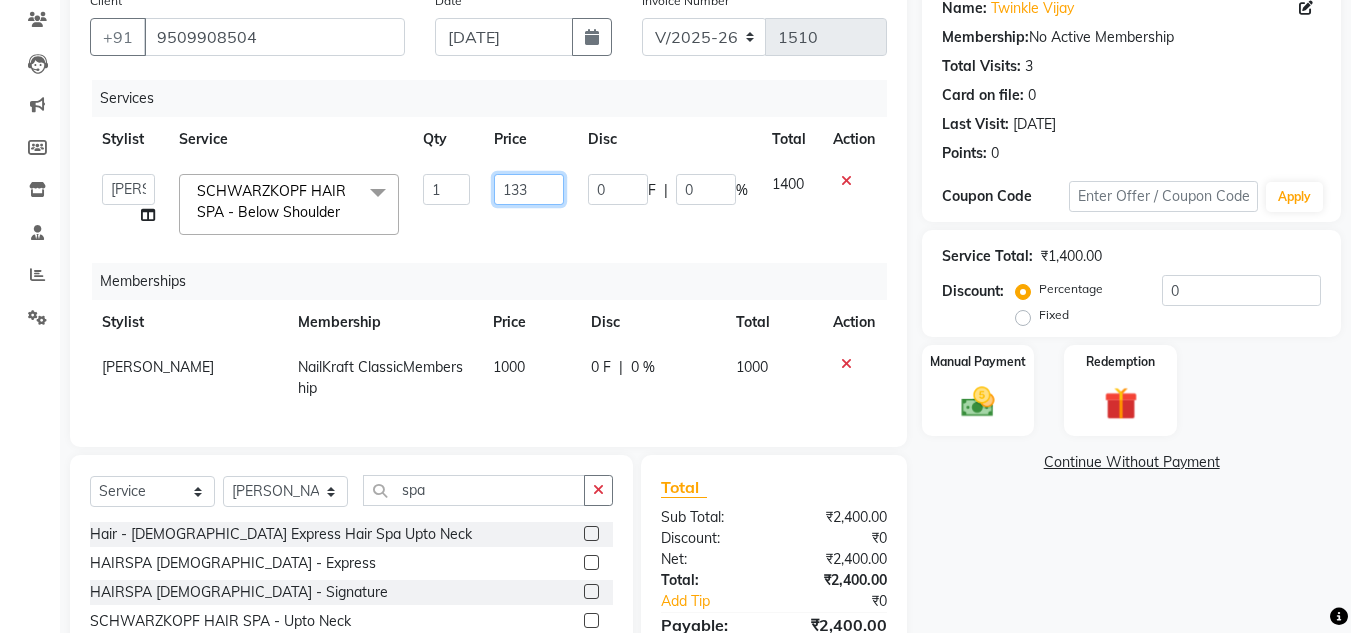 type on "1330" 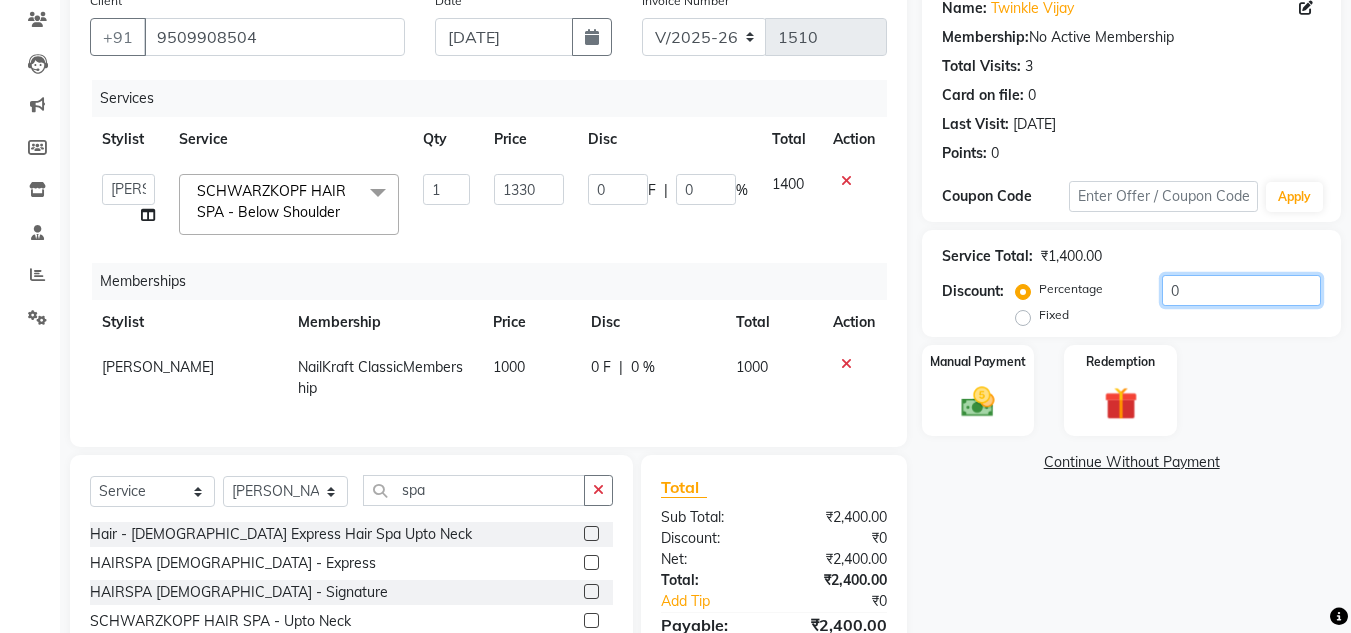 click on "0" 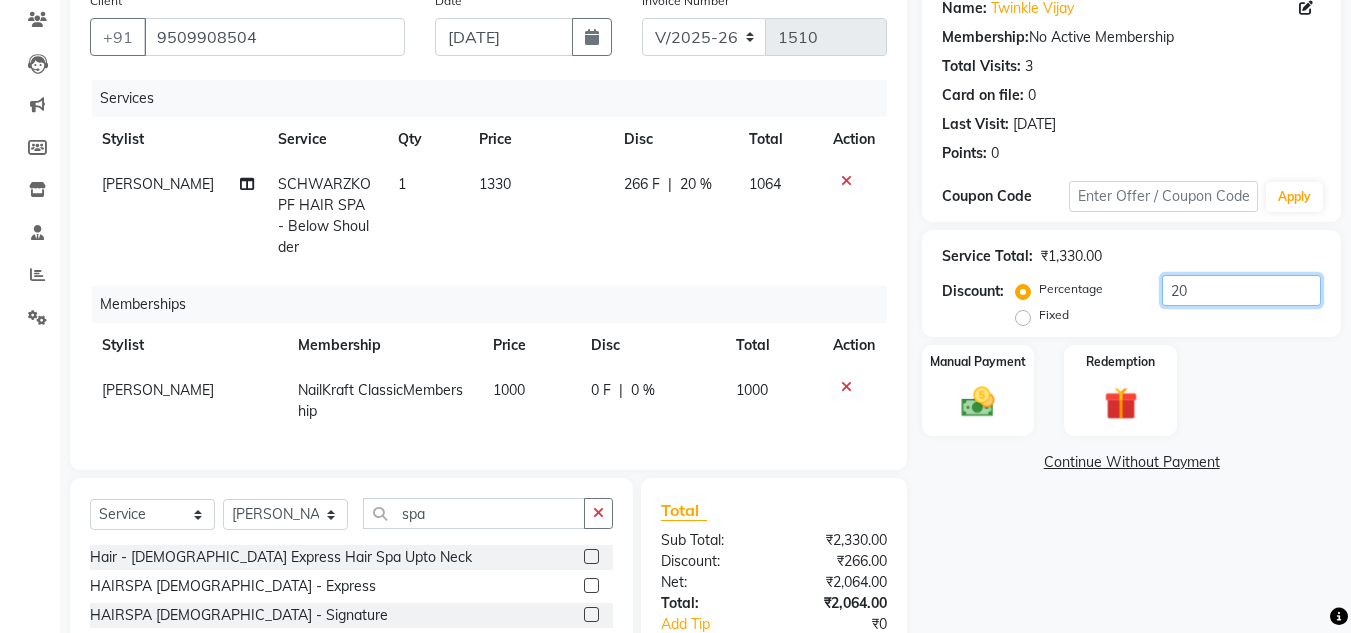type on "20" 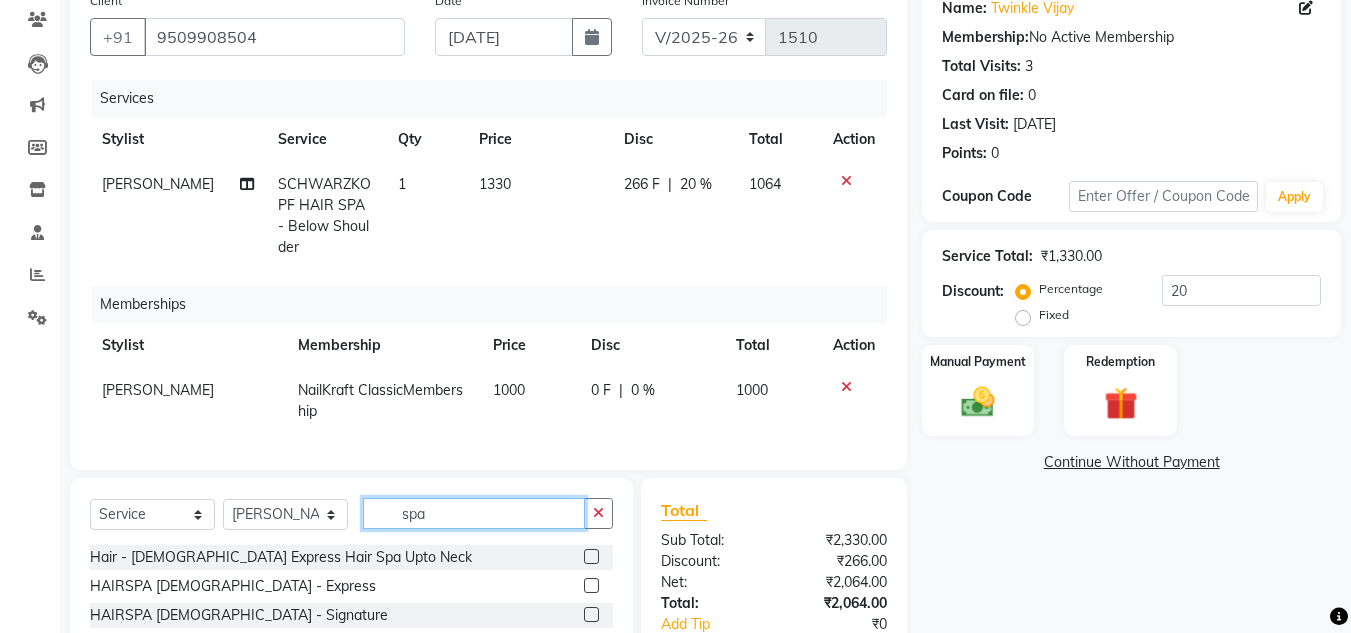click on "spa" 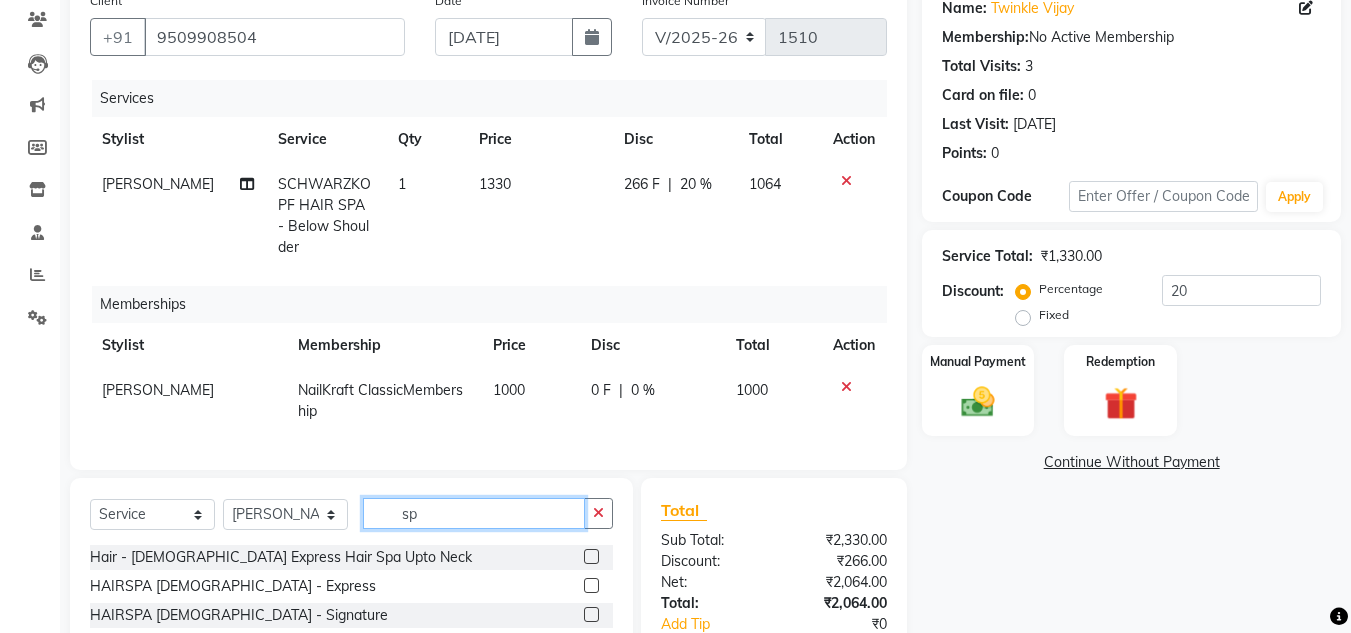 type on "s" 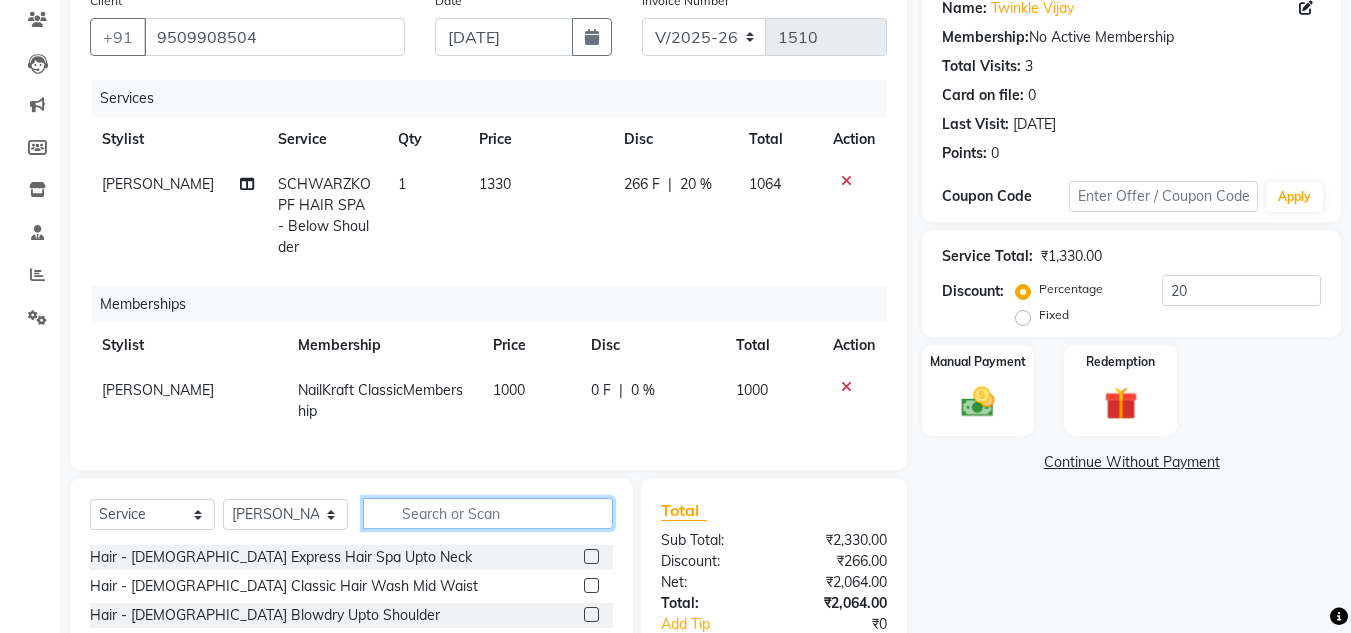 type 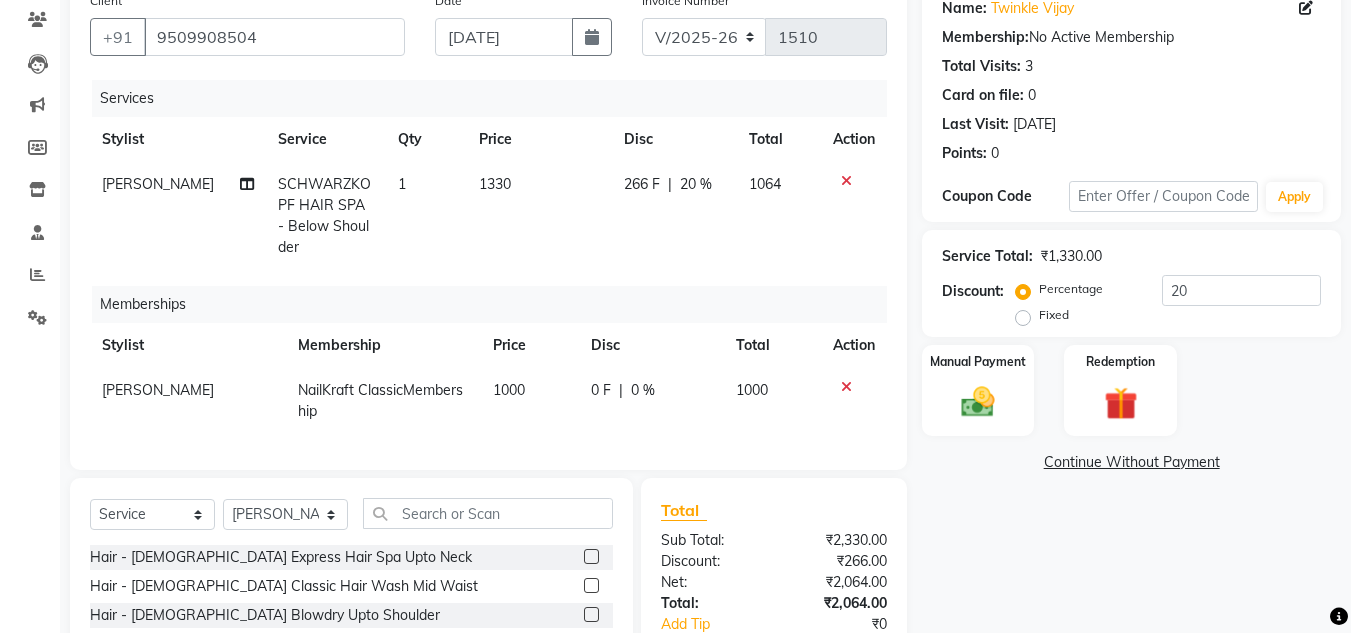 click on "[PERSON_NAME]" 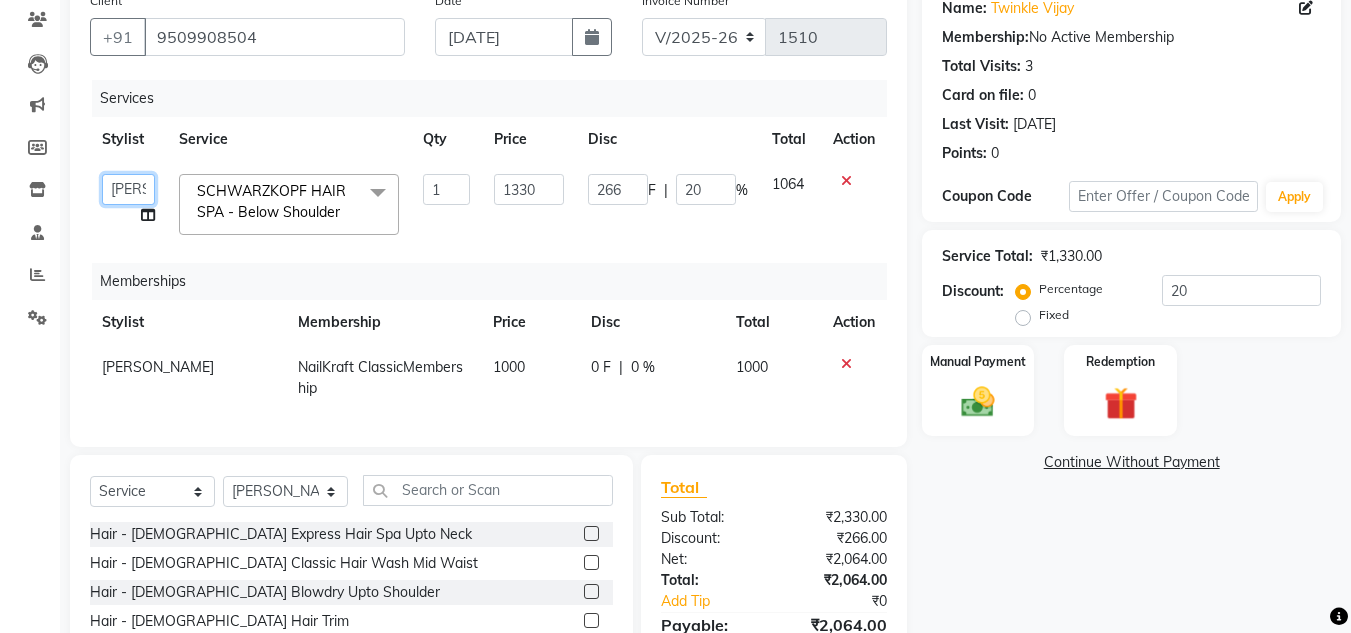 click on "[PERSON_NAME] [PERSON_NAME]   [PERSON_NAME]   [PERSON_NAME]   [MEDICAL_DATA][PERSON_NAME] Mehral   Preeti Bidlal   [PERSON_NAME]   [PERSON_NAME] [PERSON_NAME] [PERSON_NAME]" 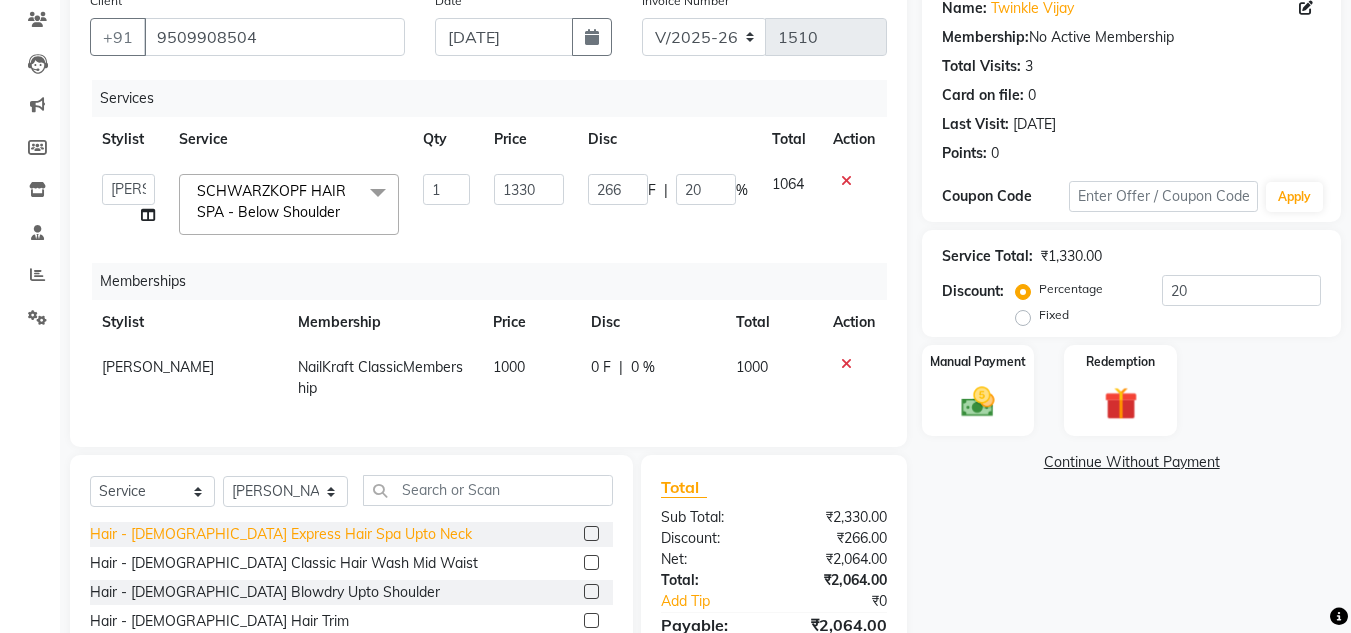 select on "85686" 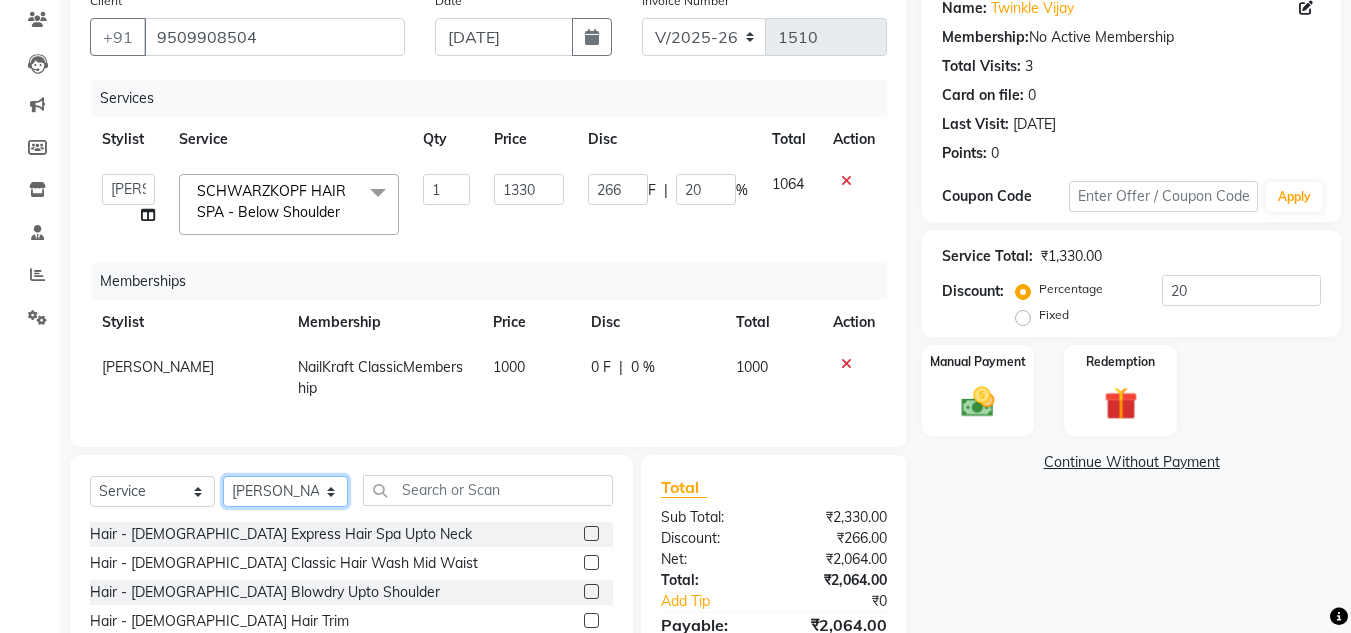 click on "Select Stylist [PERSON_NAME] [PERSON_NAME] [PERSON_NAME] NailKraft [PERSON_NAME] [MEDICAL_DATA] [PERSON_NAME]  Pooja Mehral Preeti Bidlal [PERSON_NAME] [PERSON_NAME] [PERSON_NAME] [PERSON_NAME]" 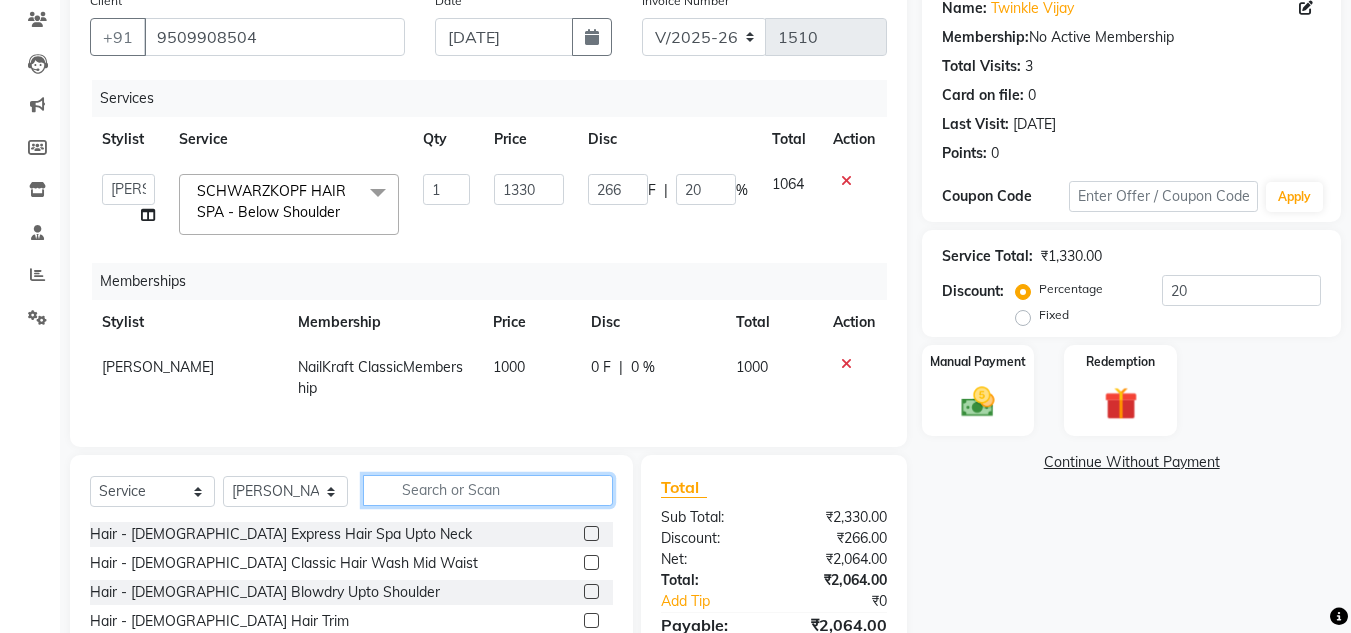 click 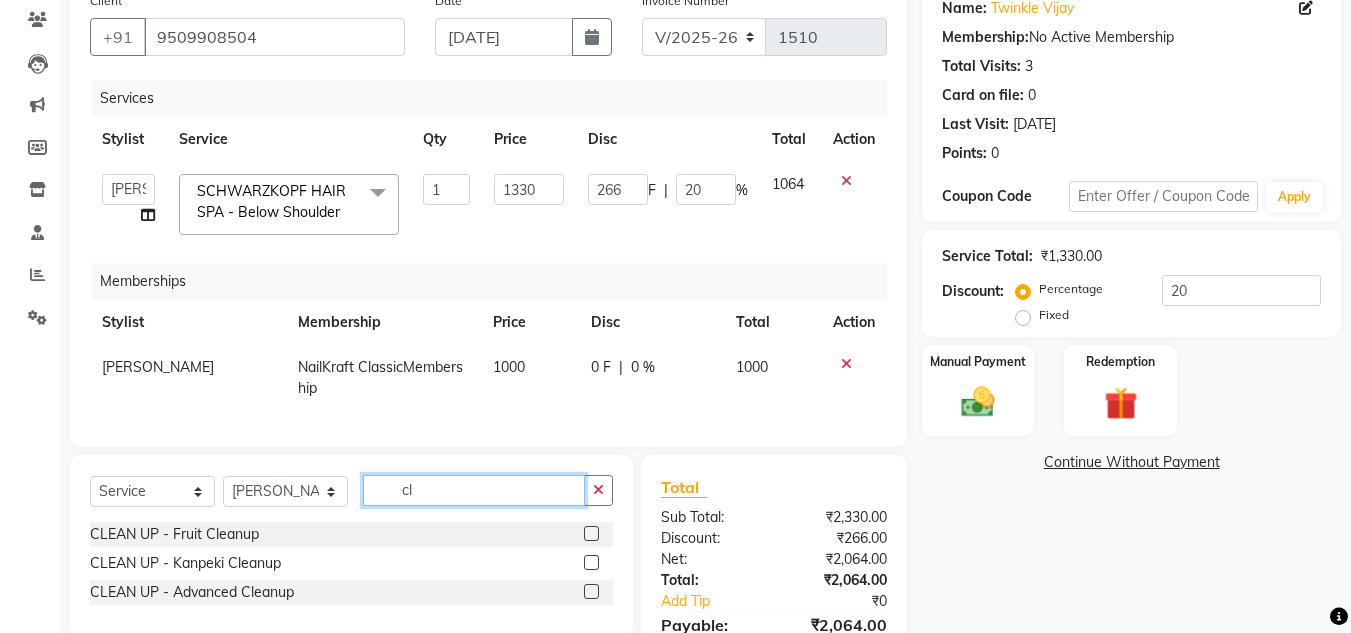 type on "c" 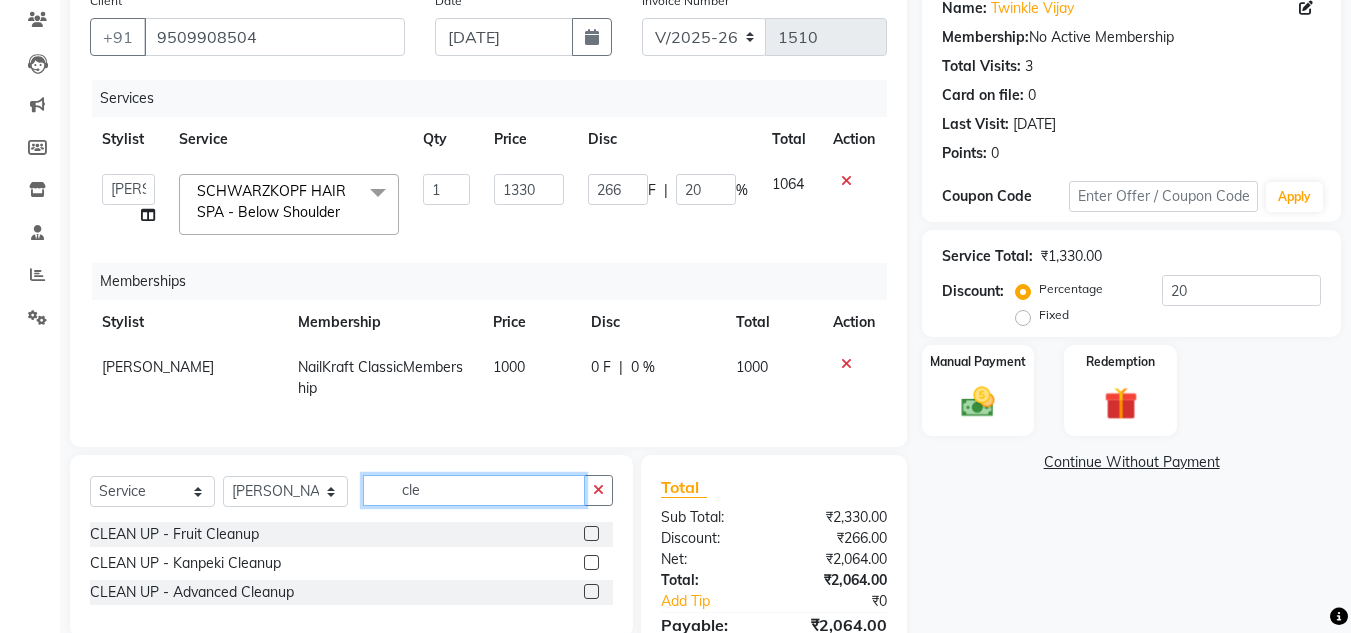 type on "cle" 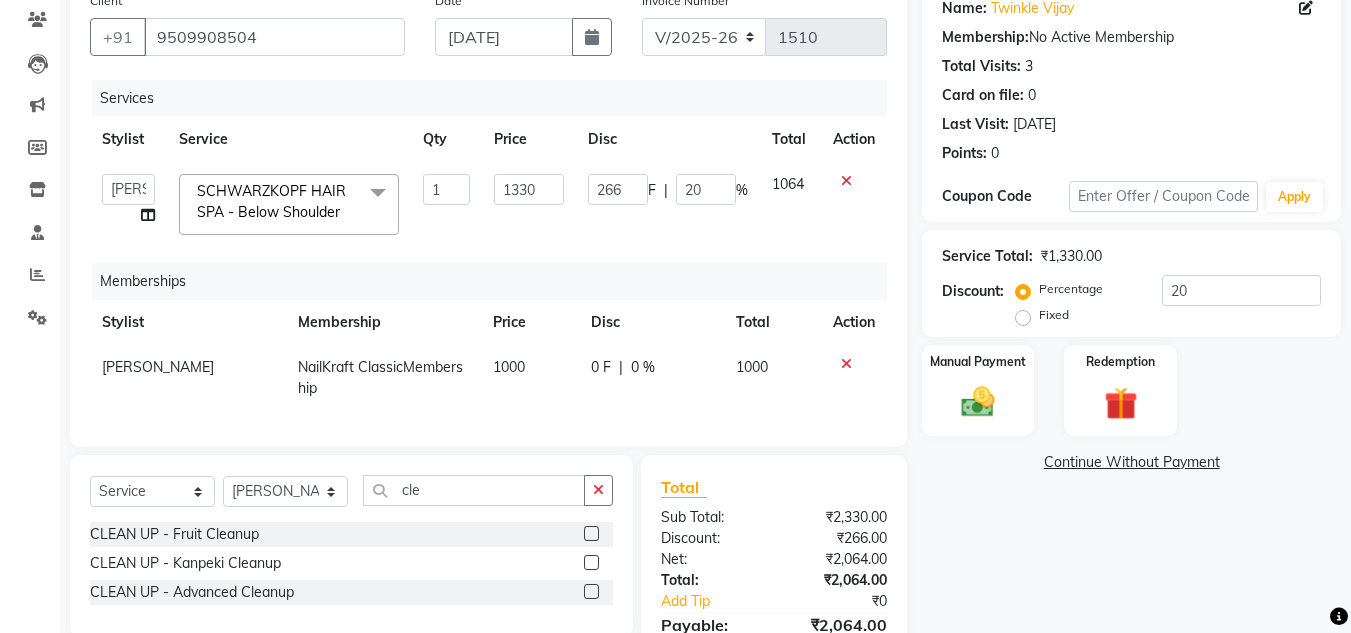 click 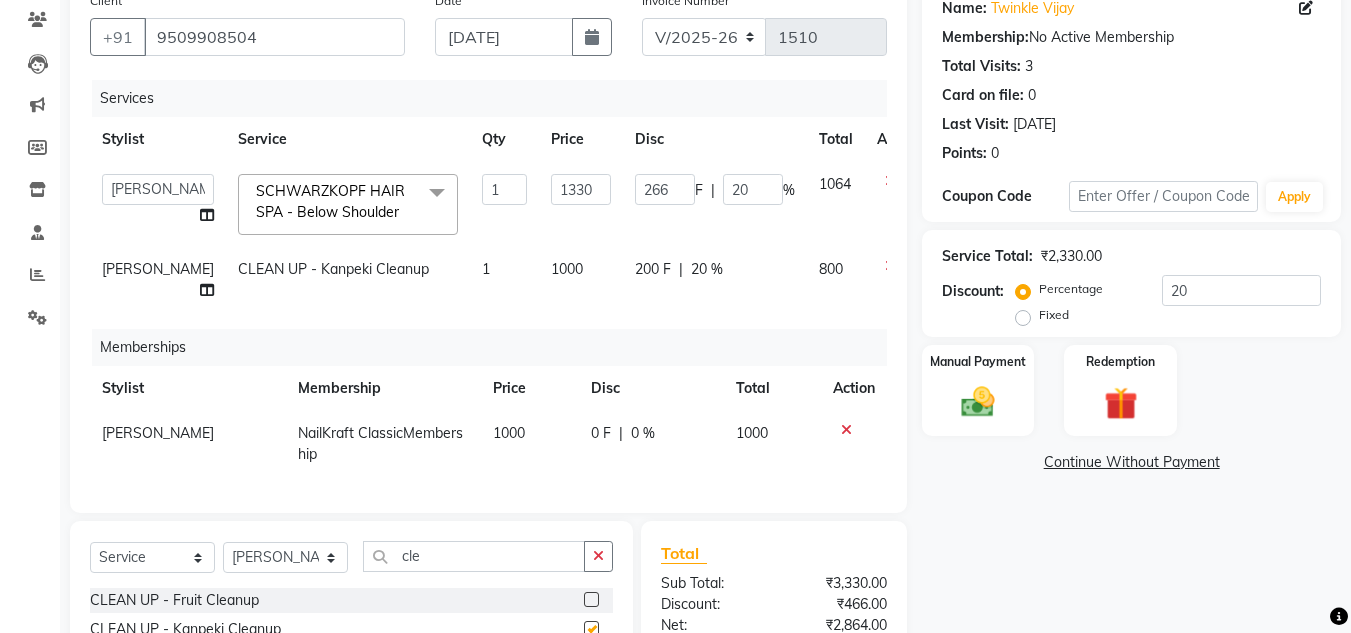 checkbox on "false" 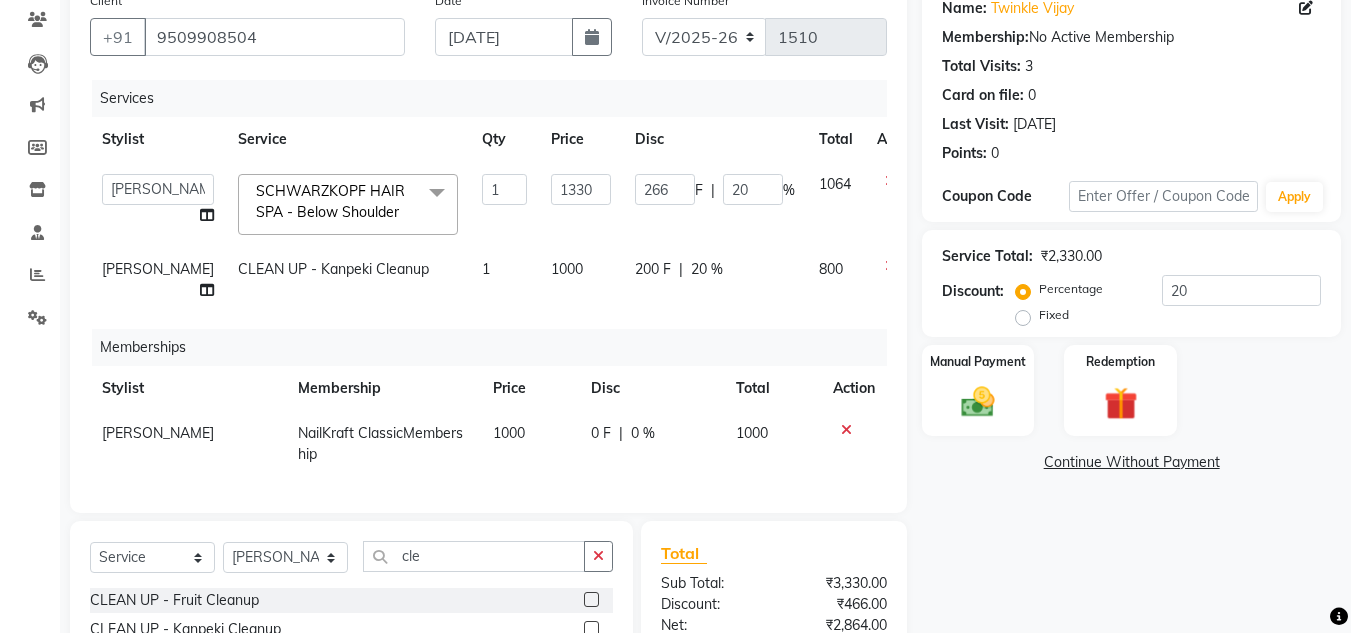 click on "1000" 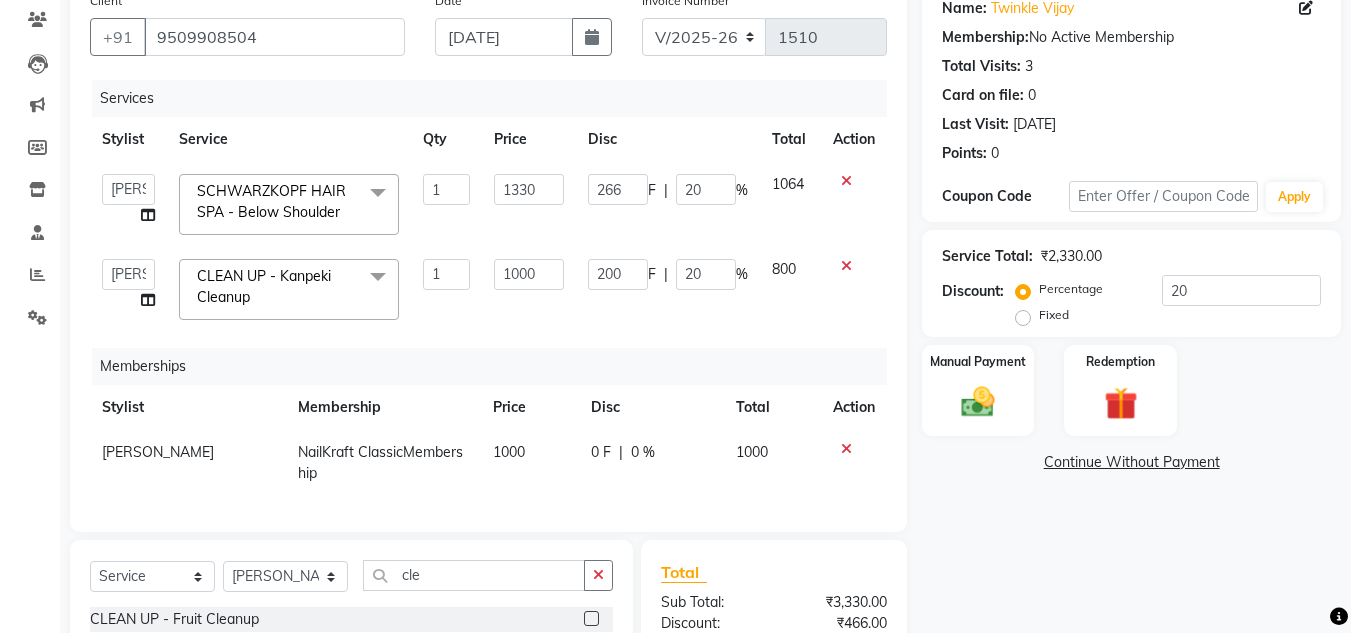 click on "1000" 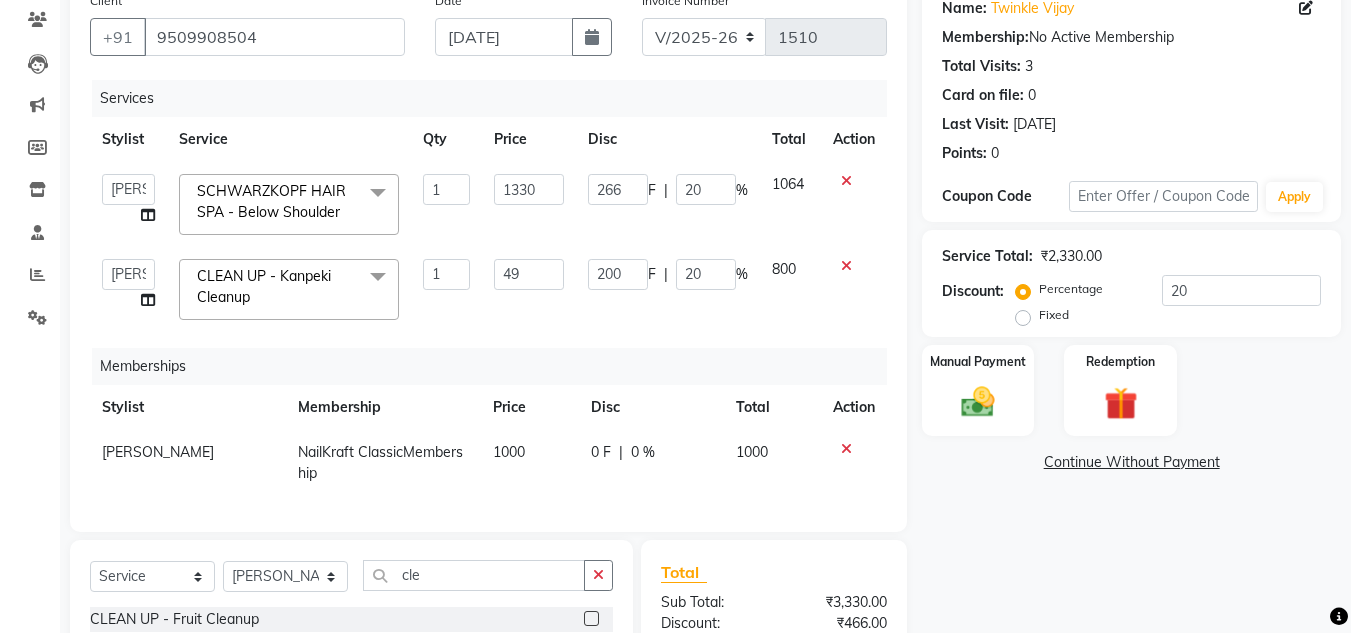 type on "499" 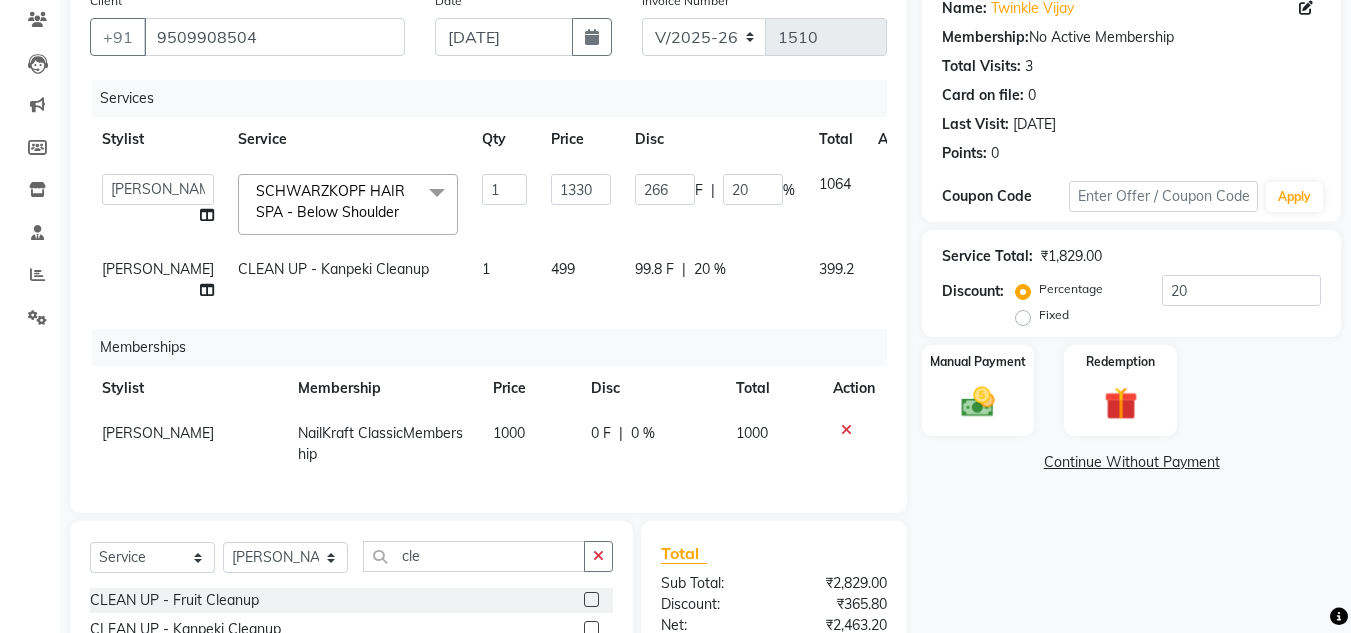 click on "Name: Twinkle Vijay Membership:  No Active Membership  Total Visits:  3 Card on file:  0 Last Visit:   [DATE] Points:   0  Coupon Code Apply Service Total:  ₹1,829.00  Discount:  Percentage   Fixed  20 Manual Payment Redemption  Continue Without Payment" 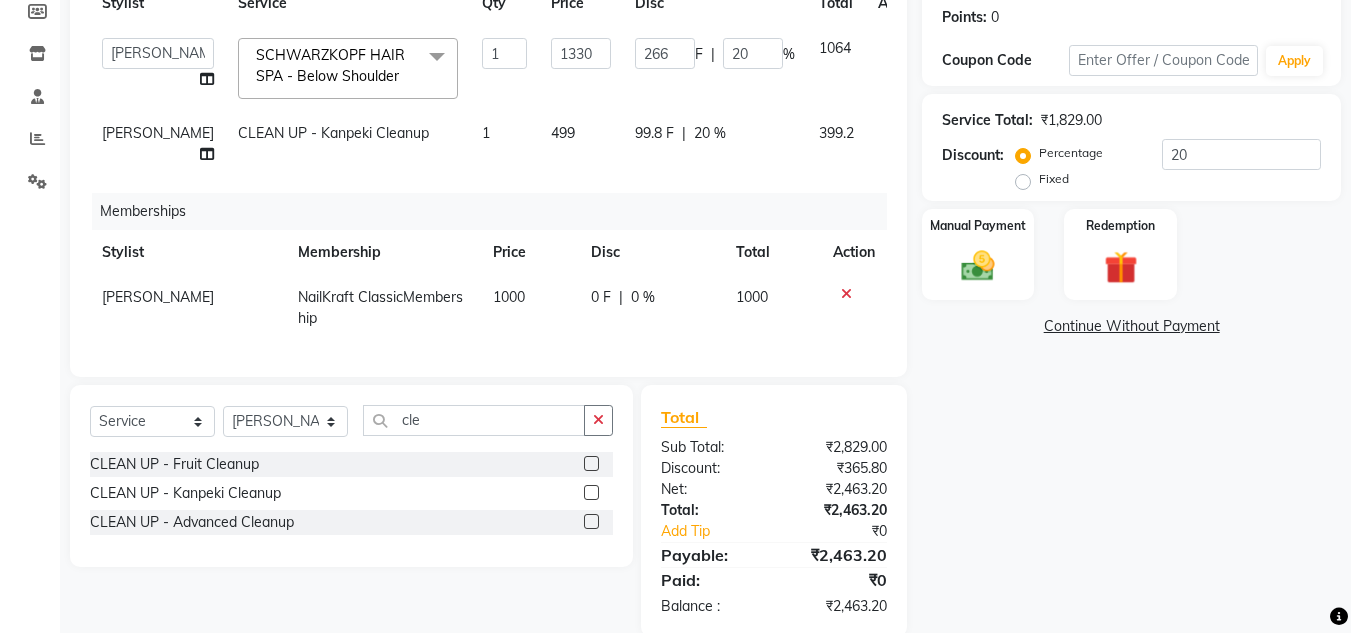 scroll, scrollTop: 331, scrollLeft: 0, axis: vertical 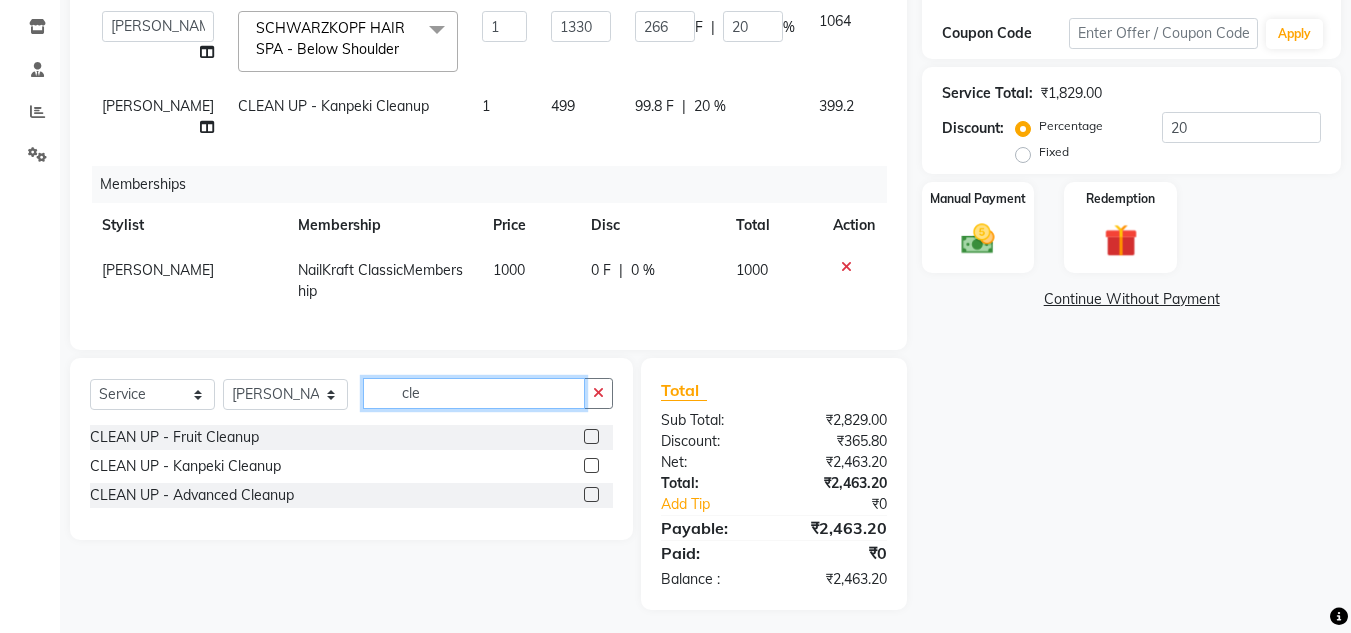 click on "cle" 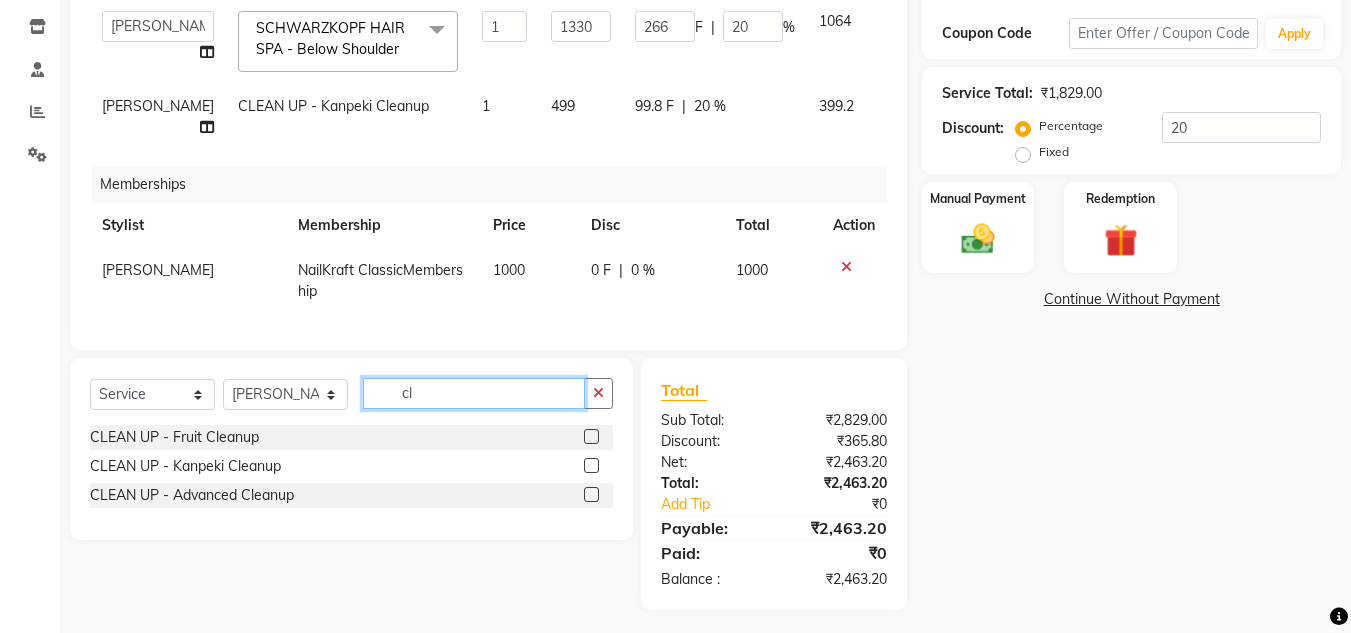 type on "c" 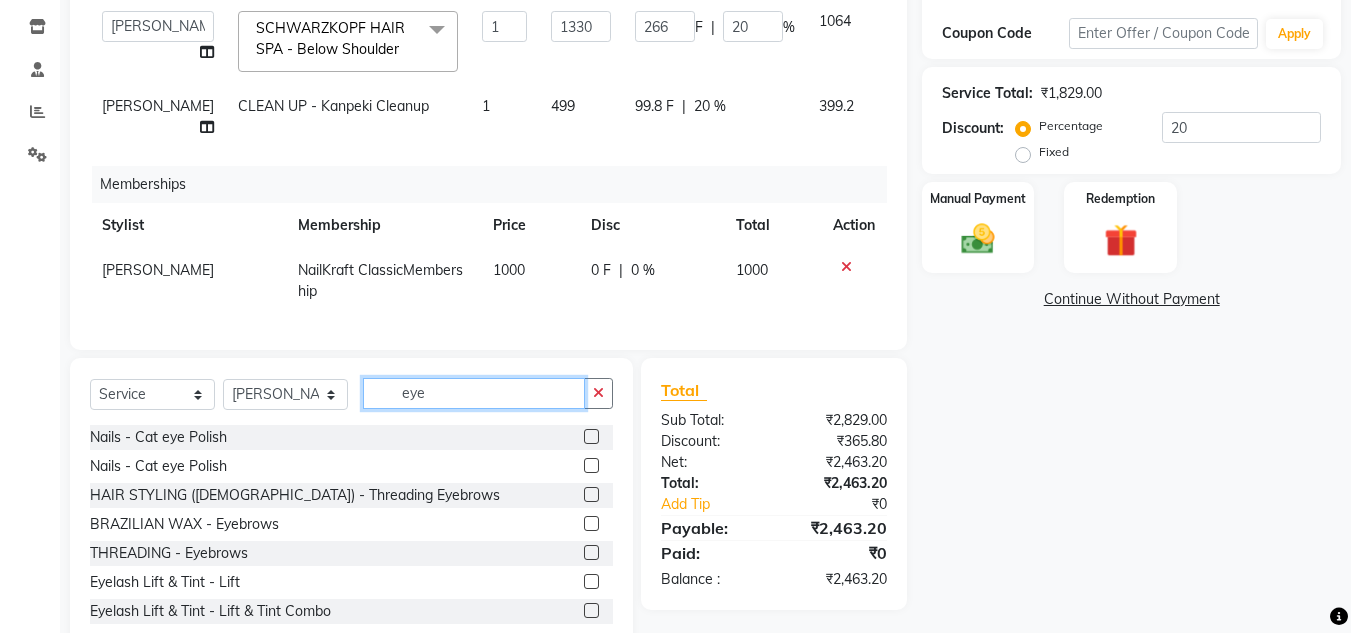 type on "eye" 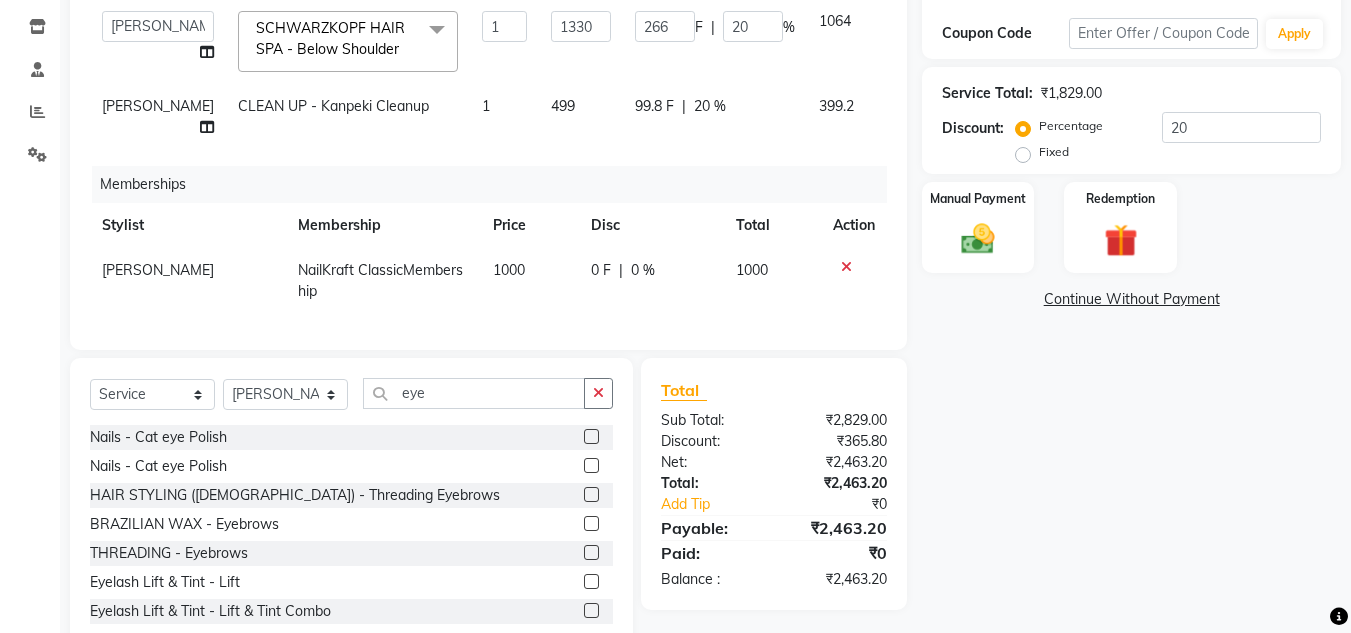 click 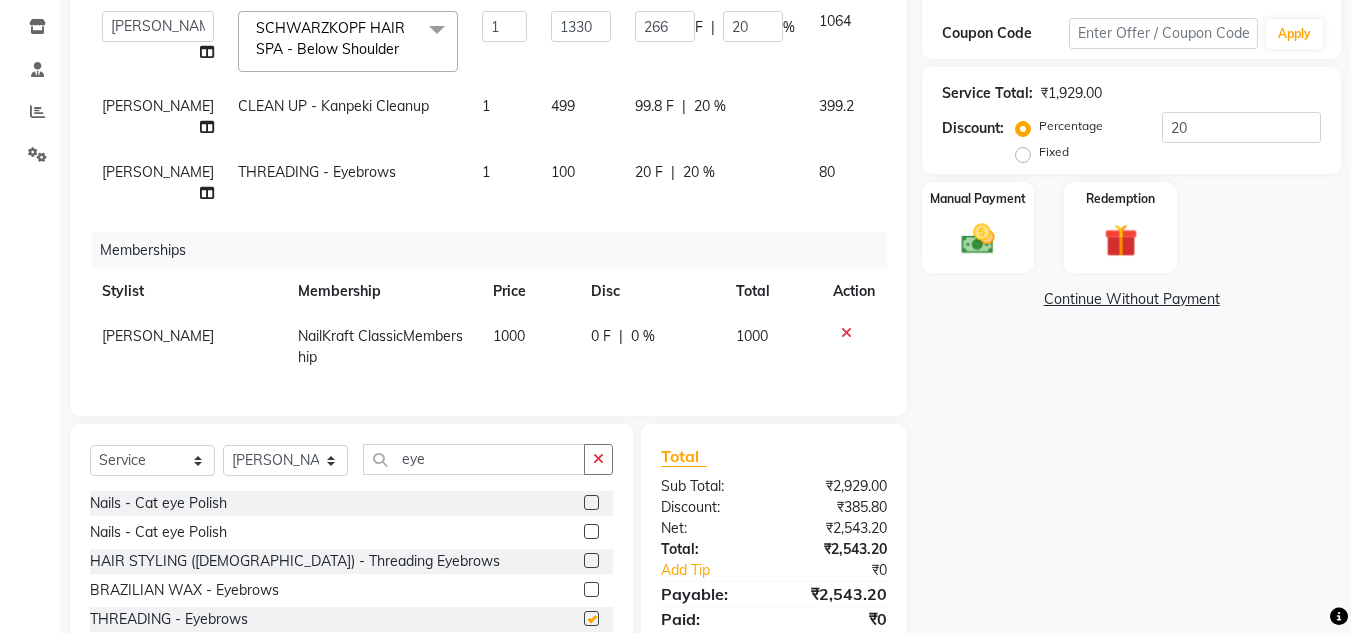checkbox on "false" 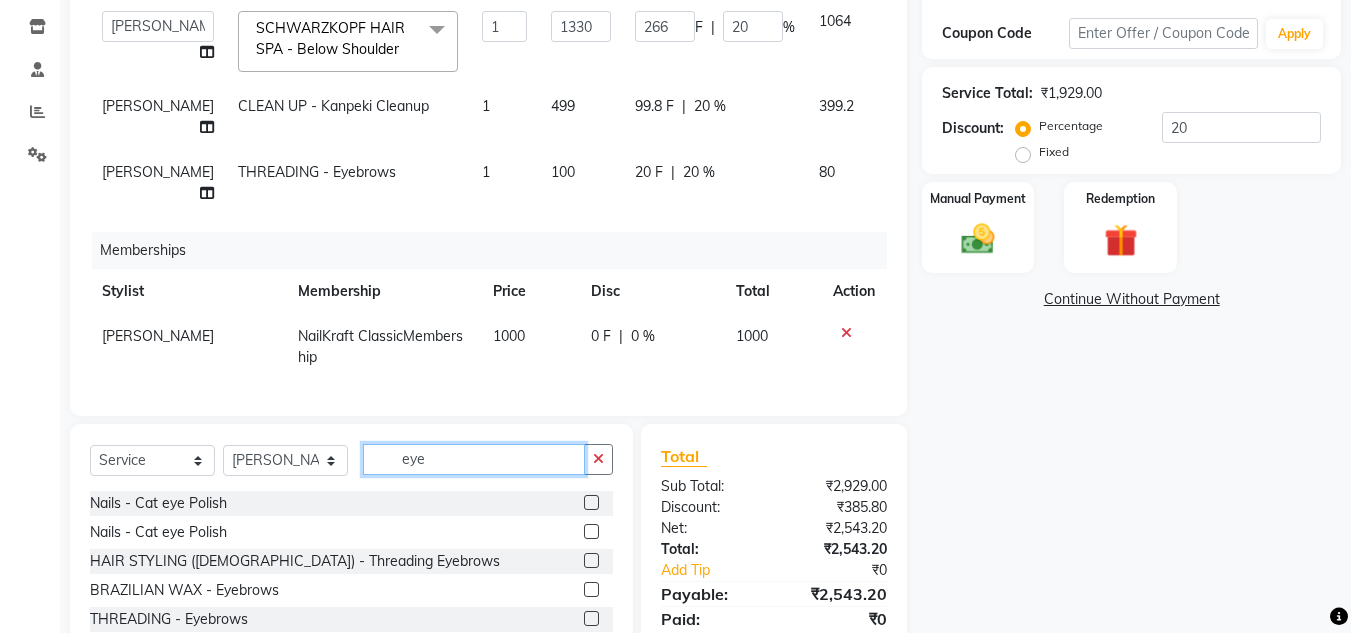 click on "eye" 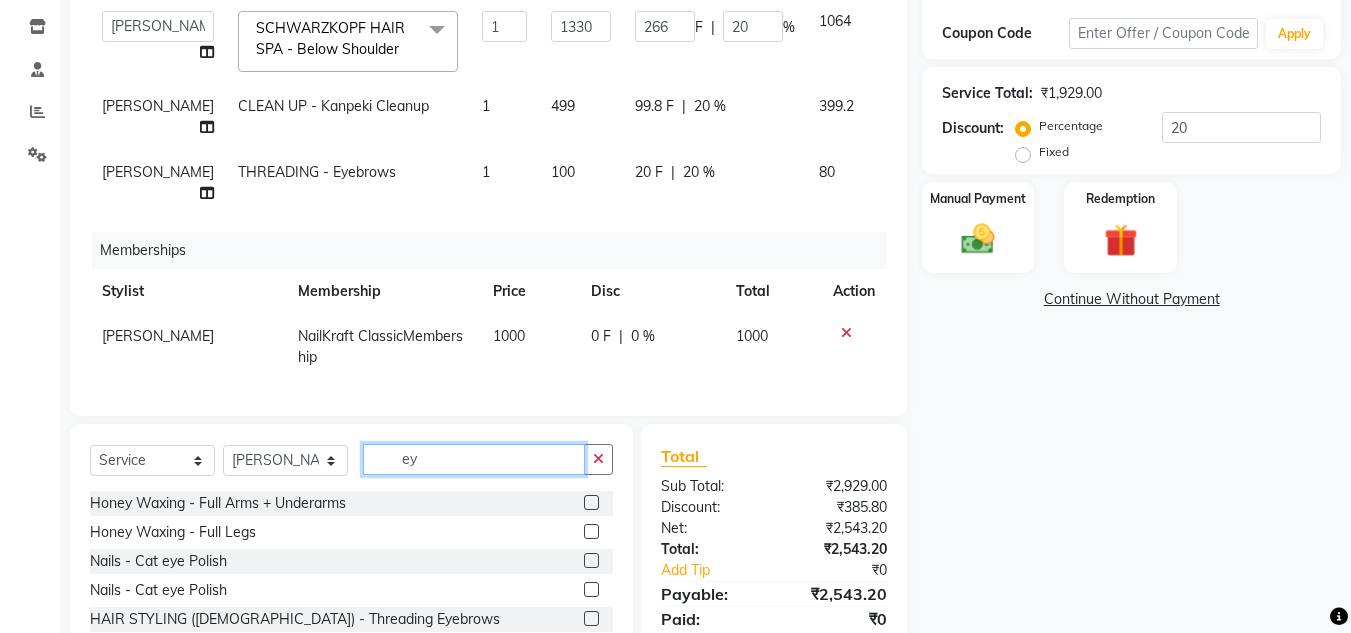 type on "e" 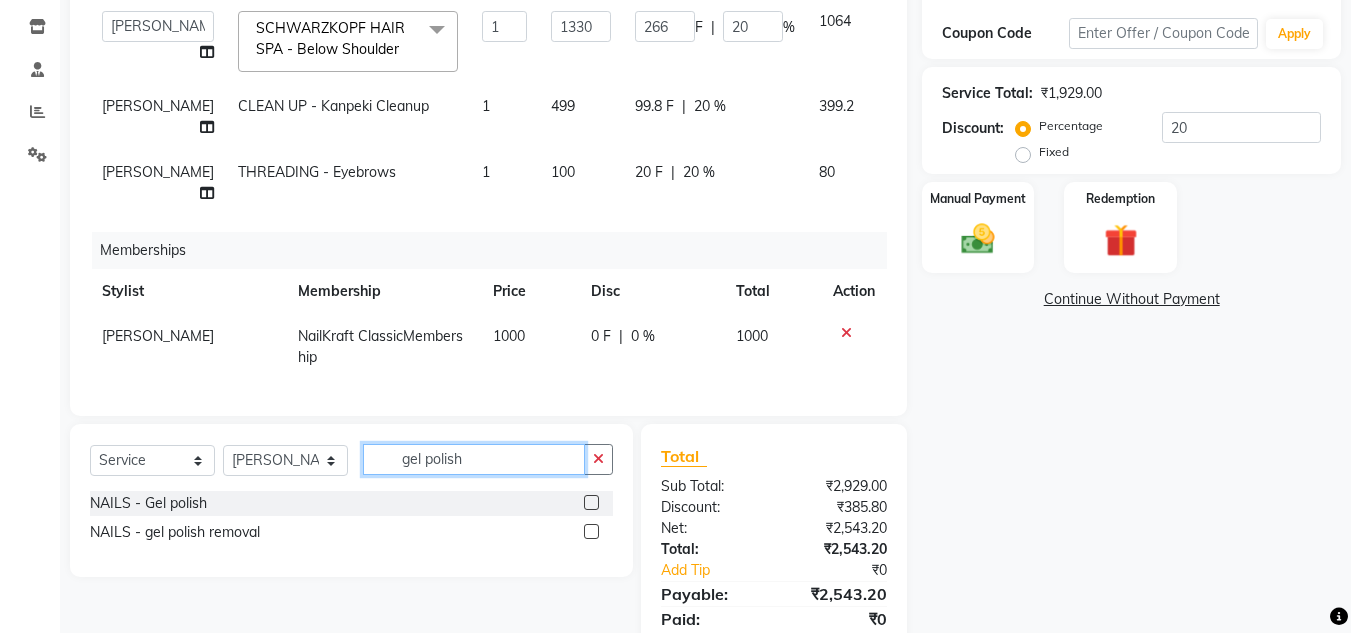 type on "gel polish" 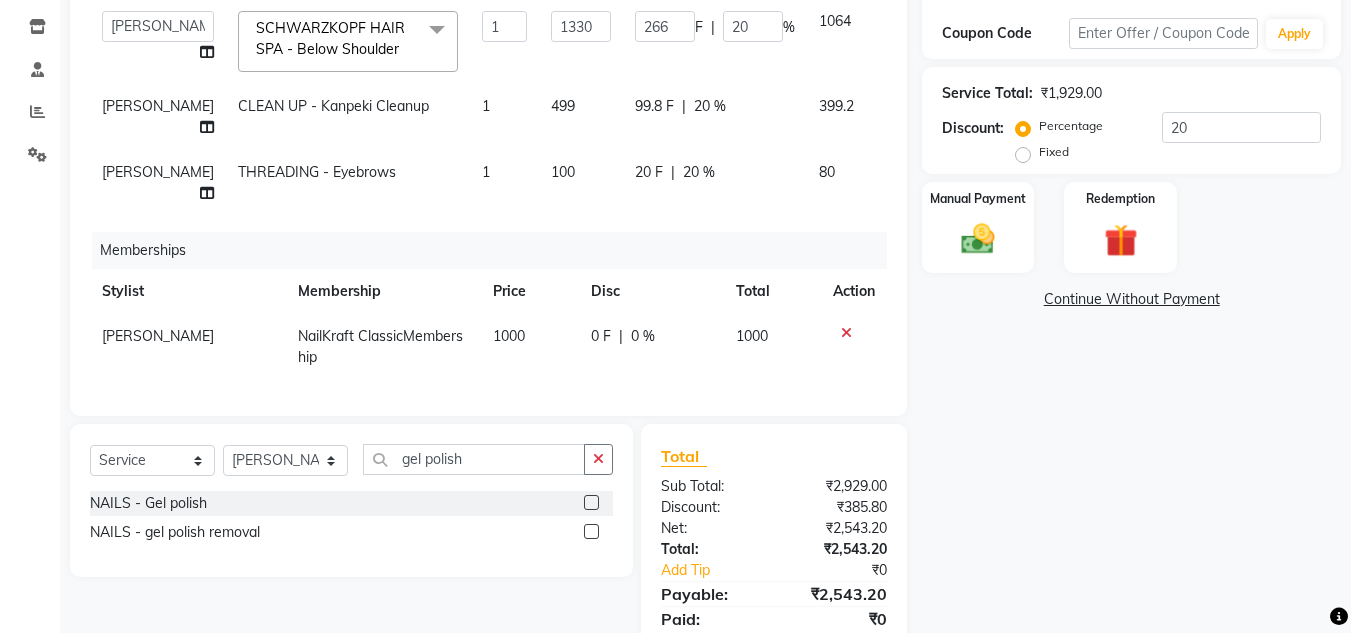 click 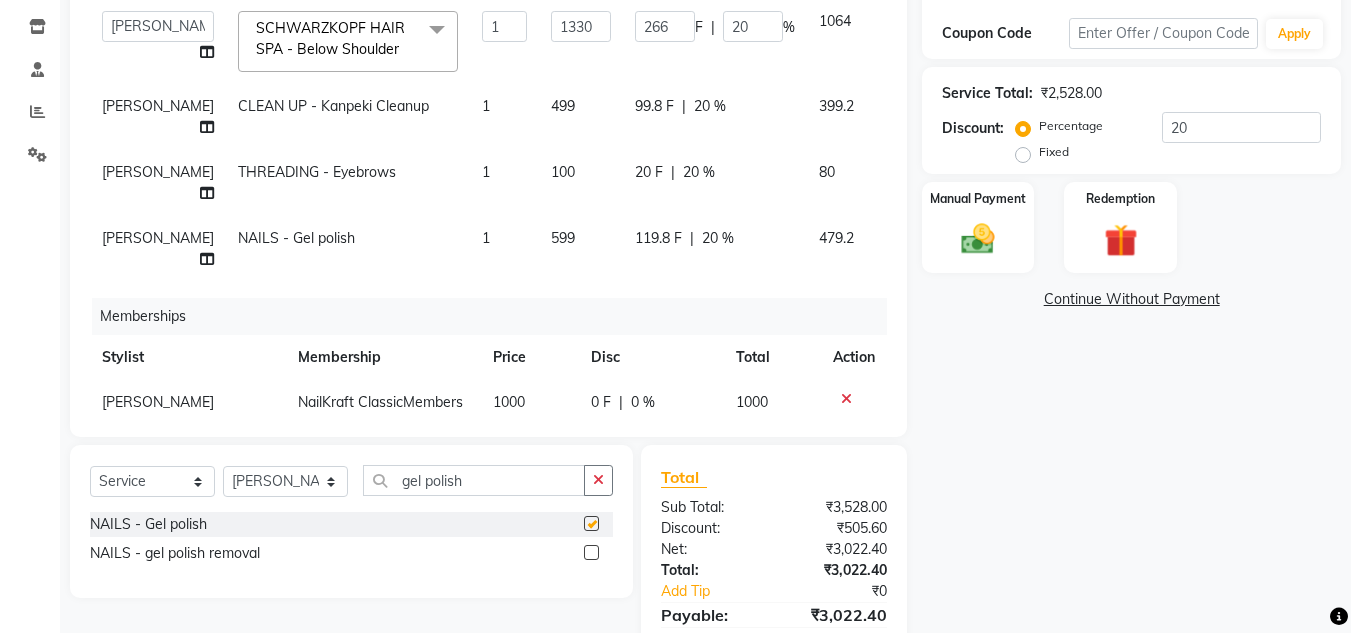 checkbox on "false" 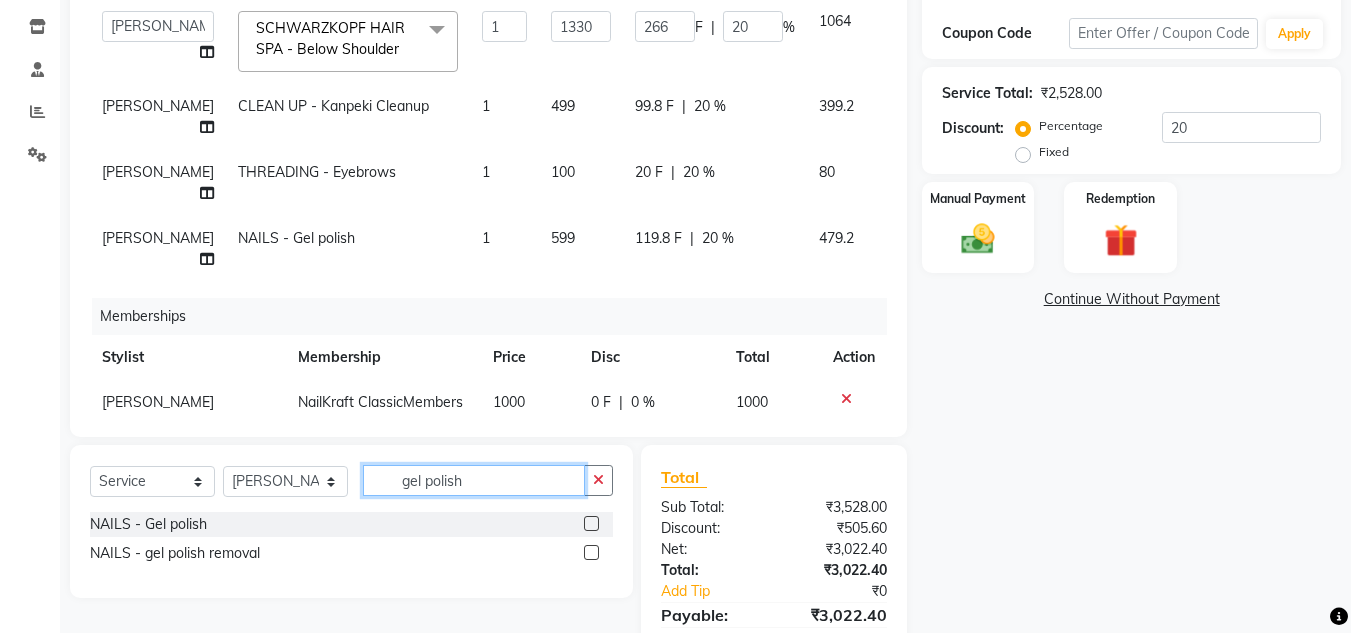 click on "gel polish" 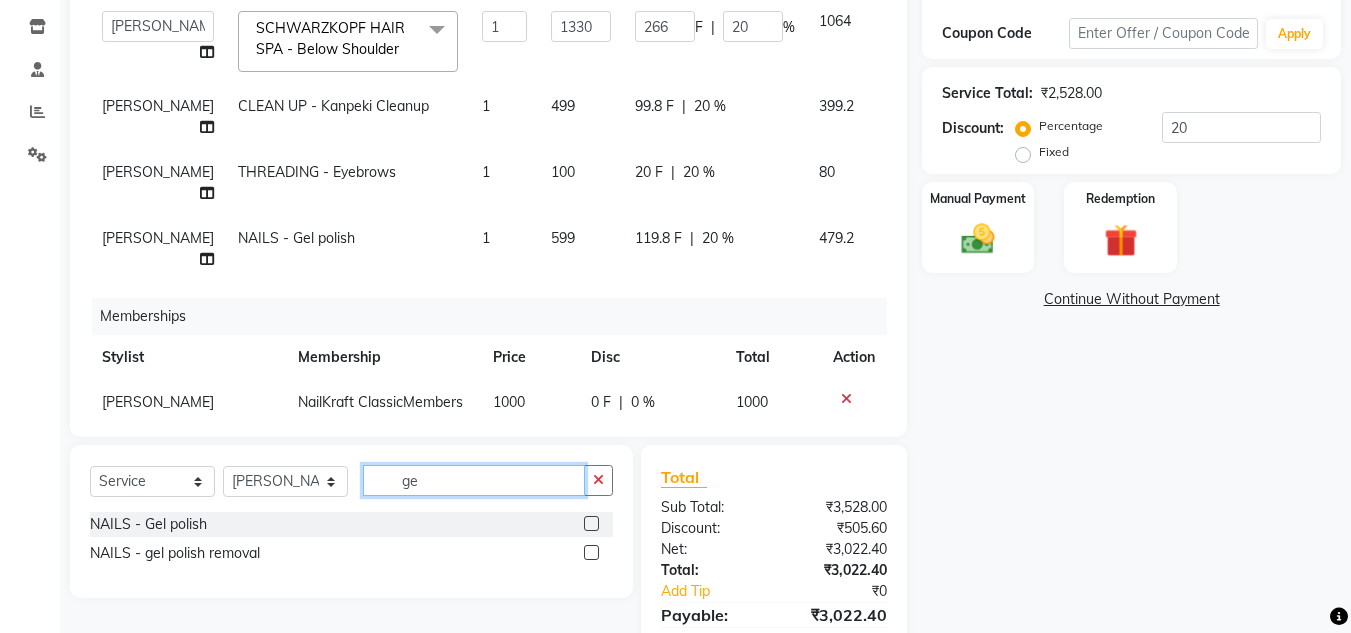 type on "g" 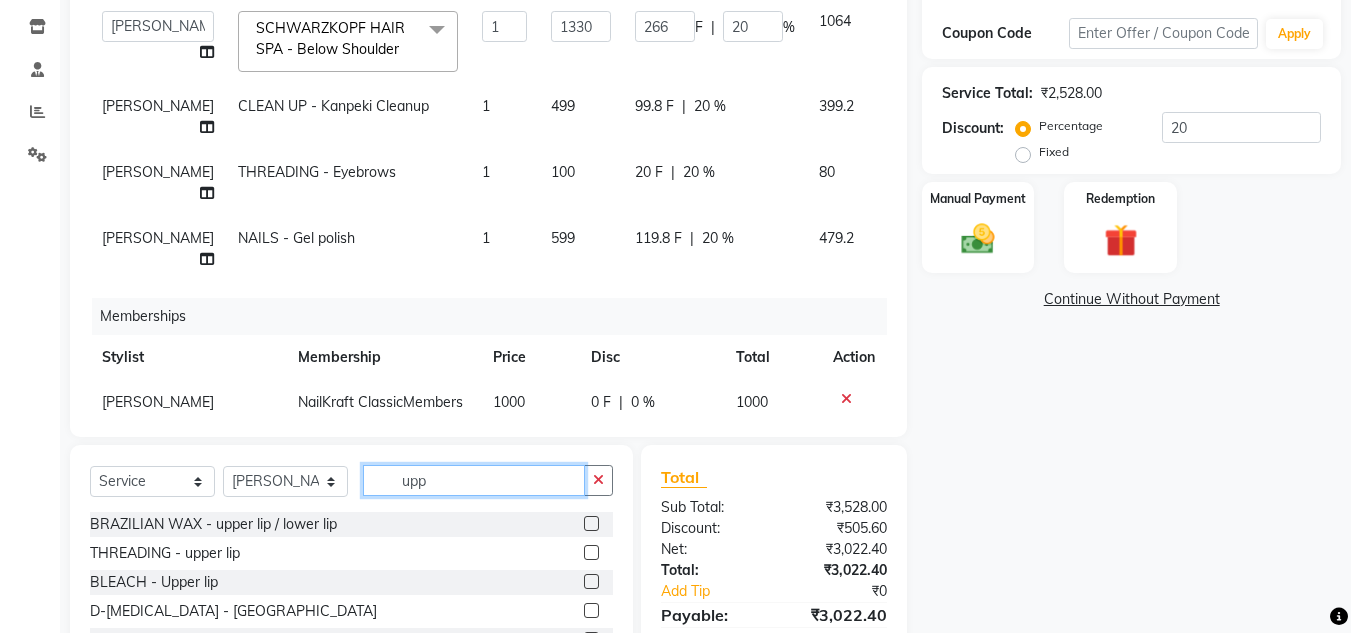 type on "upp" 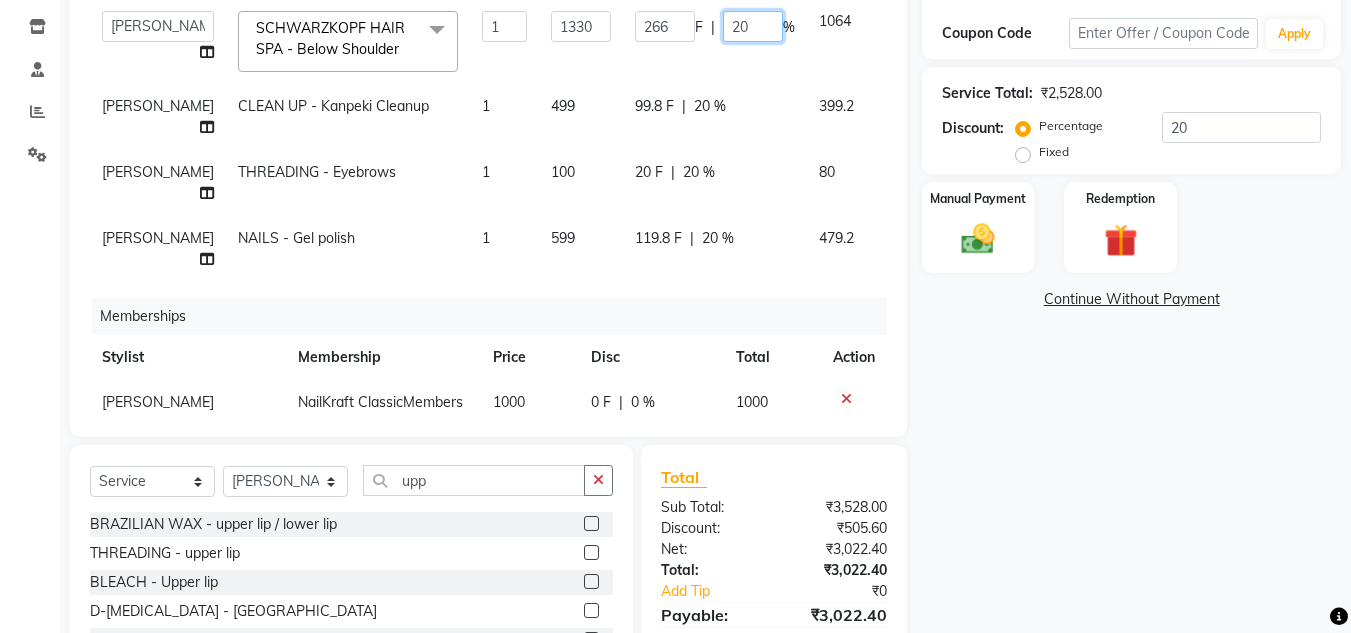click on "20" 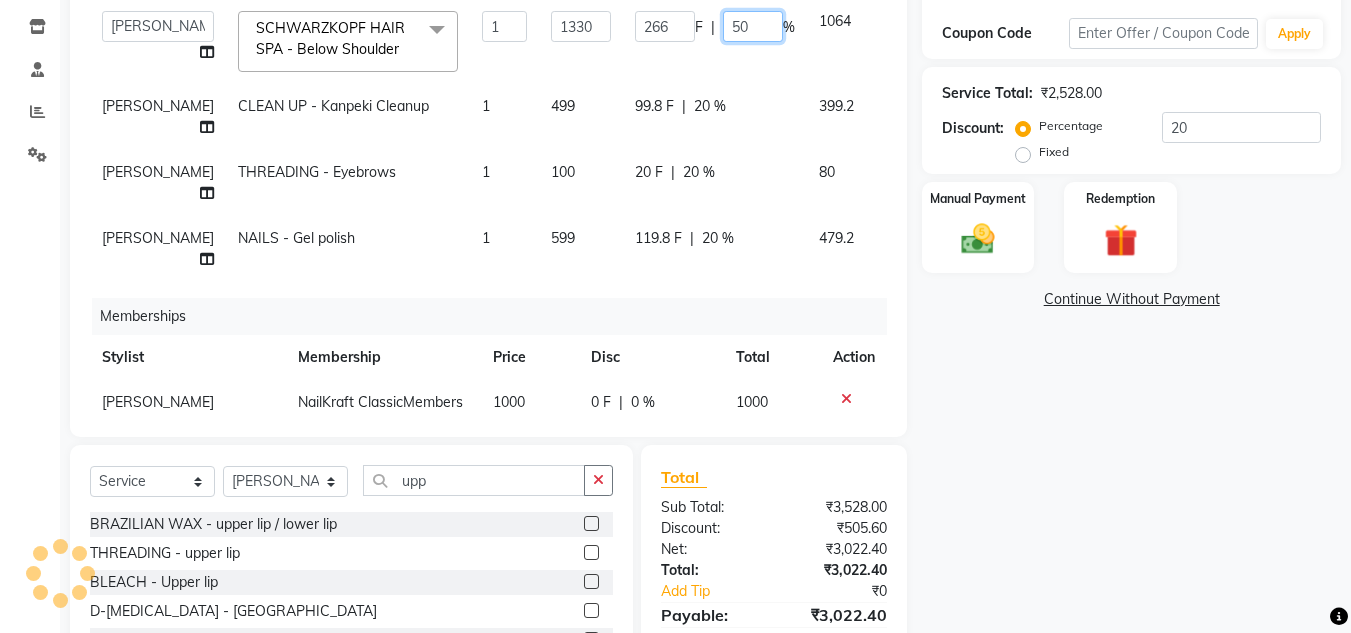 type on "5" 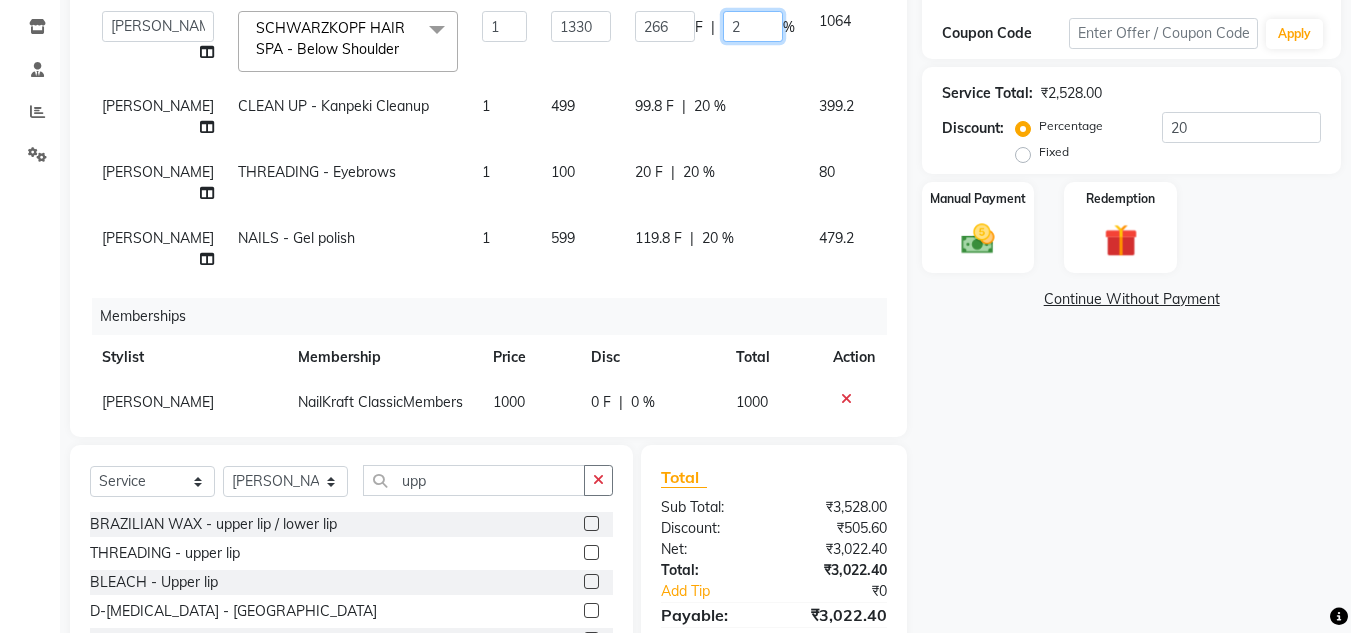 type on "20" 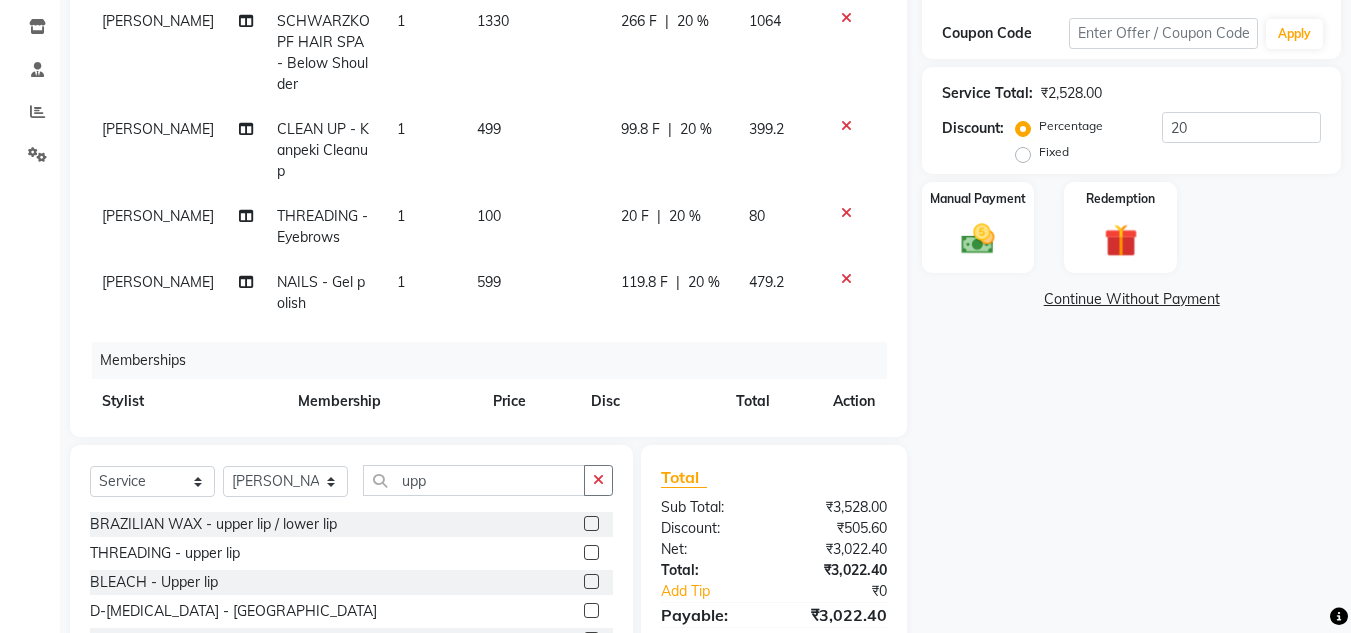 click on "Name: Twinkle Vijay Membership:  No Active Membership  Total Visits:  3 Card on file:  0 Last Visit:   [DATE] Points:   0  Coupon Code Apply Service Total:  ₹2,528.00  Discount:  Percentage   Fixed  20 Manual Payment Redemption  Continue Without Payment" 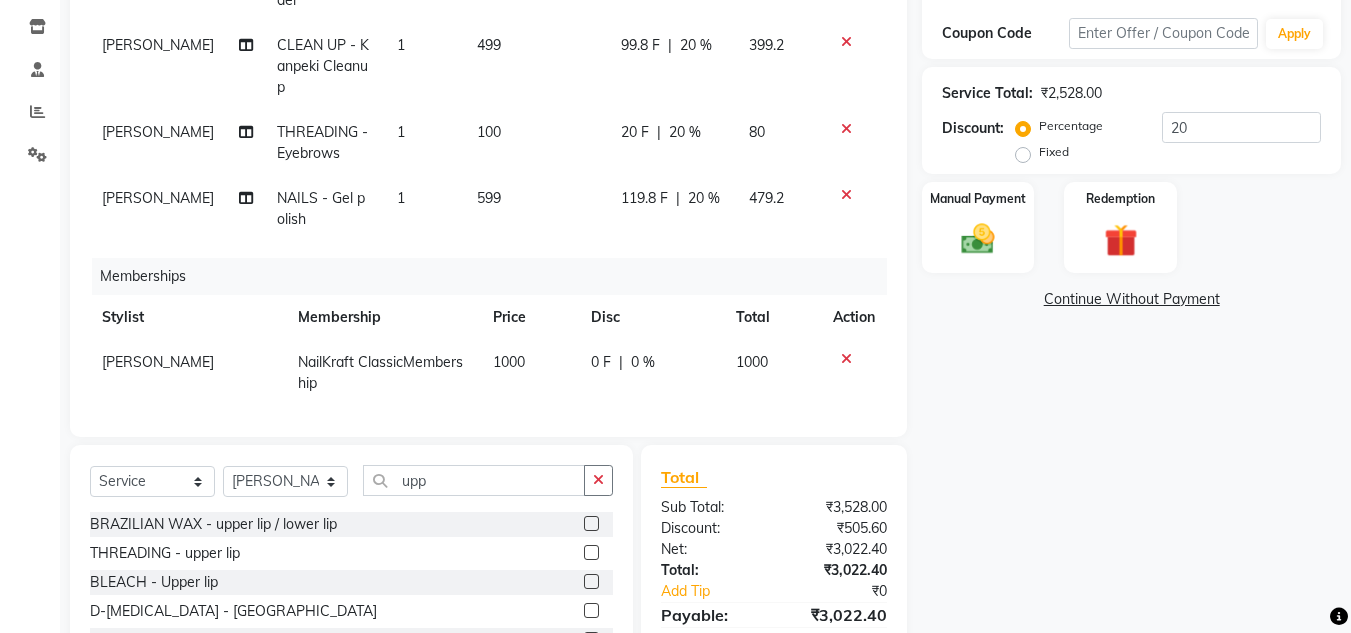 scroll, scrollTop: 104, scrollLeft: 0, axis: vertical 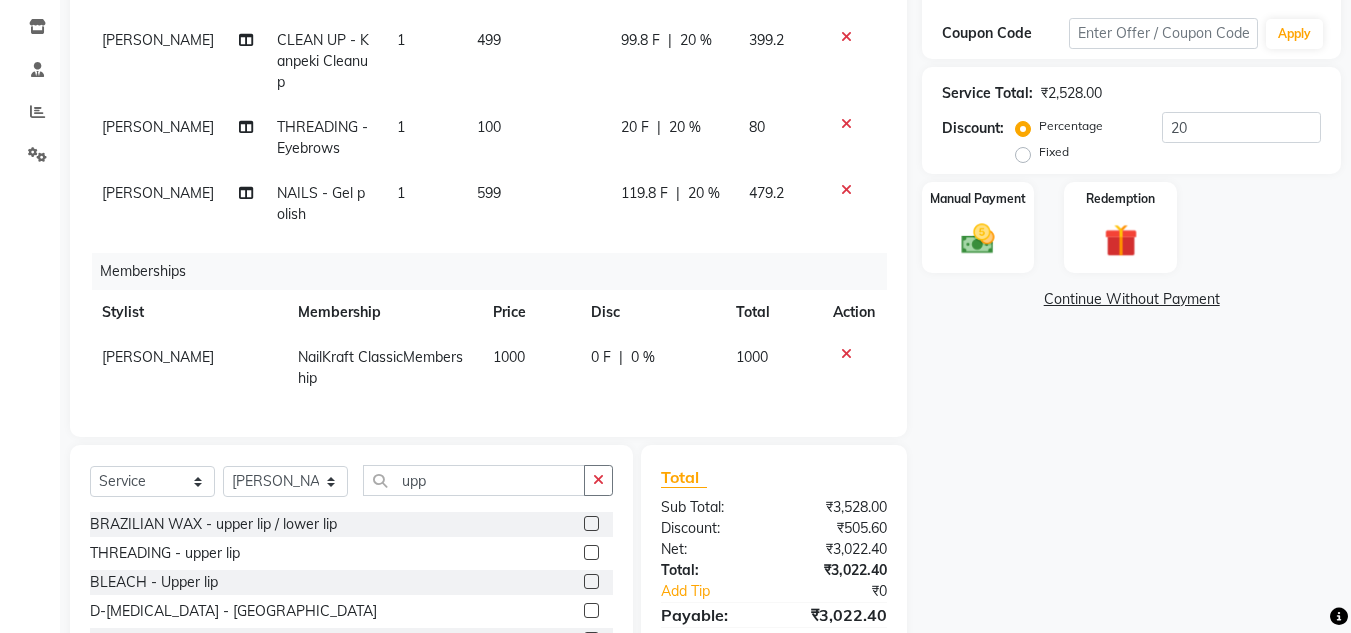 click 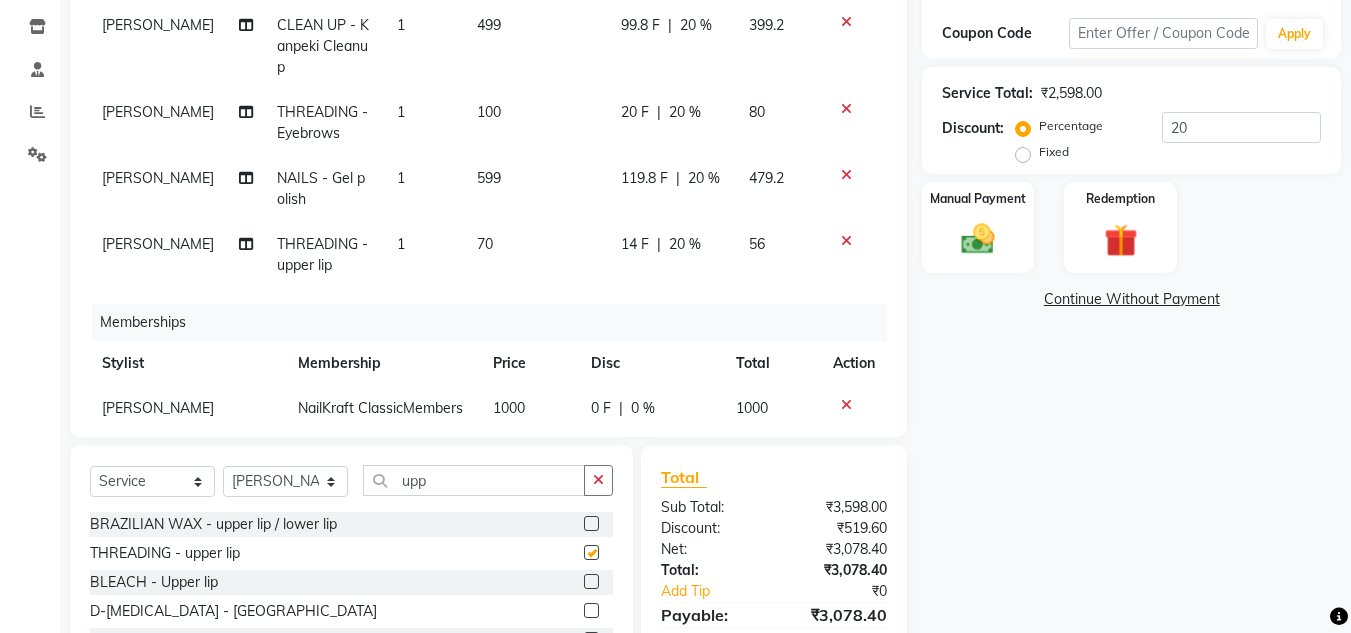 checkbox on "false" 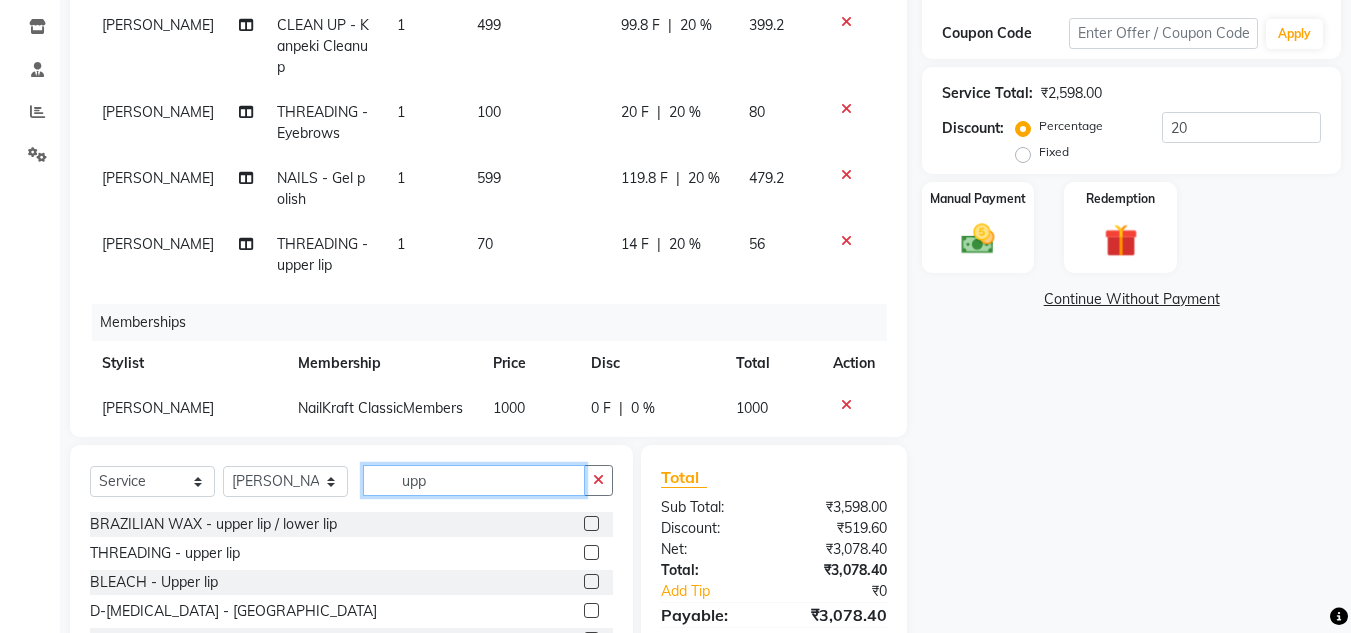 click on "upp" 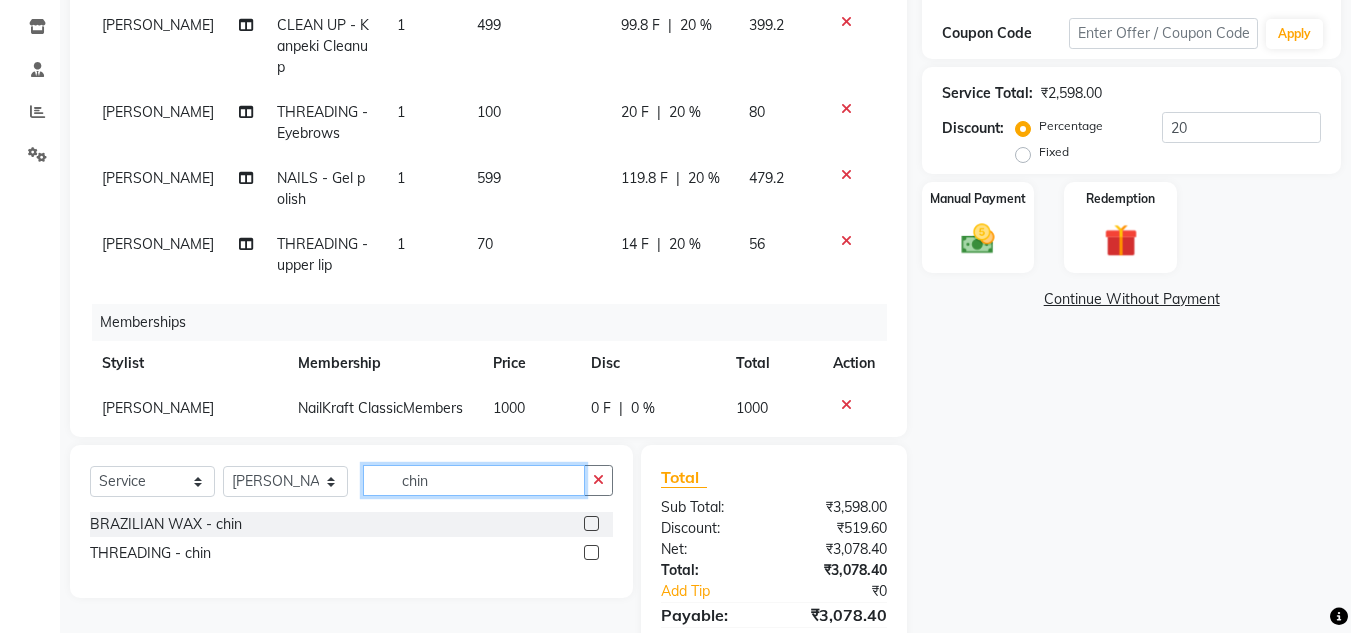 type on "chin" 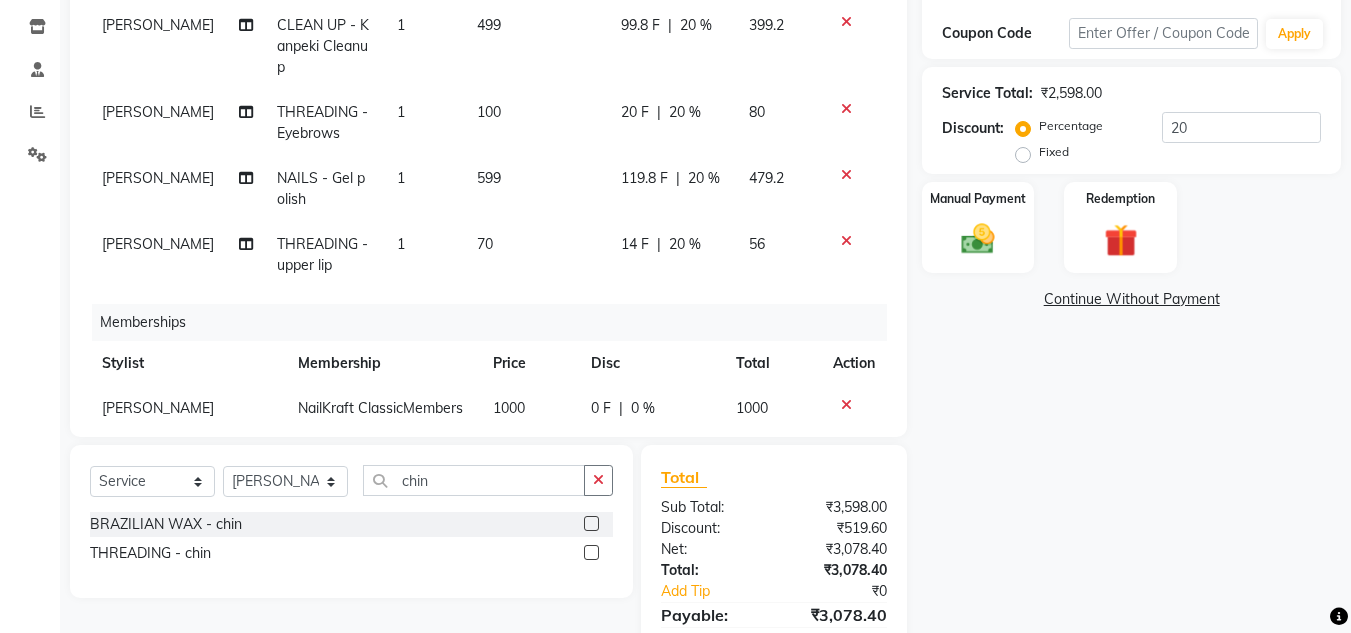 click 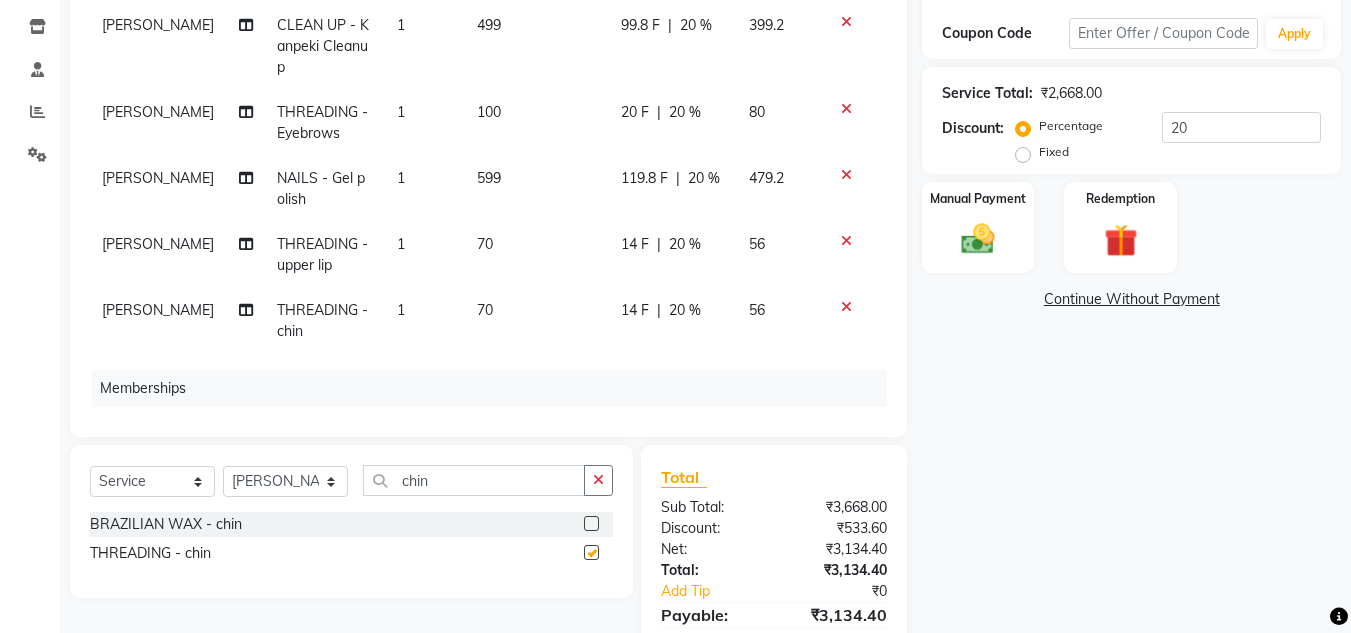 checkbox on "false" 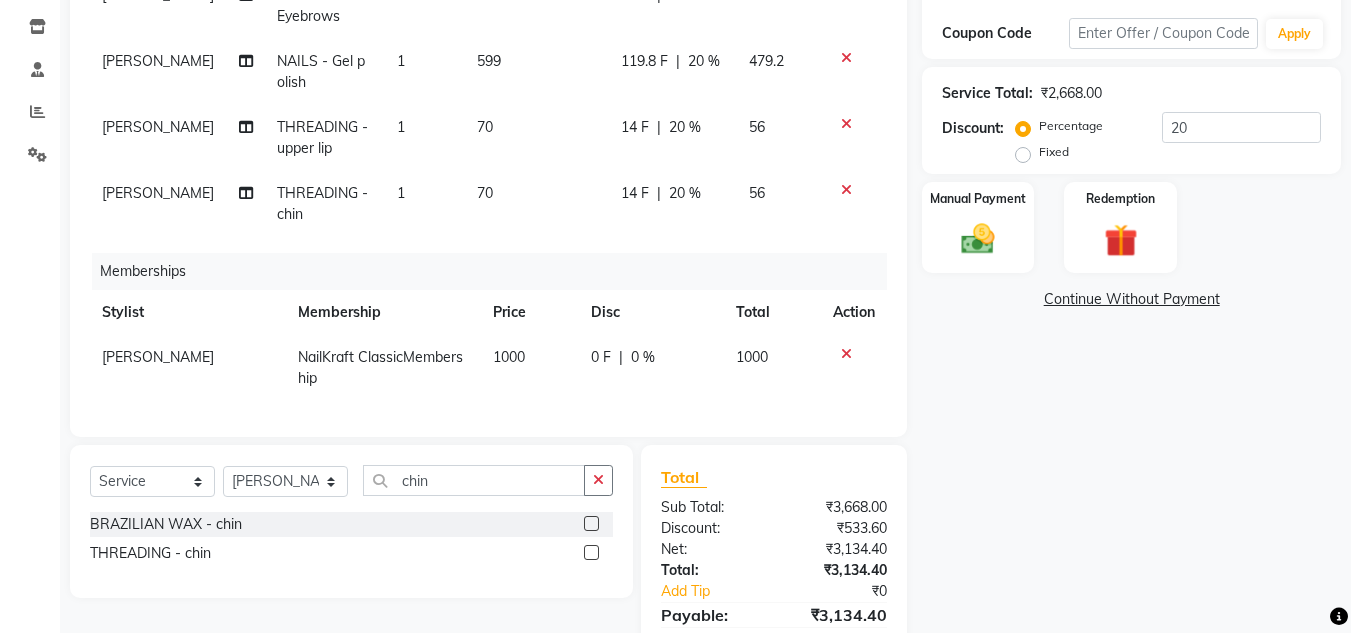 scroll, scrollTop: 236, scrollLeft: 0, axis: vertical 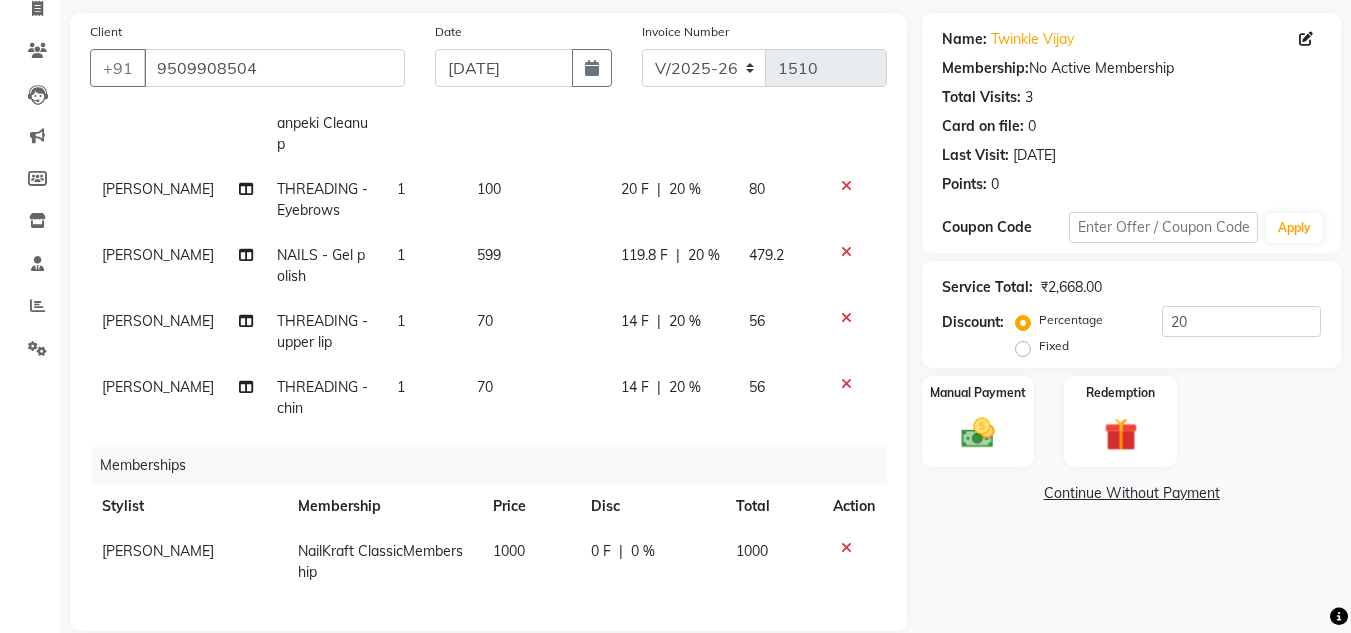 click on "[PERSON_NAME]" 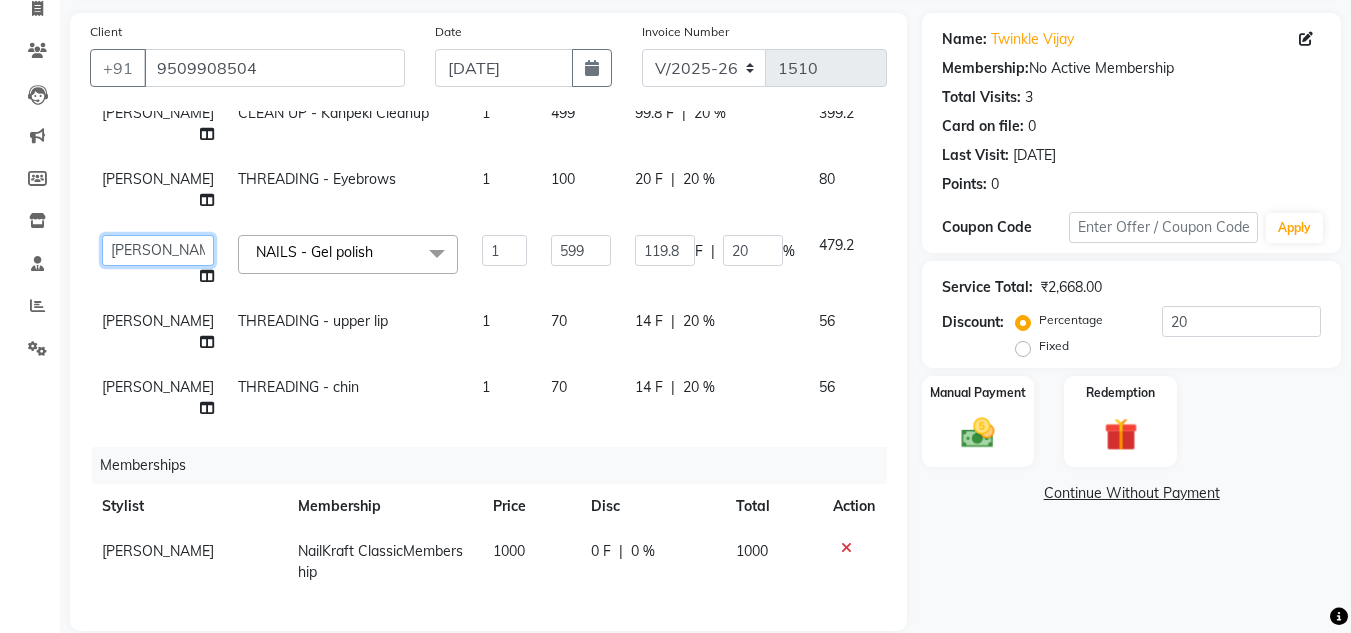 click on "[PERSON_NAME] [PERSON_NAME]   [PERSON_NAME]   [PERSON_NAME]   [MEDICAL_DATA][PERSON_NAME] Mehral   Preeti Bidlal   [PERSON_NAME]   [PERSON_NAME] [PERSON_NAME] [PERSON_NAME]" 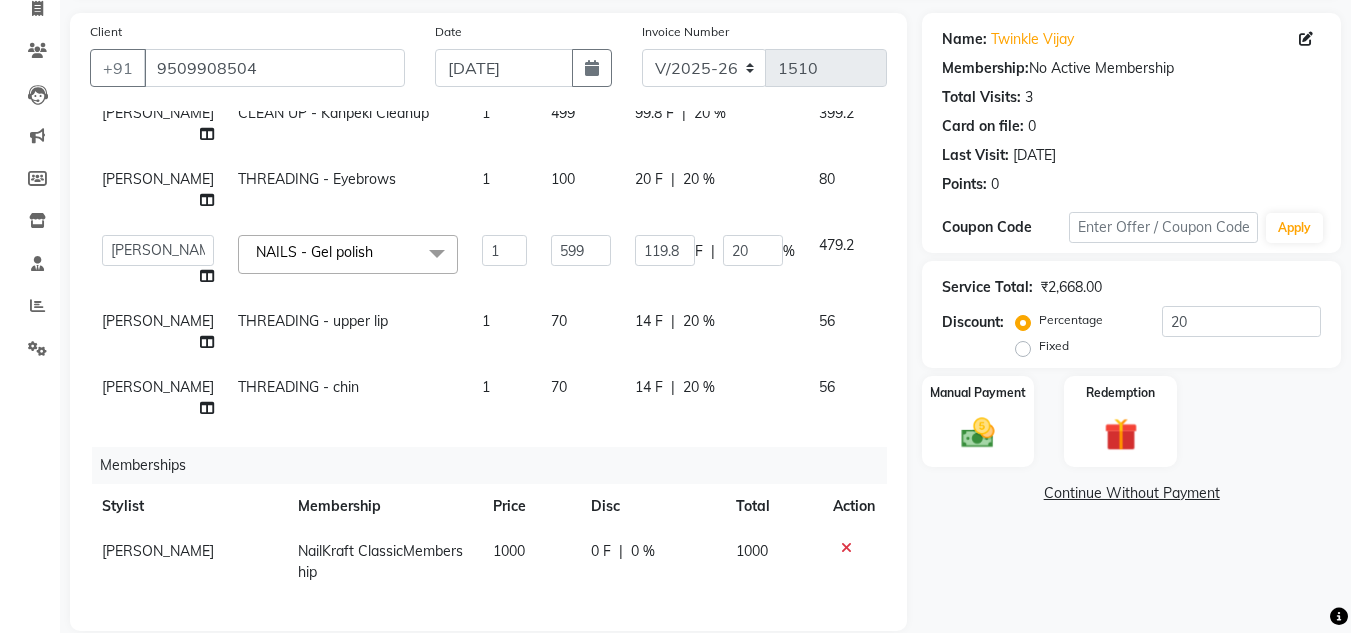 select on "76535" 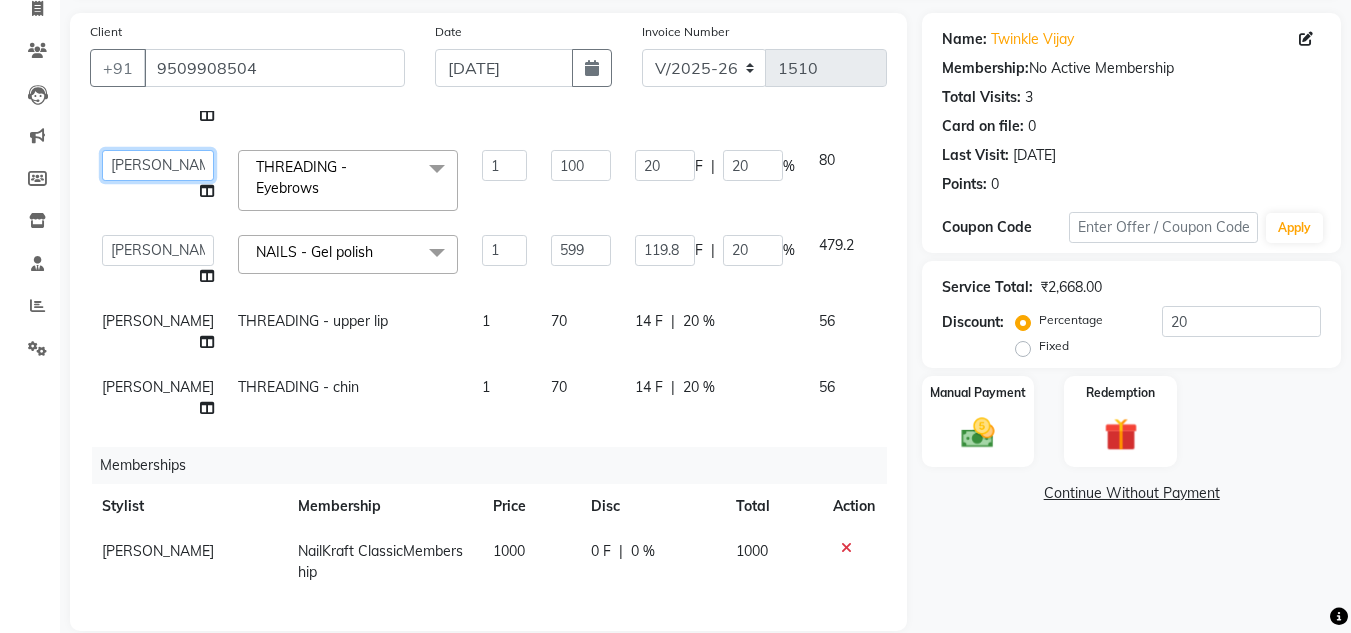 click on "[PERSON_NAME] [PERSON_NAME]   [PERSON_NAME]   [PERSON_NAME]   [MEDICAL_DATA][PERSON_NAME] Mehral   Preeti Bidlal   [PERSON_NAME]   [PERSON_NAME] [PERSON_NAME] [PERSON_NAME]" 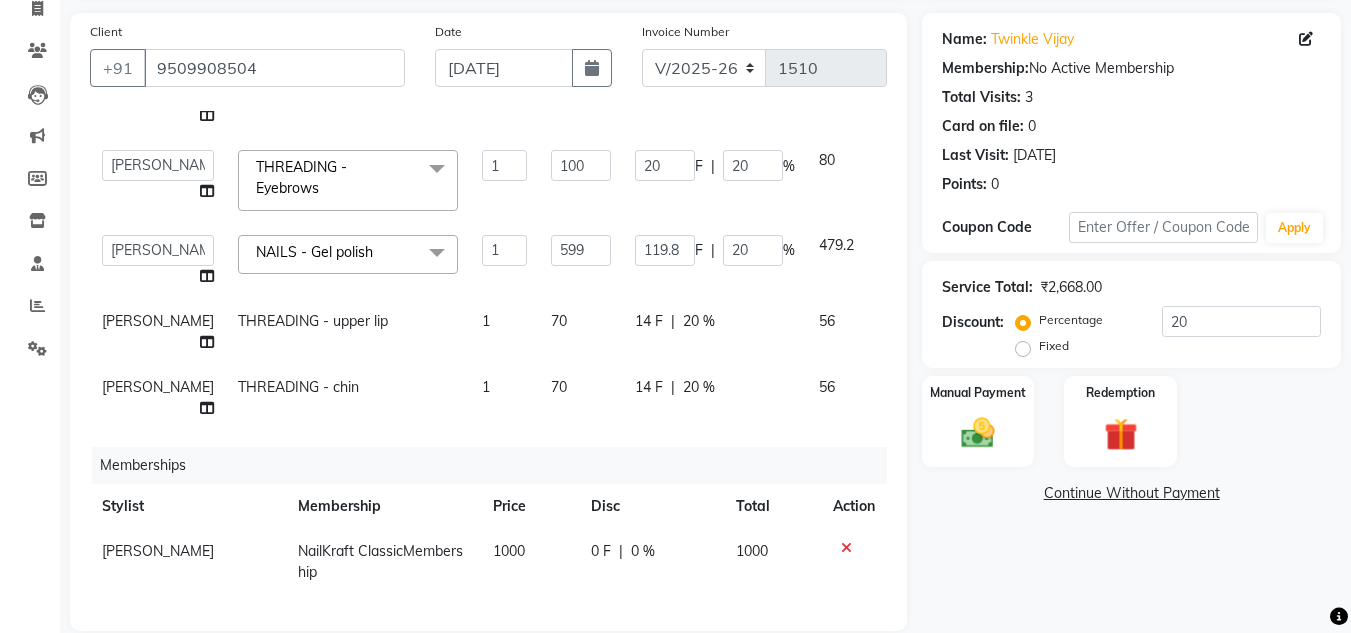 select on "50028" 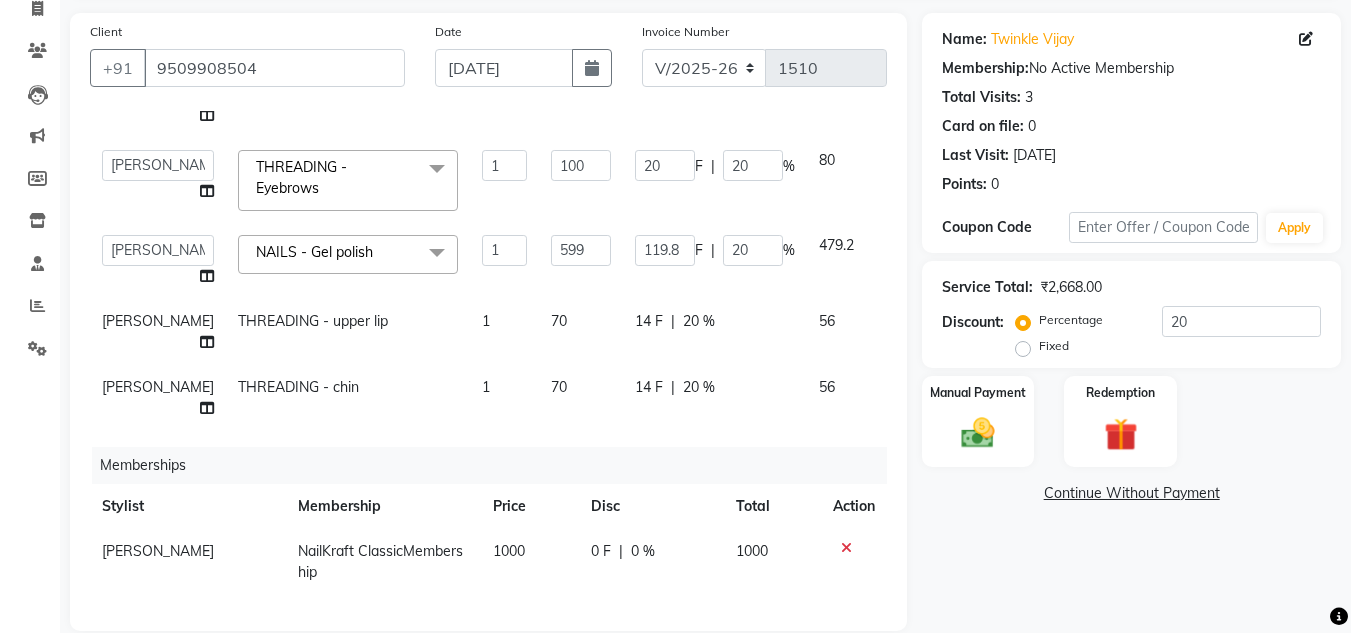 click on "[PERSON_NAME]" 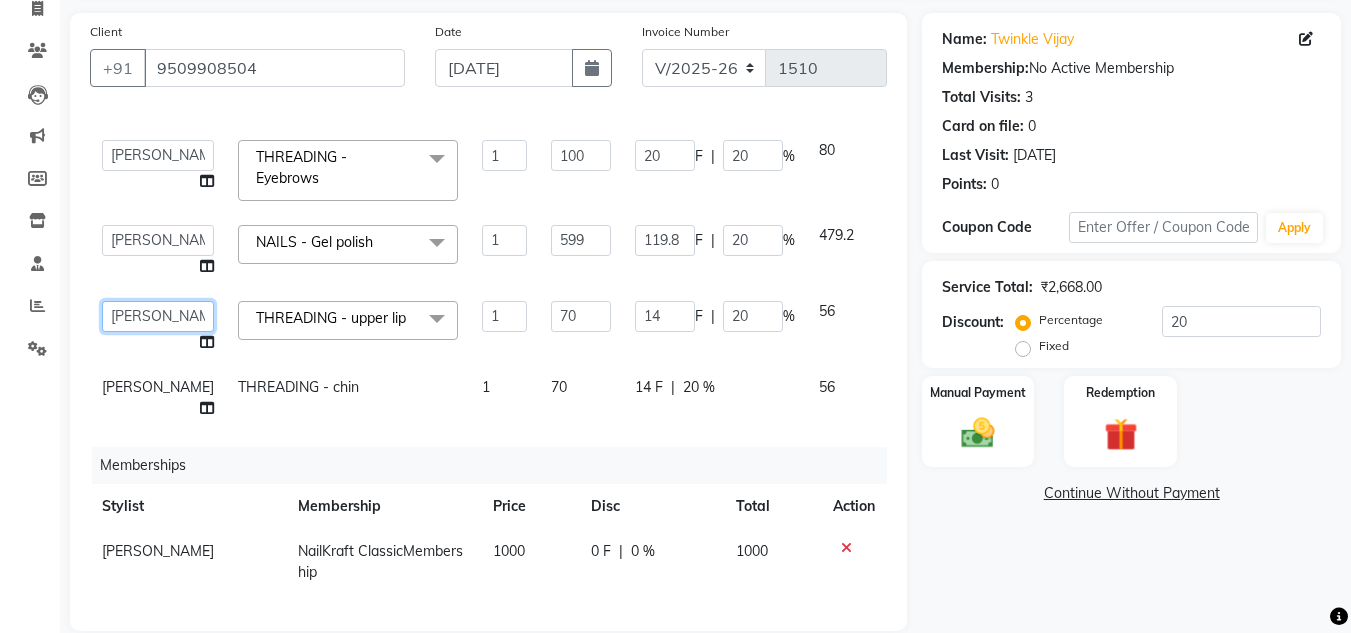 click on "[PERSON_NAME] [PERSON_NAME]   [PERSON_NAME]   [PERSON_NAME]   [MEDICAL_DATA][PERSON_NAME] Mehral   Preeti Bidlal   [PERSON_NAME]   [PERSON_NAME] [PERSON_NAME] [PERSON_NAME]" 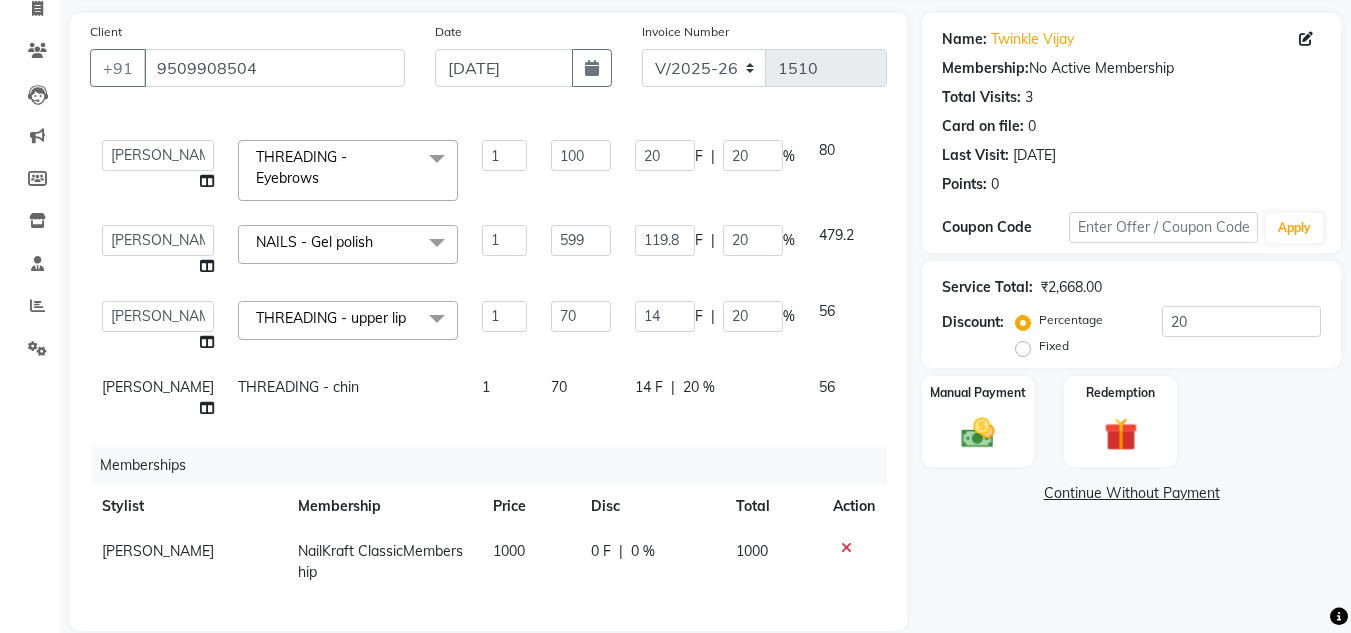 select on "50028" 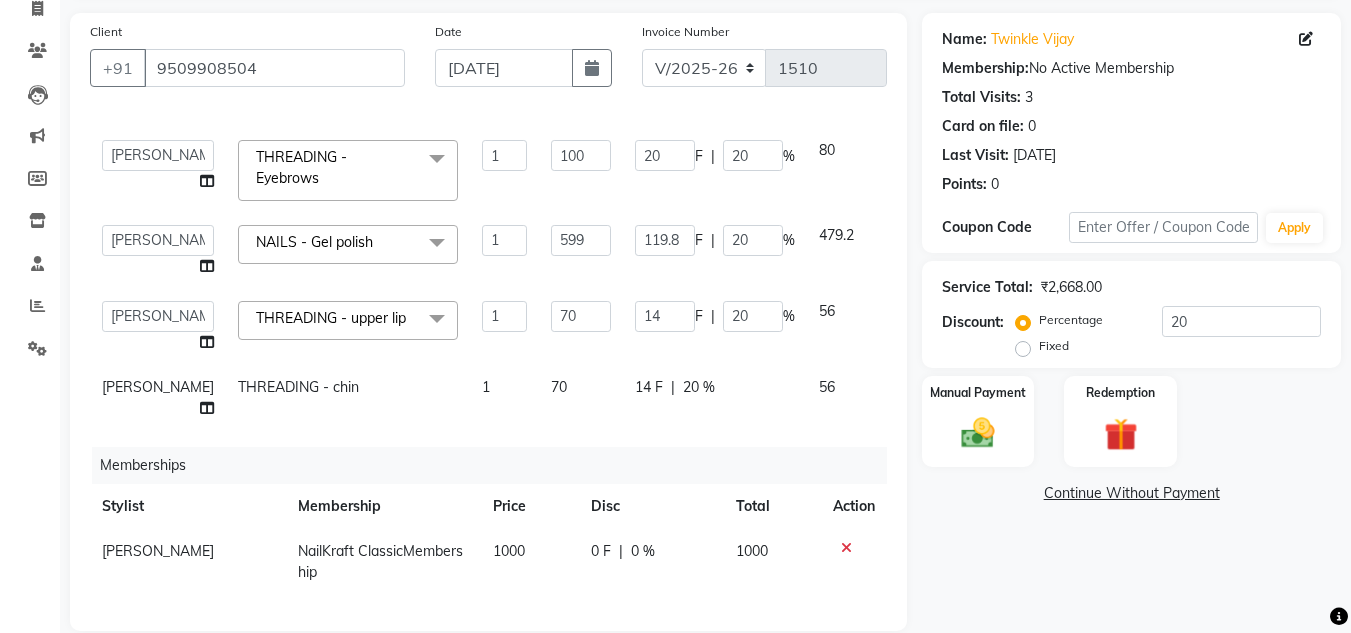 click on "[PERSON_NAME]" 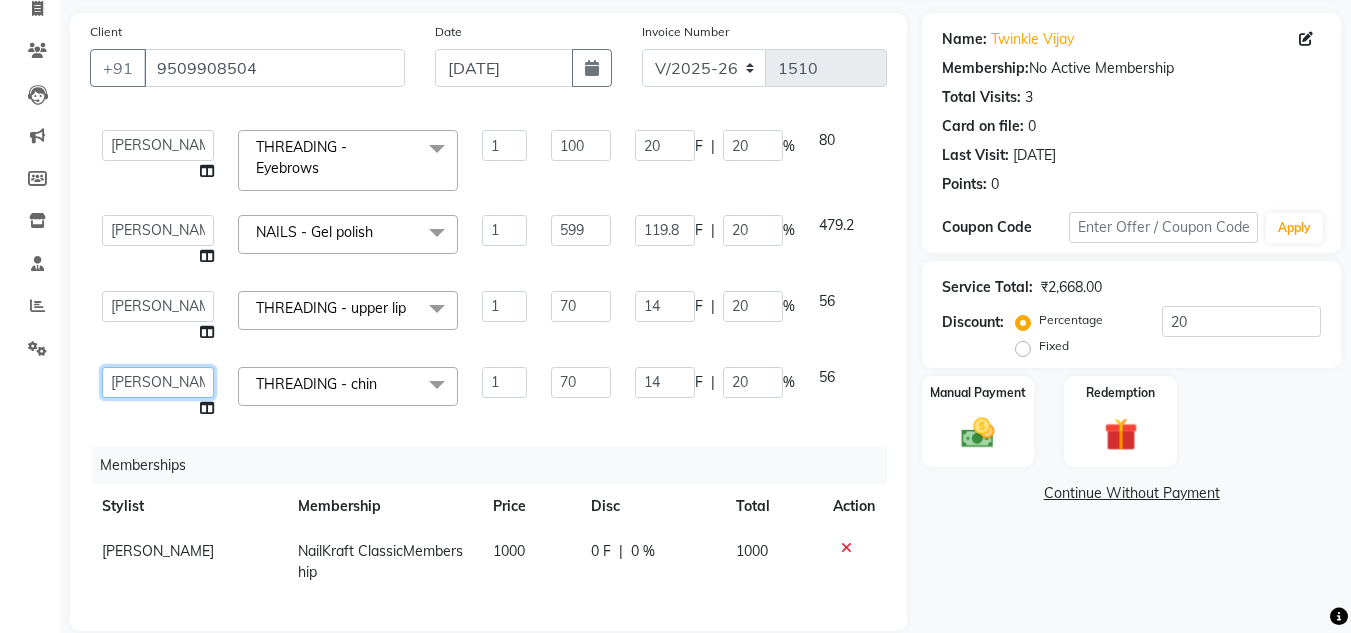 click on "[PERSON_NAME] [PERSON_NAME]   [PERSON_NAME]   [PERSON_NAME]   [MEDICAL_DATA][PERSON_NAME] Mehral   Preeti Bidlal   [PERSON_NAME]   [PERSON_NAME] [PERSON_NAME] [PERSON_NAME]" 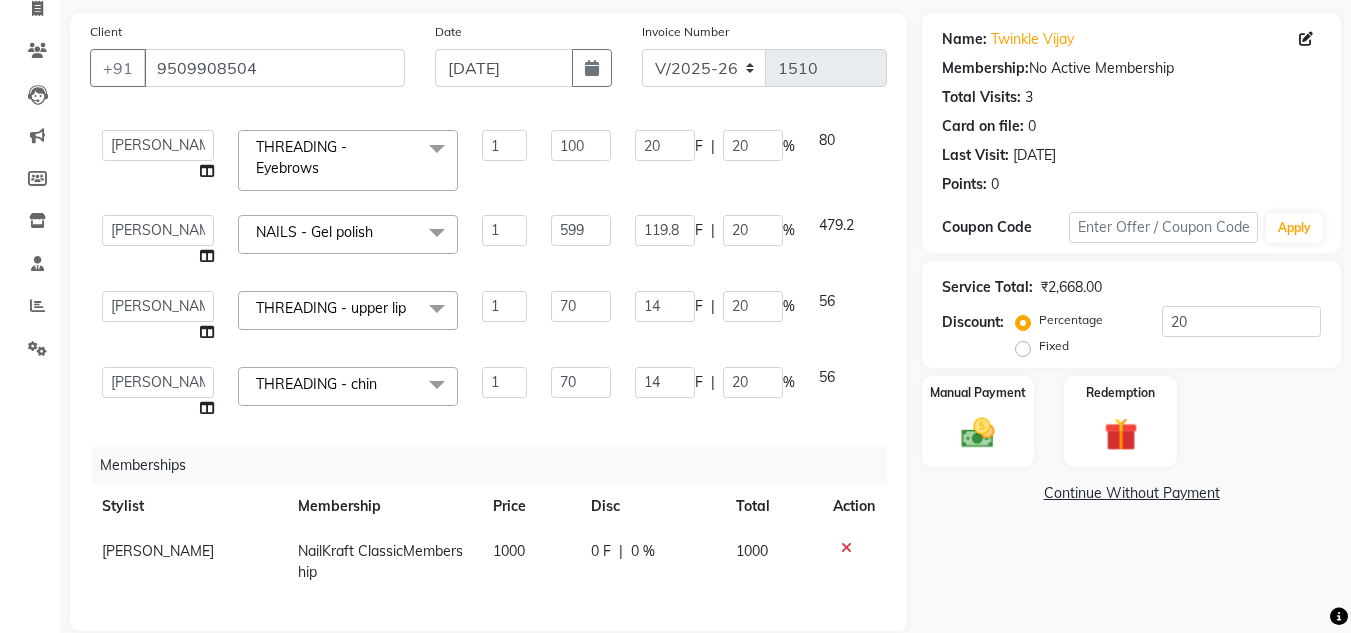 select on "50028" 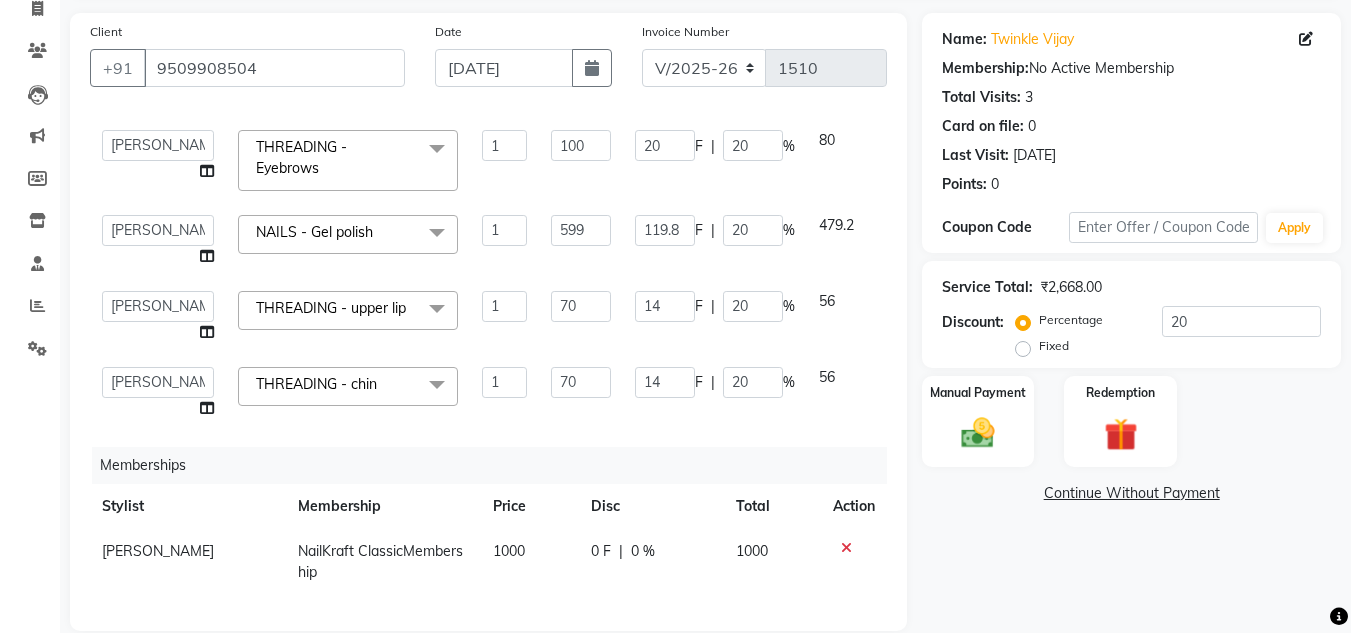 scroll, scrollTop: 306, scrollLeft: 0, axis: vertical 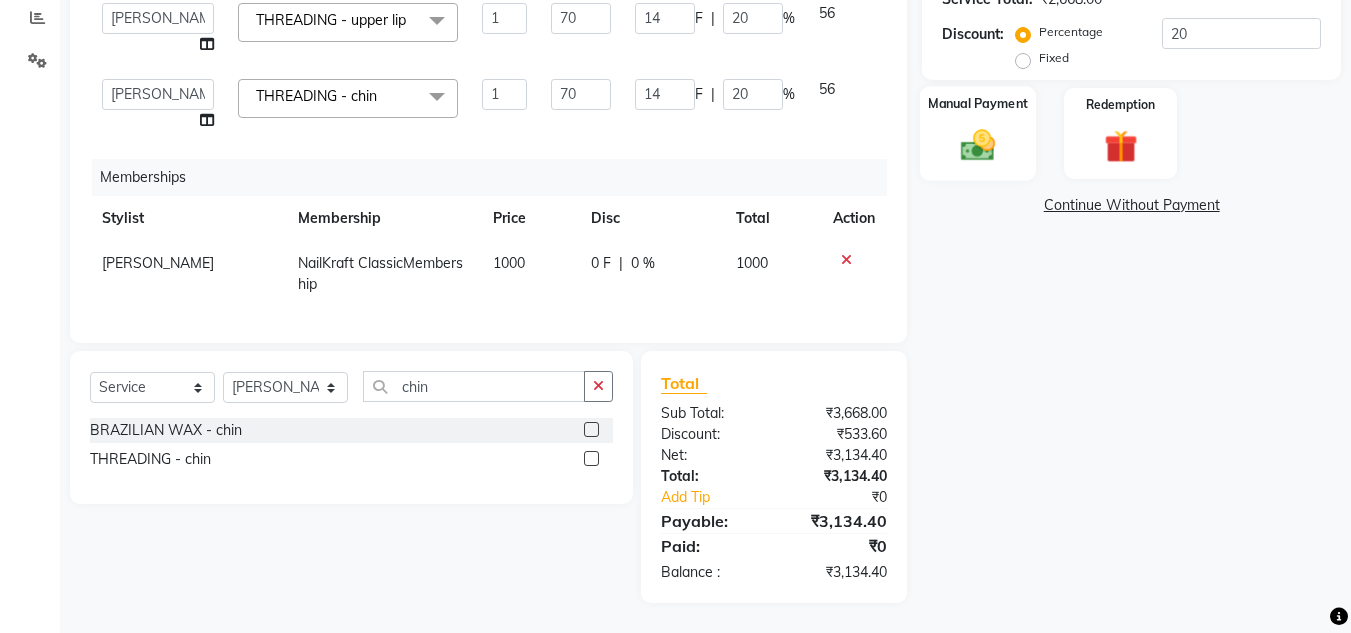 click 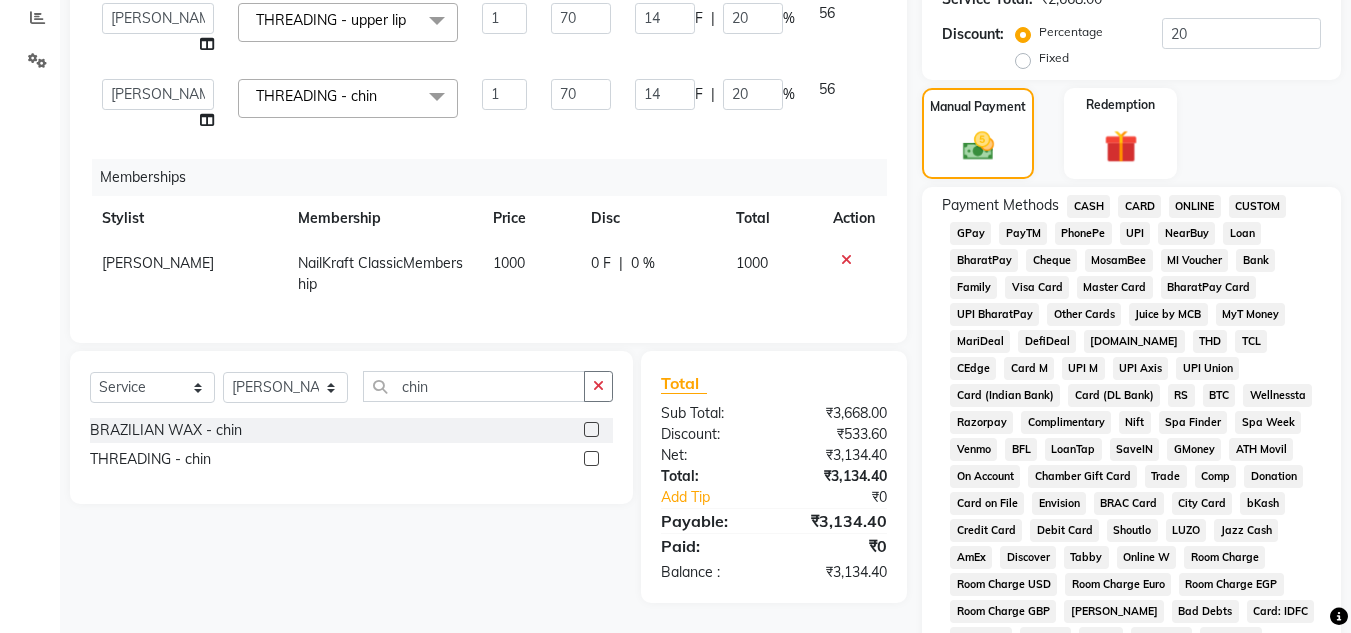 click on "GPay" 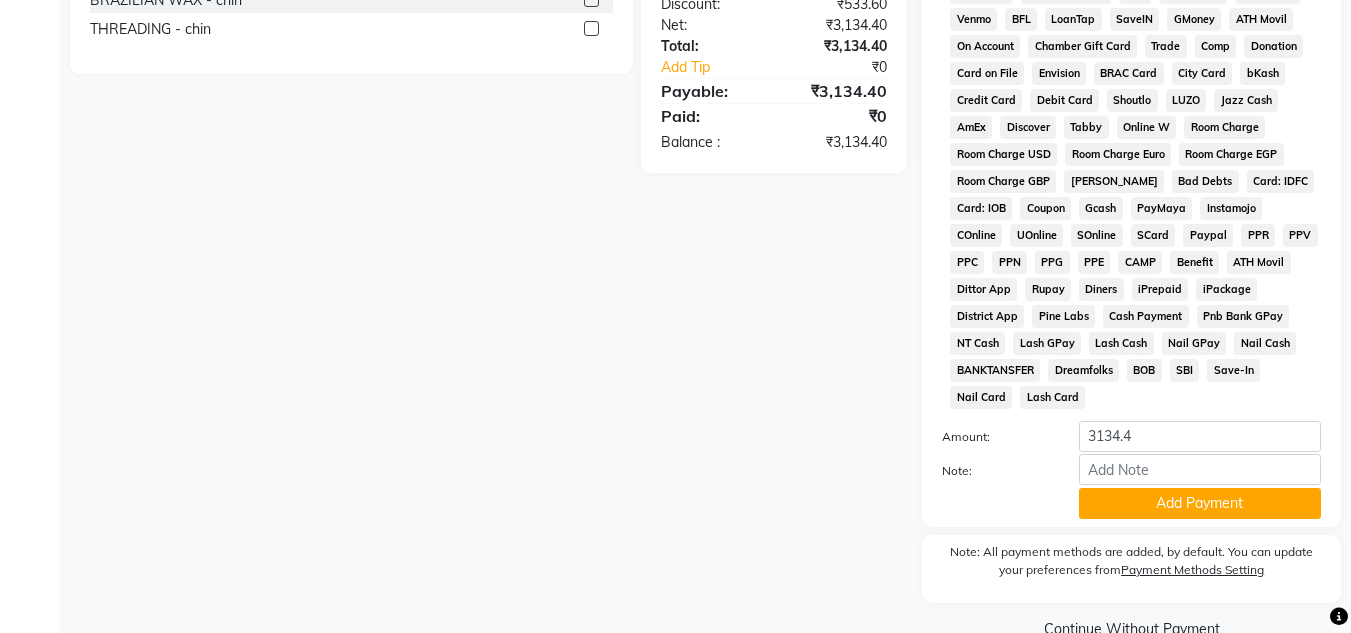scroll, scrollTop: 865, scrollLeft: 0, axis: vertical 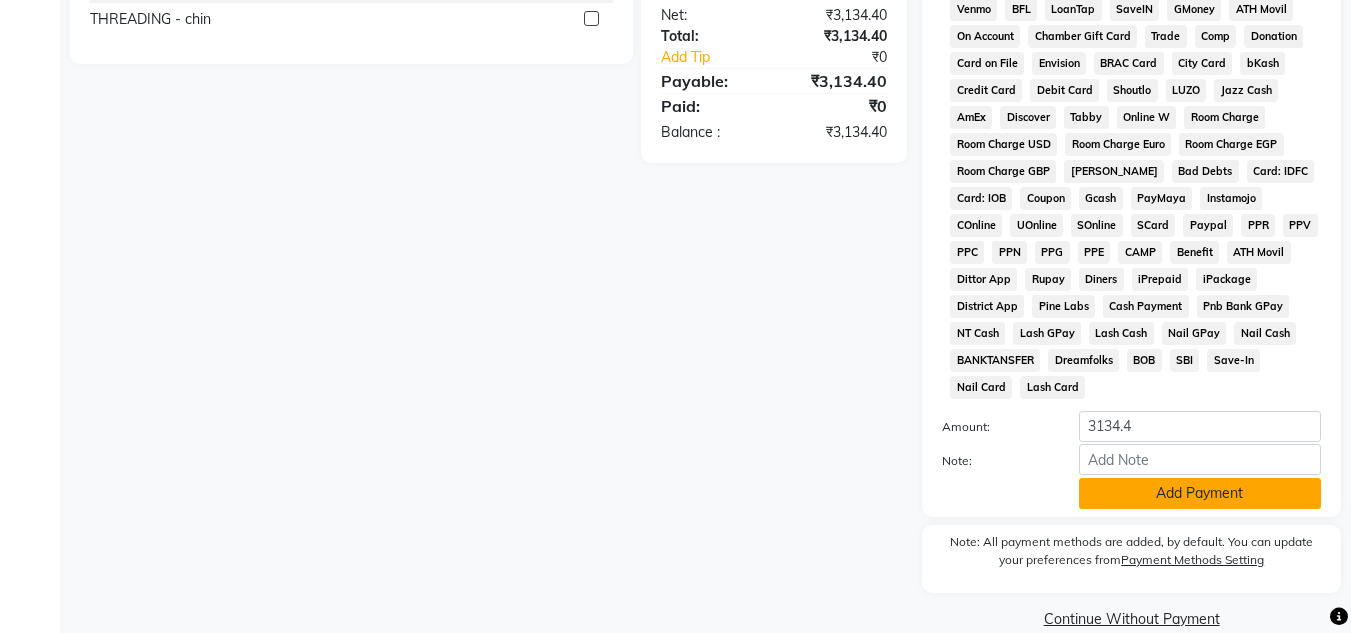 click on "Add Payment" 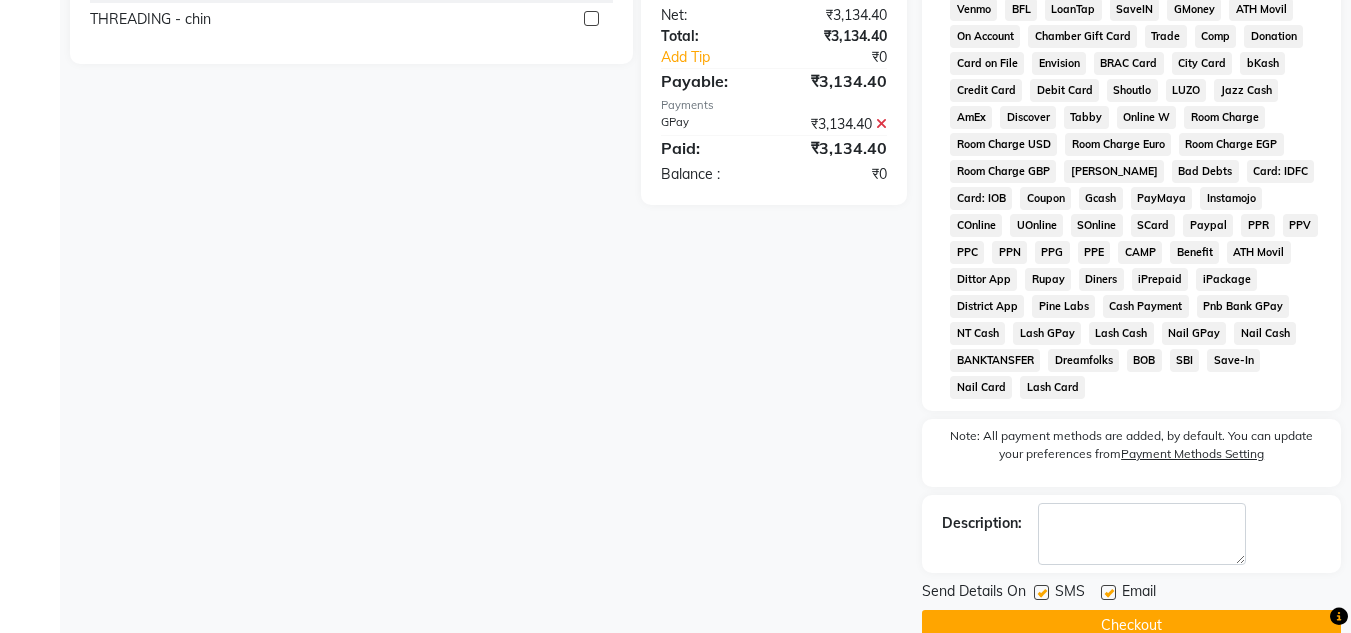 click on "Checkout" 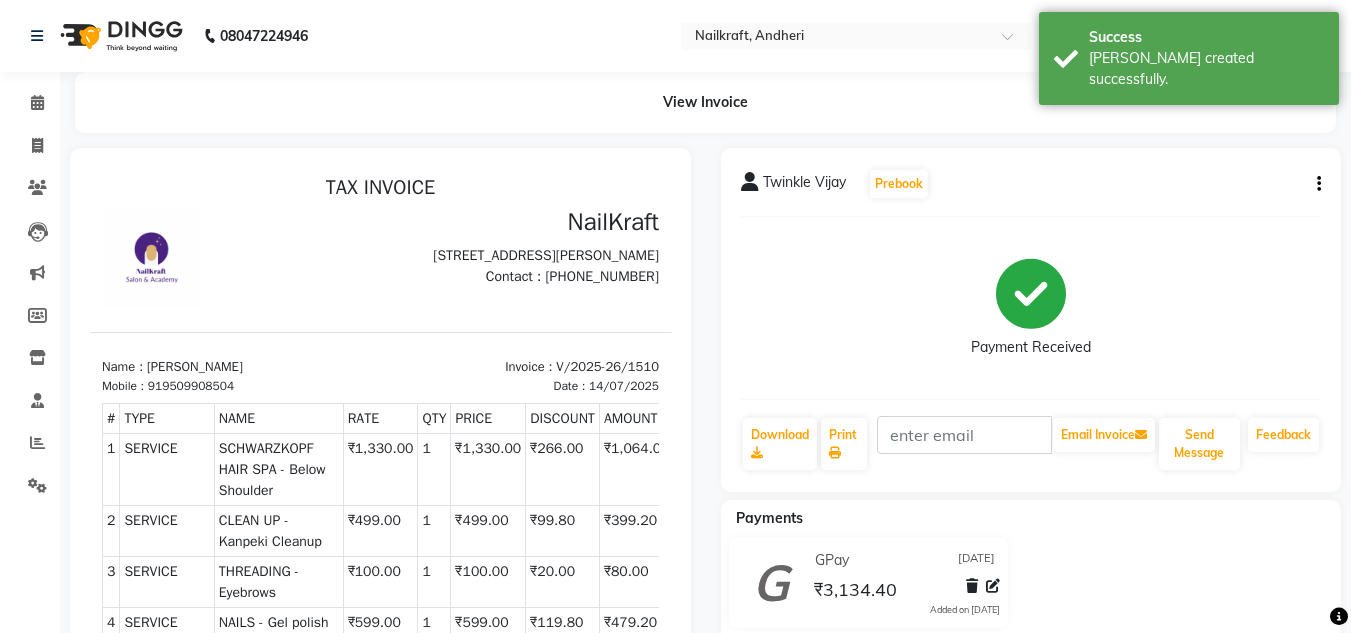 scroll, scrollTop: 0, scrollLeft: 0, axis: both 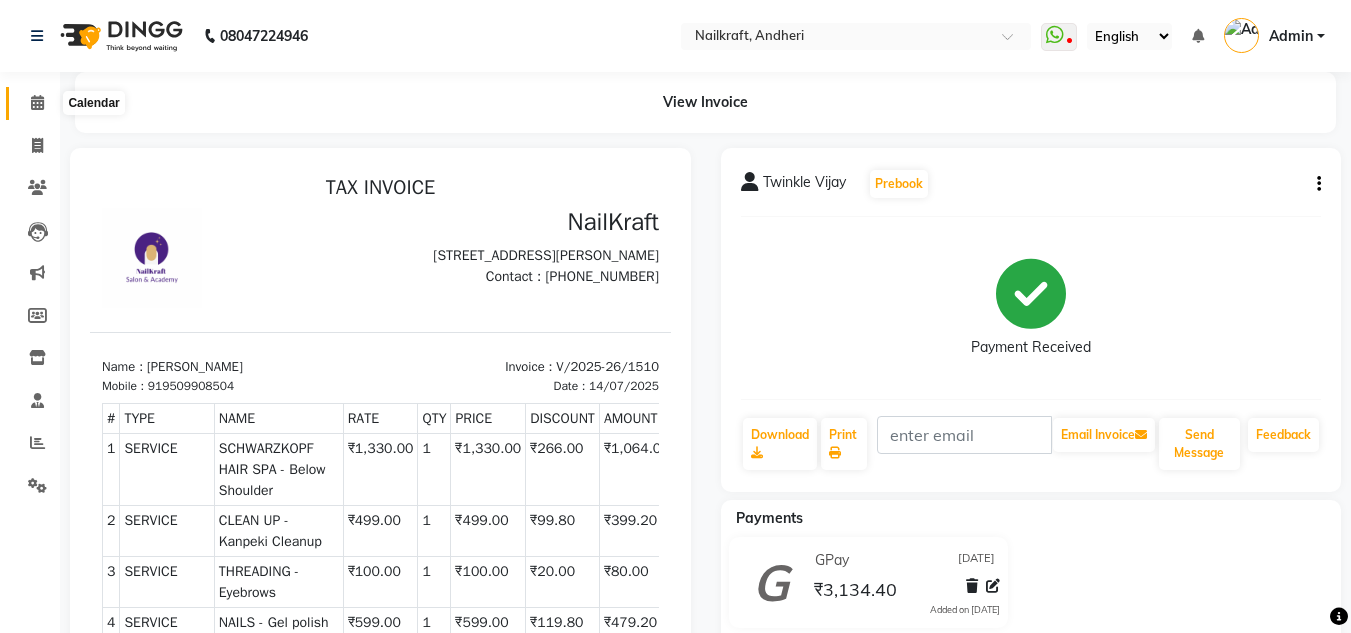 click 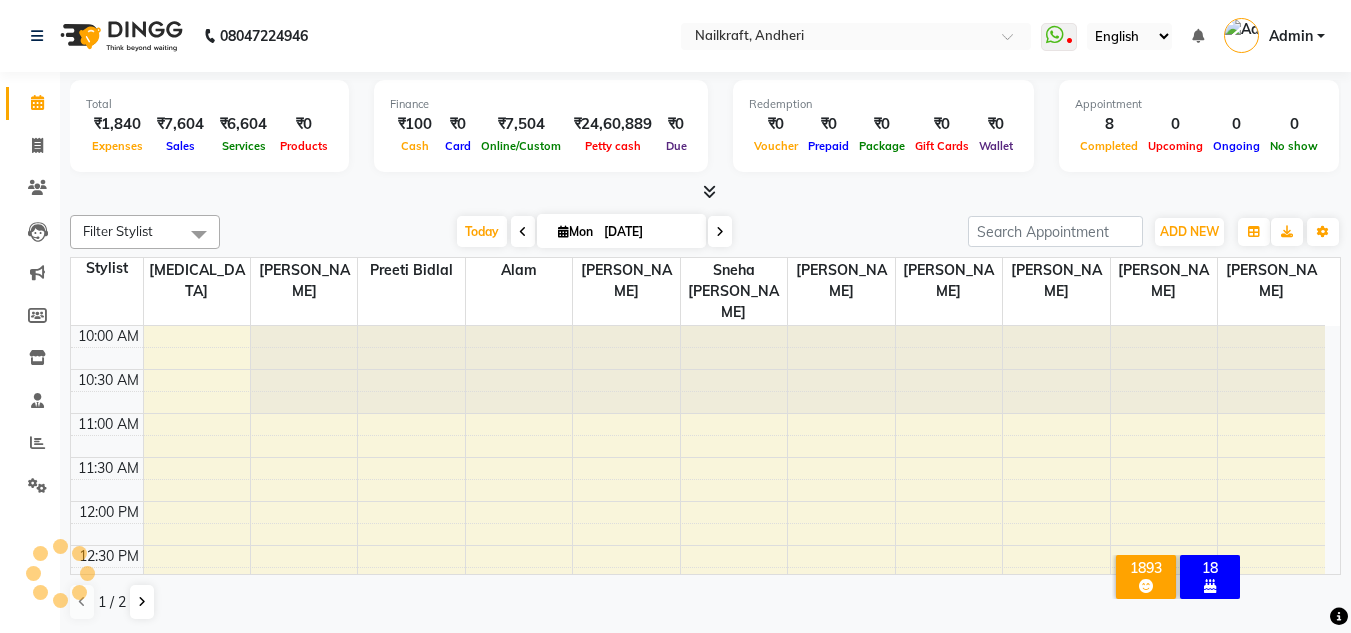 scroll, scrollTop: 786, scrollLeft: 0, axis: vertical 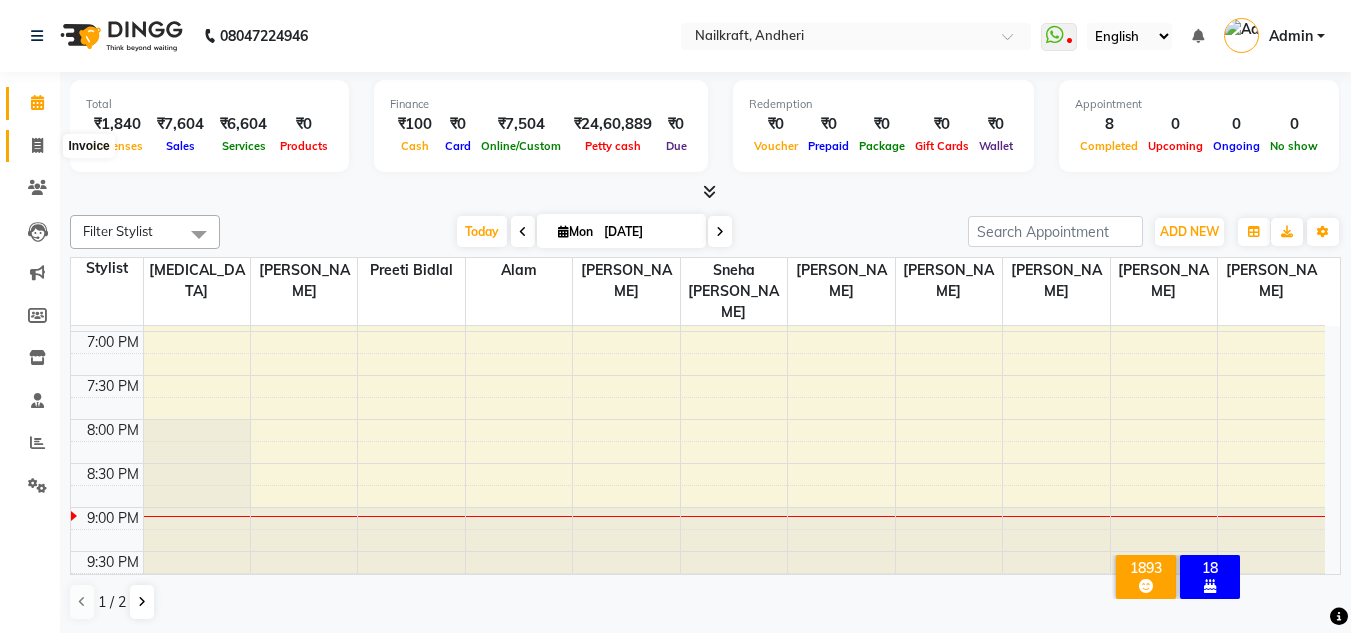 click 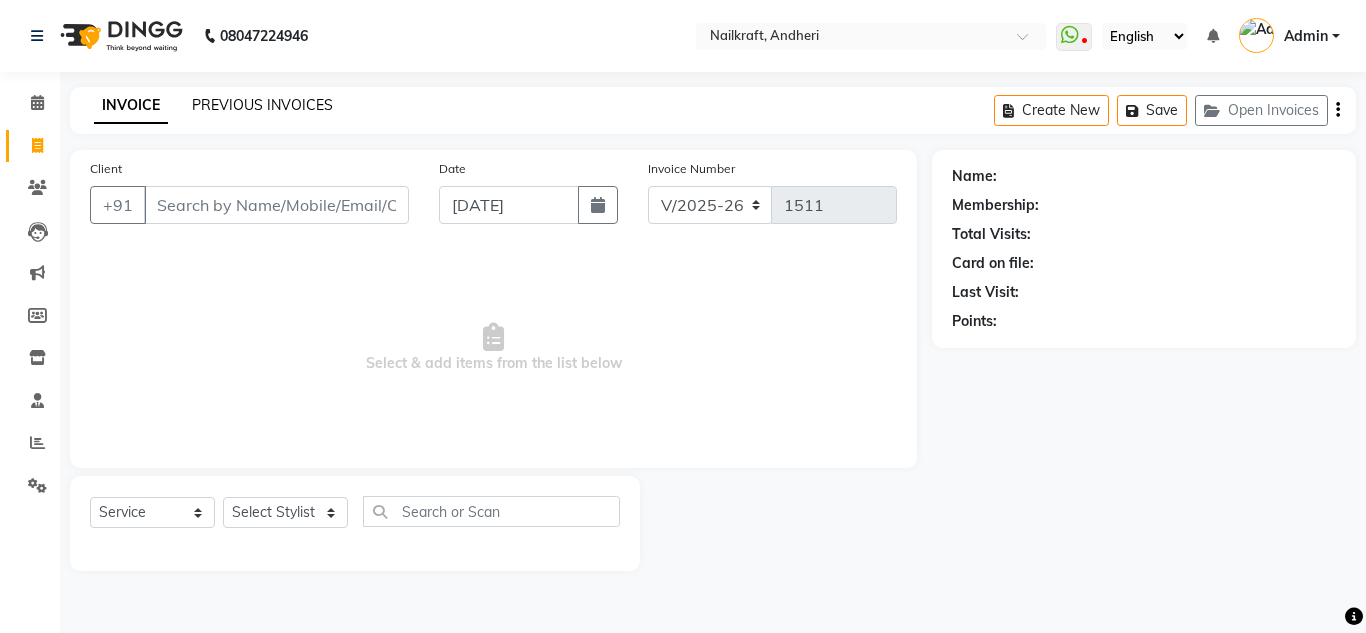 click on "PREVIOUS INVOICES" 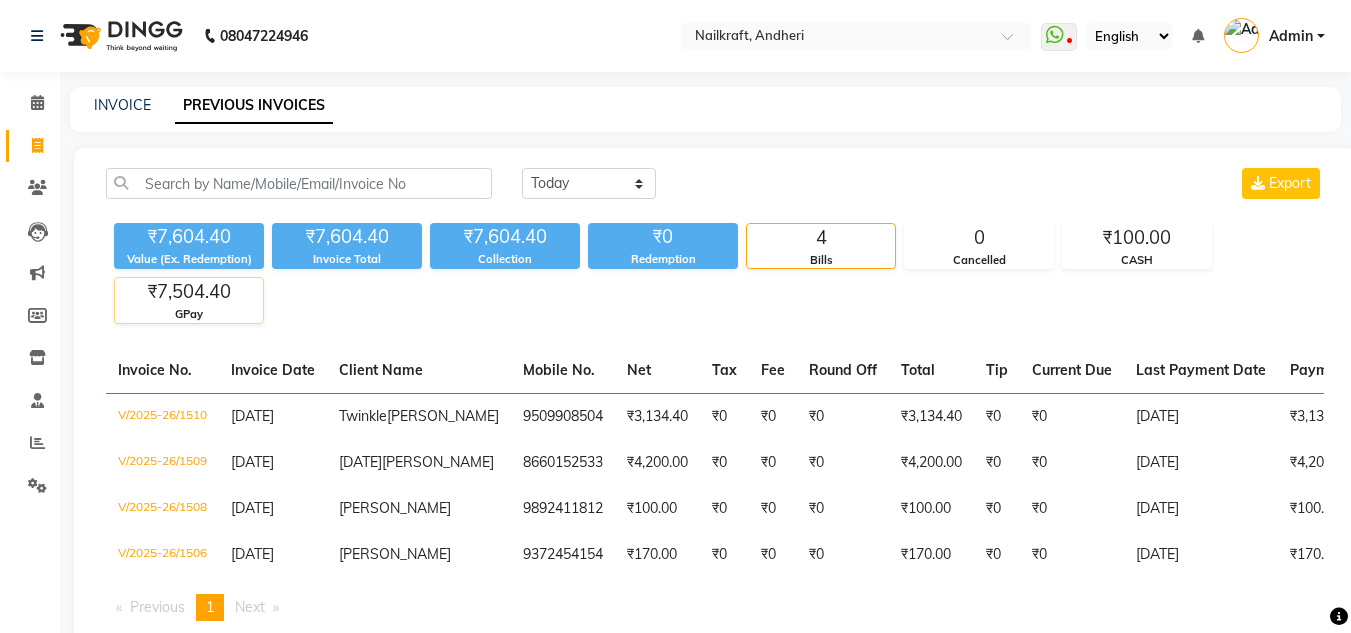 click on "₹7,504.40" 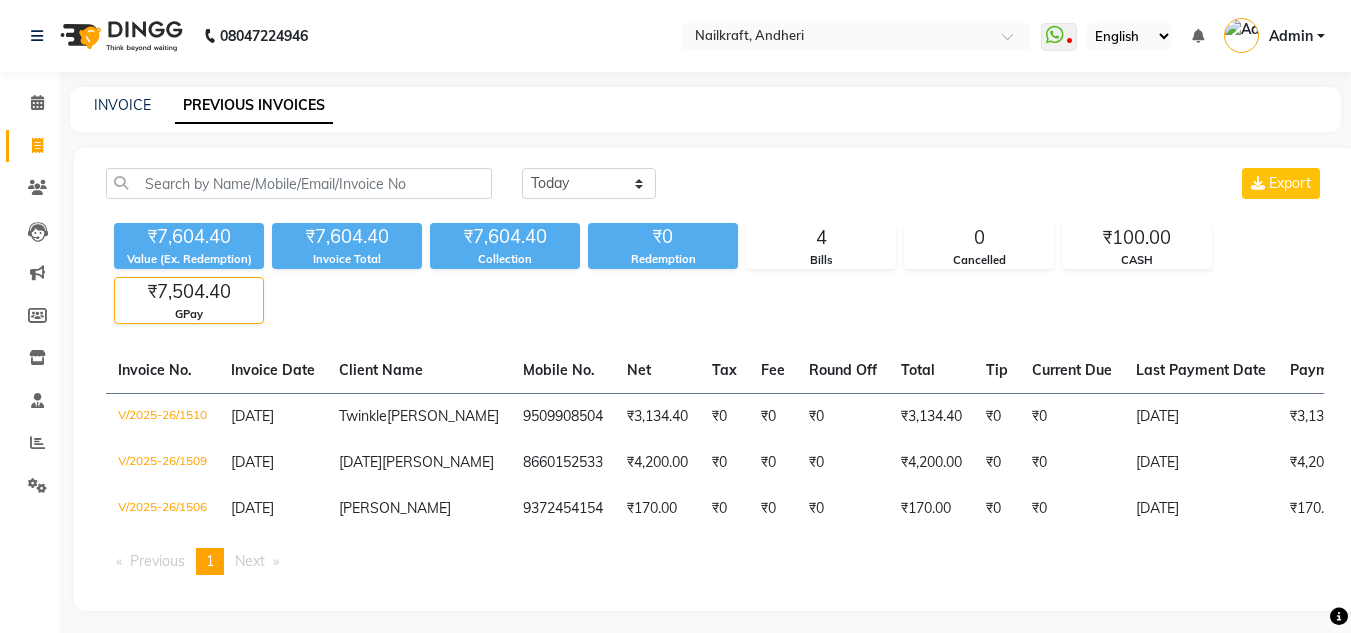 click on "₹7,604.40 Value (Ex. Redemption) ₹7,604.40 Invoice Total  ₹7,604.40 Collection ₹0 Redemption 4 Bills 0 Cancelled ₹100.00 CASH ₹7,504.40 GPay" 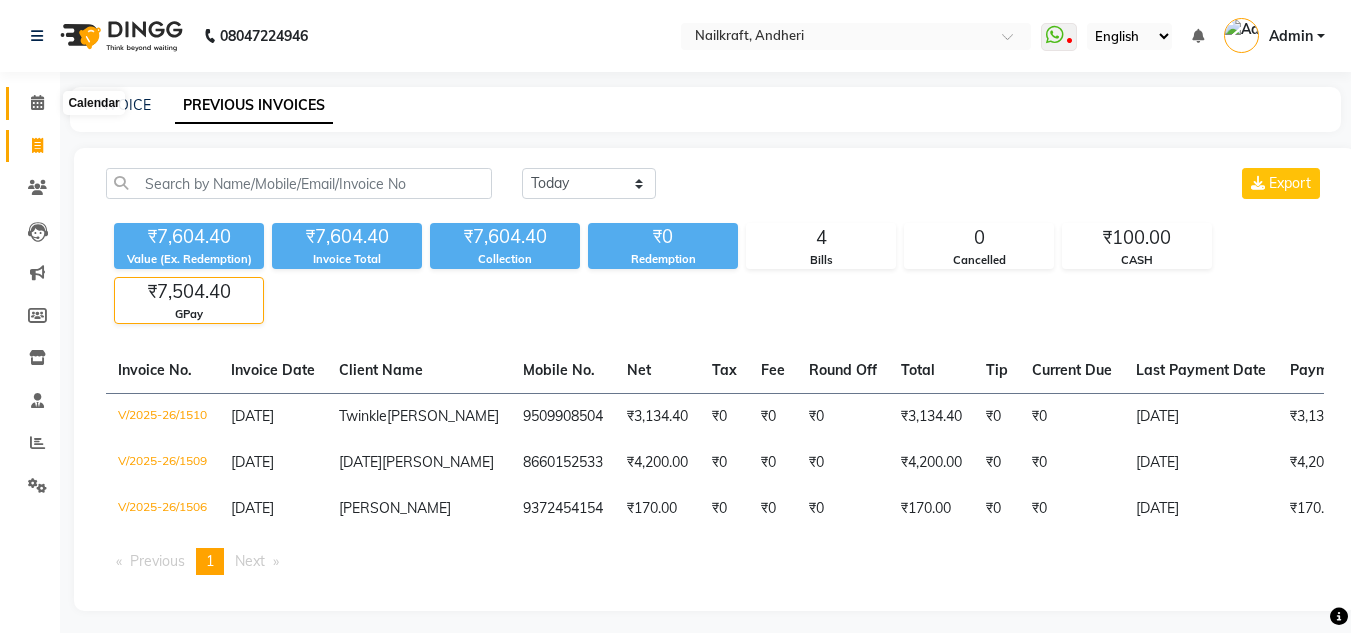 click 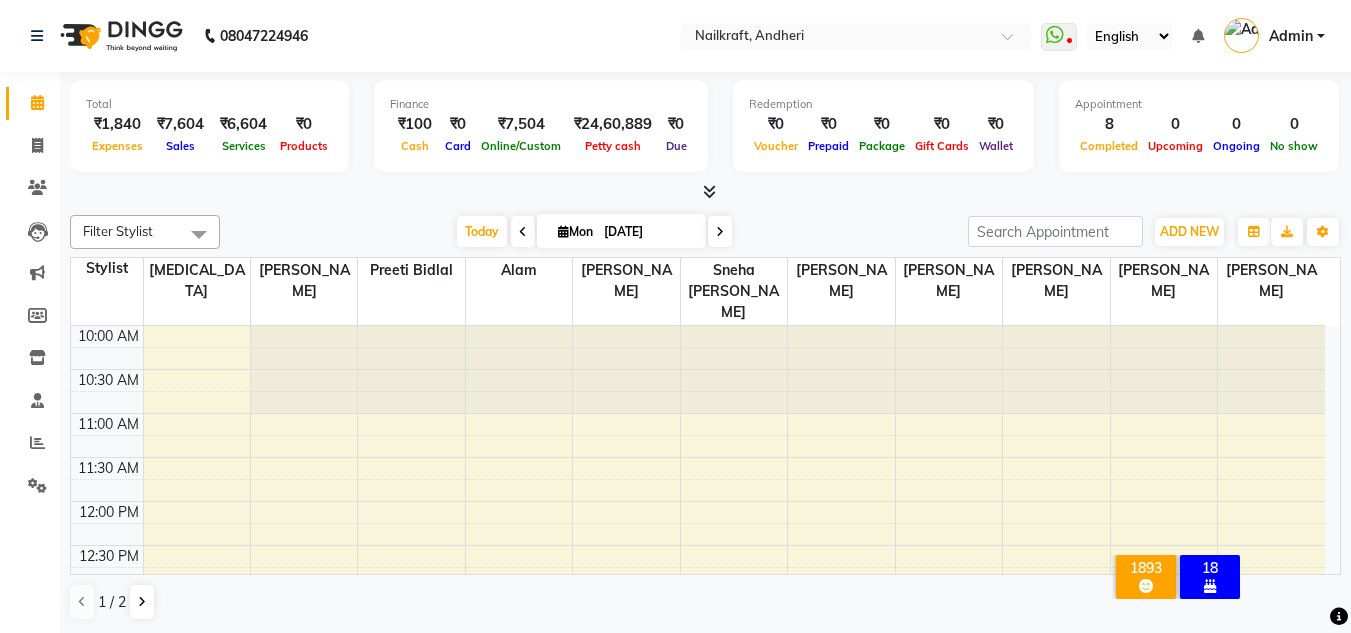click on "[DATE]  [DATE]" at bounding box center (594, 232) 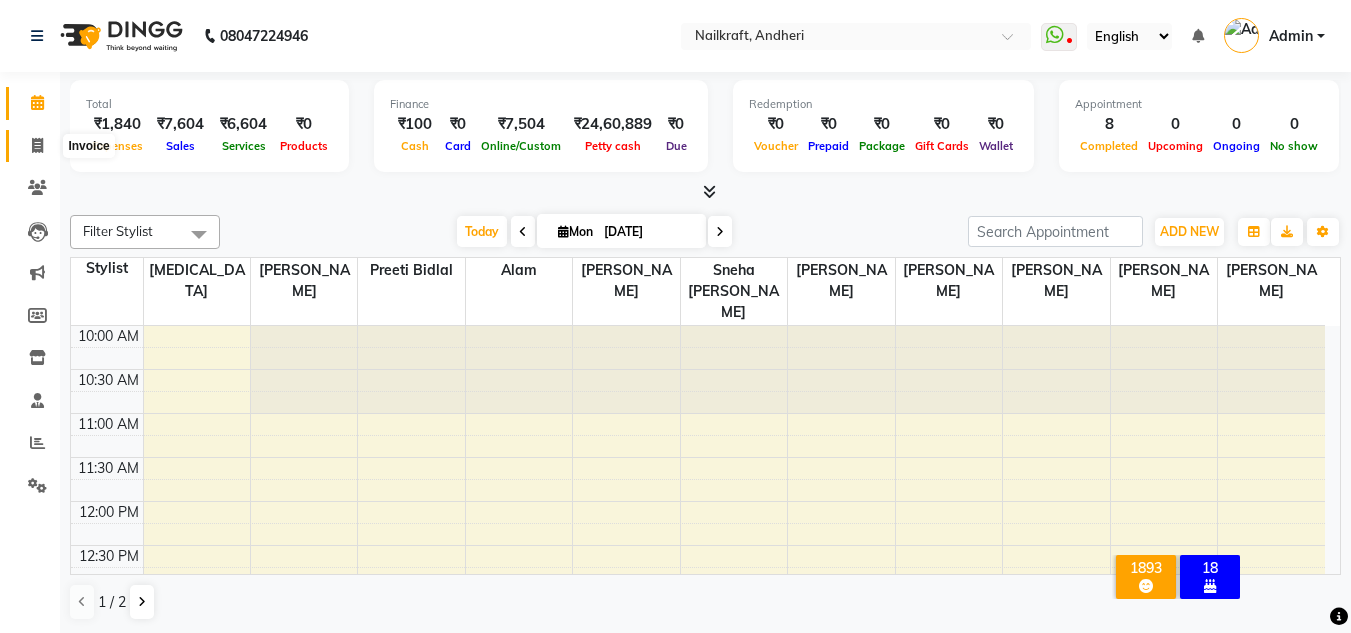 click 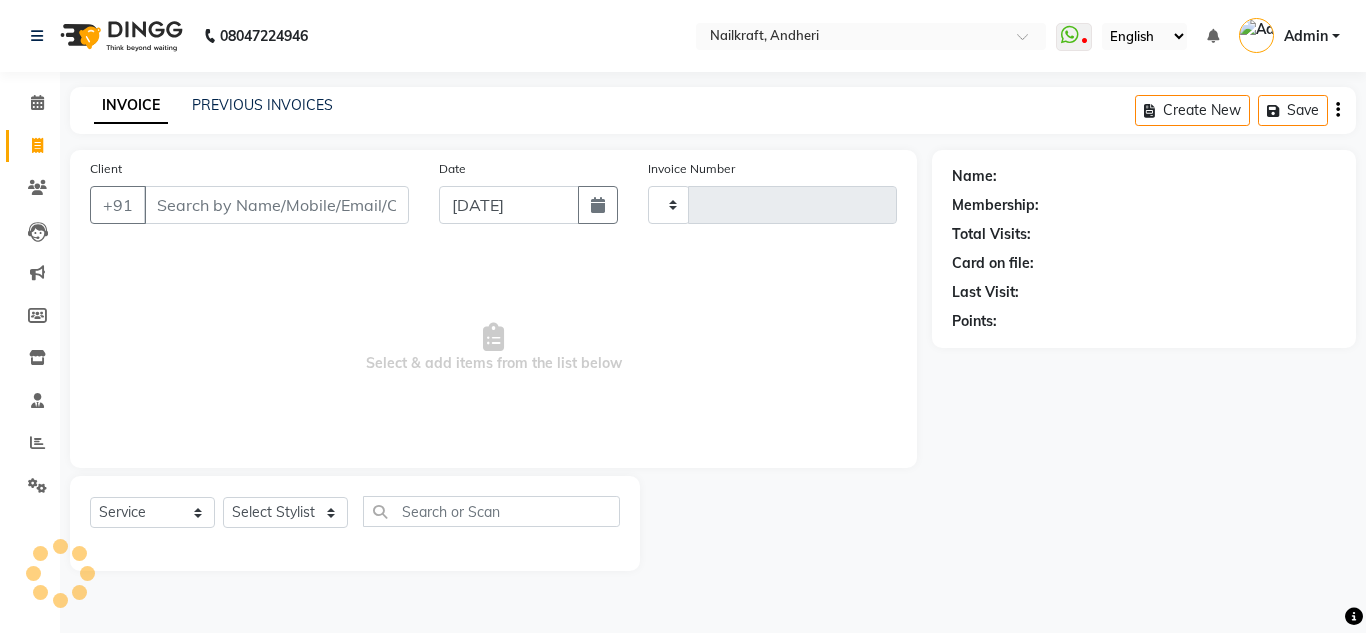 type on "1511" 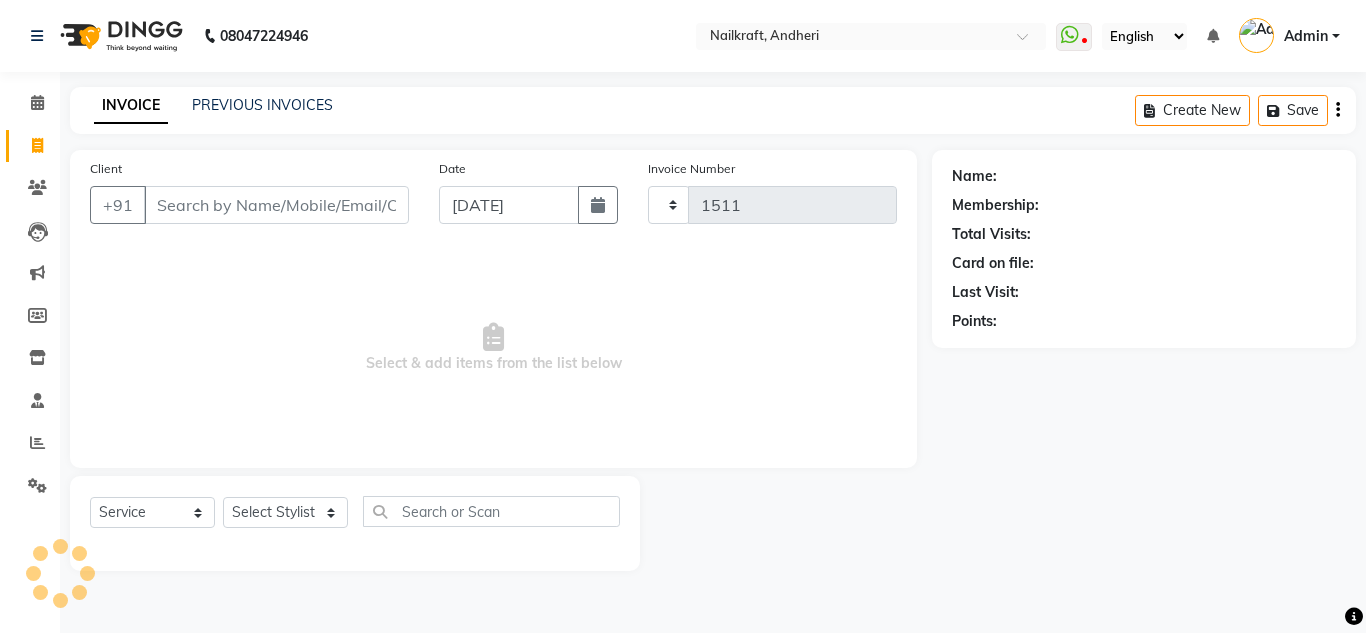 select on "6081" 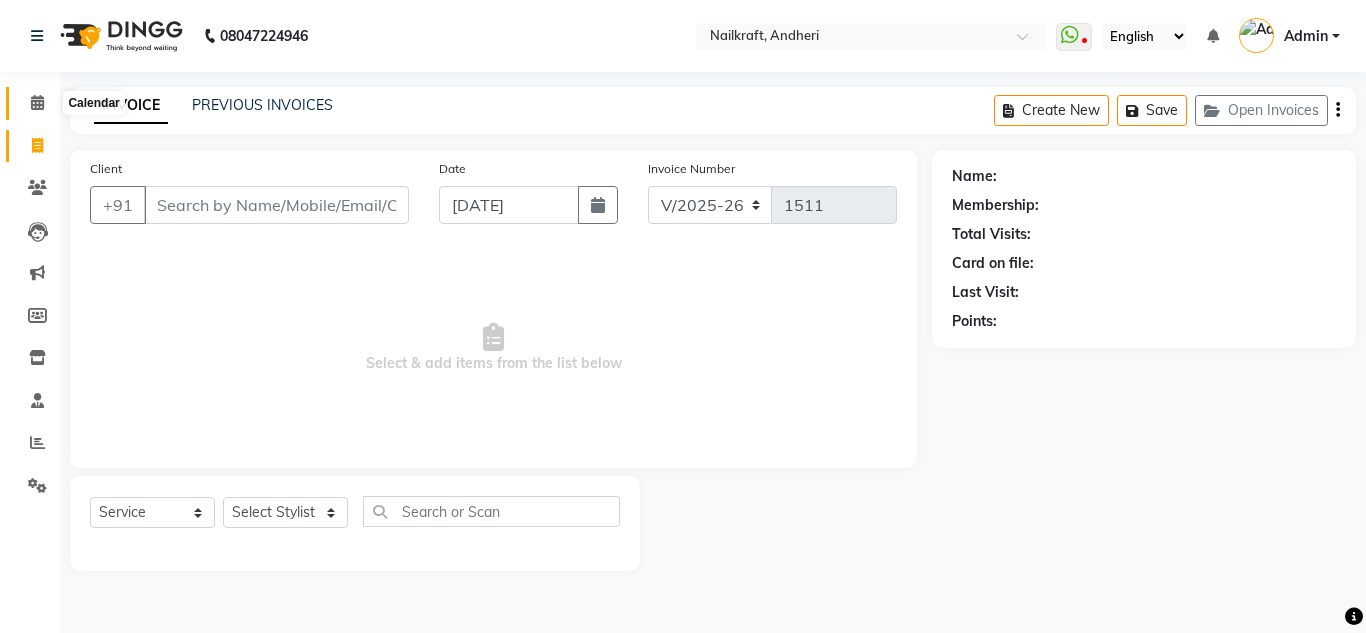 click 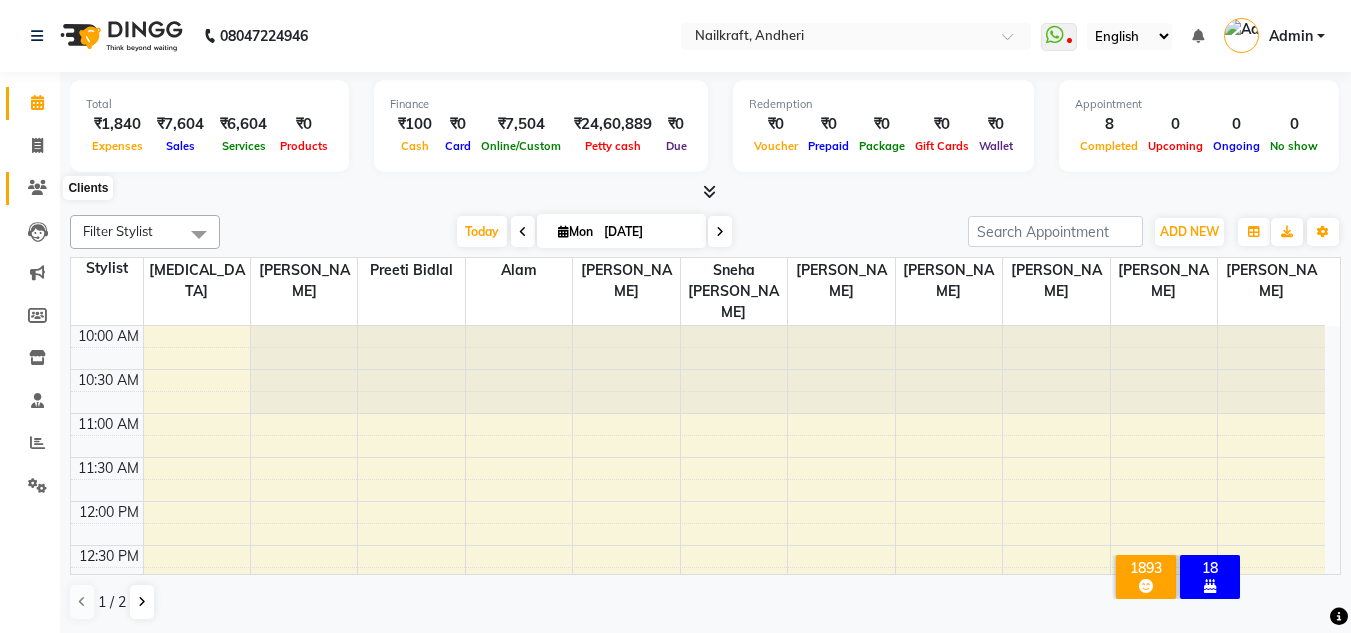 click 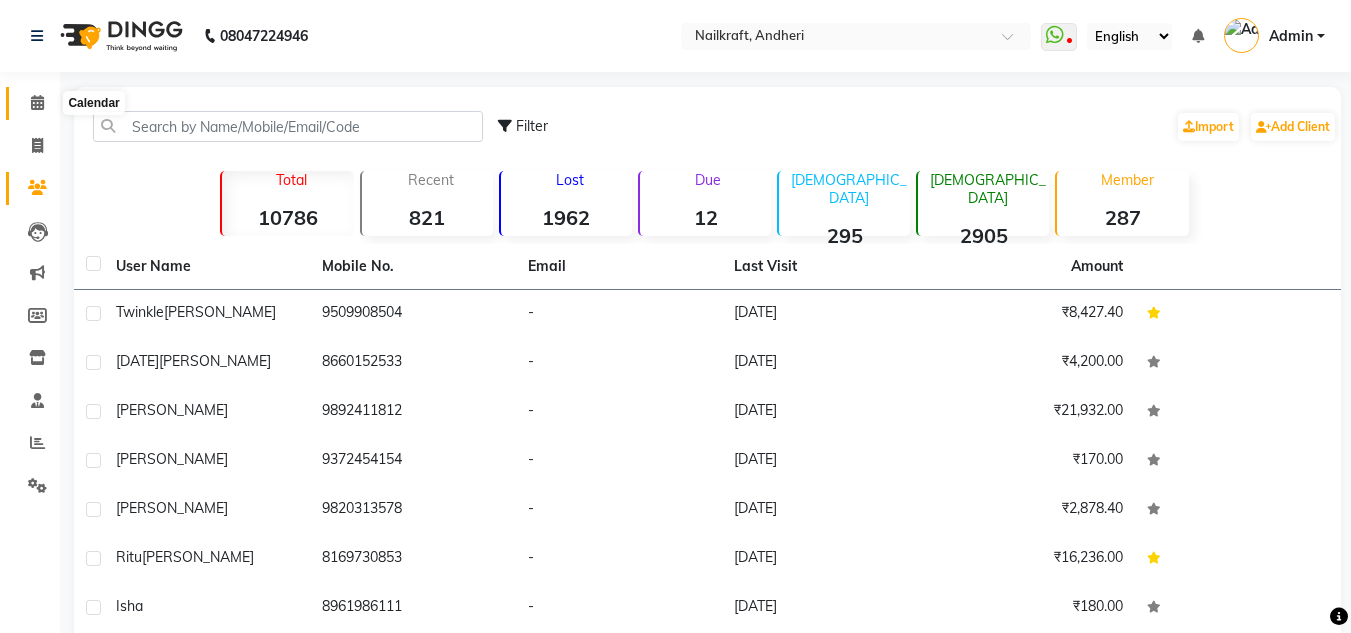 click 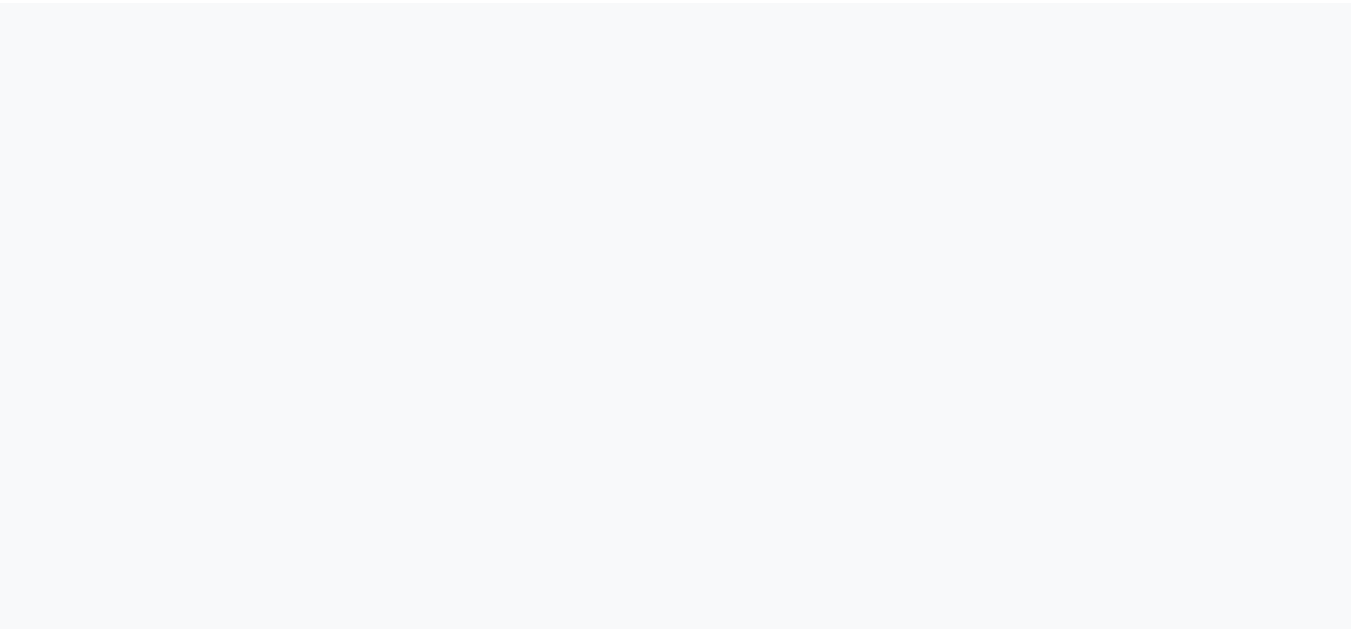 scroll, scrollTop: 0, scrollLeft: 0, axis: both 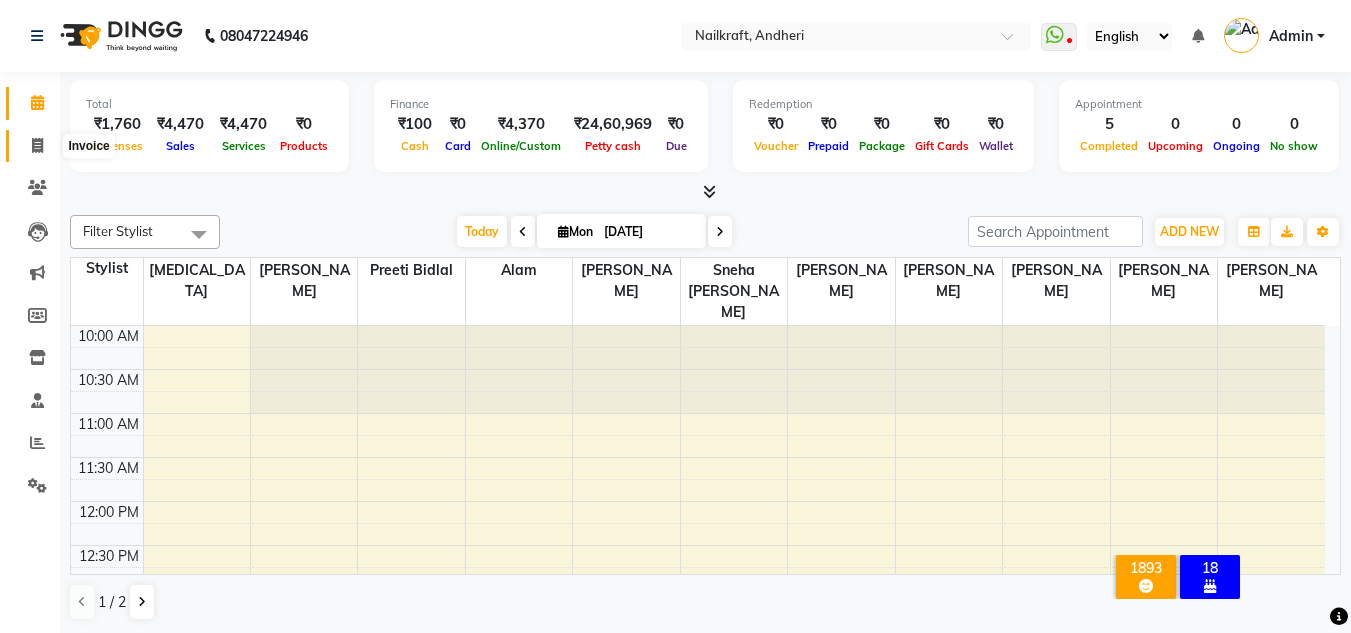 click 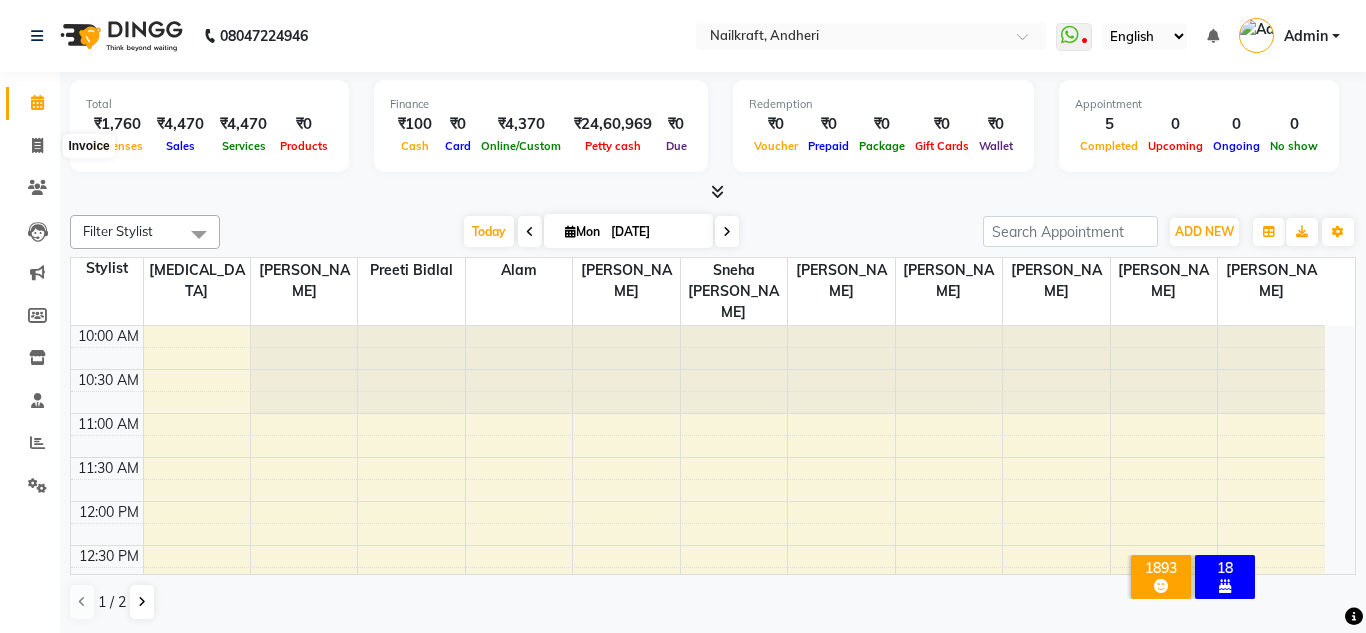 select on "service" 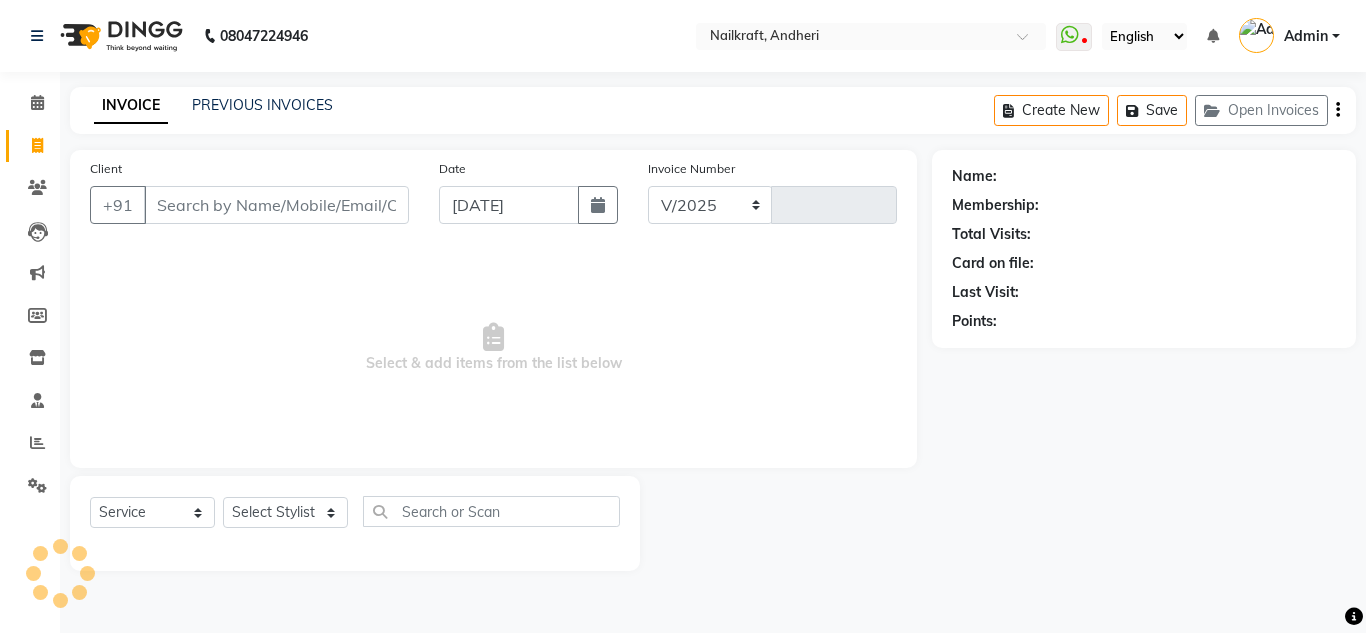 select on "6081" 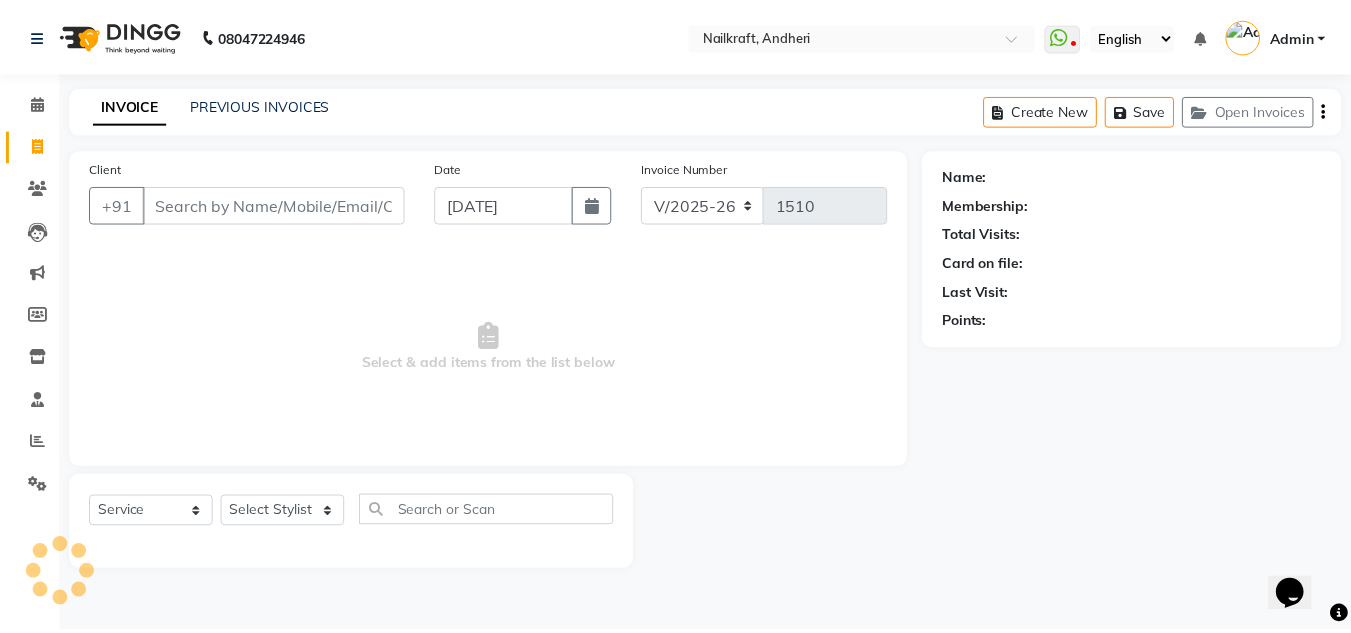 scroll, scrollTop: 0, scrollLeft: 0, axis: both 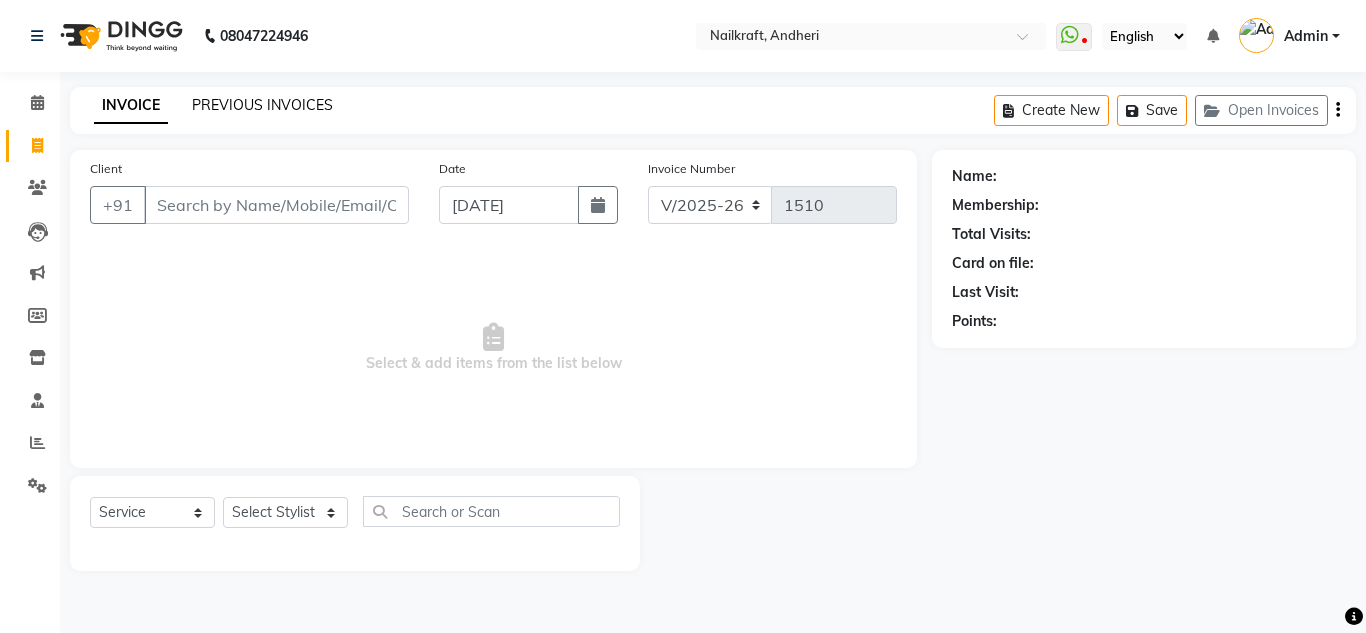 click on "PREVIOUS INVOICES" 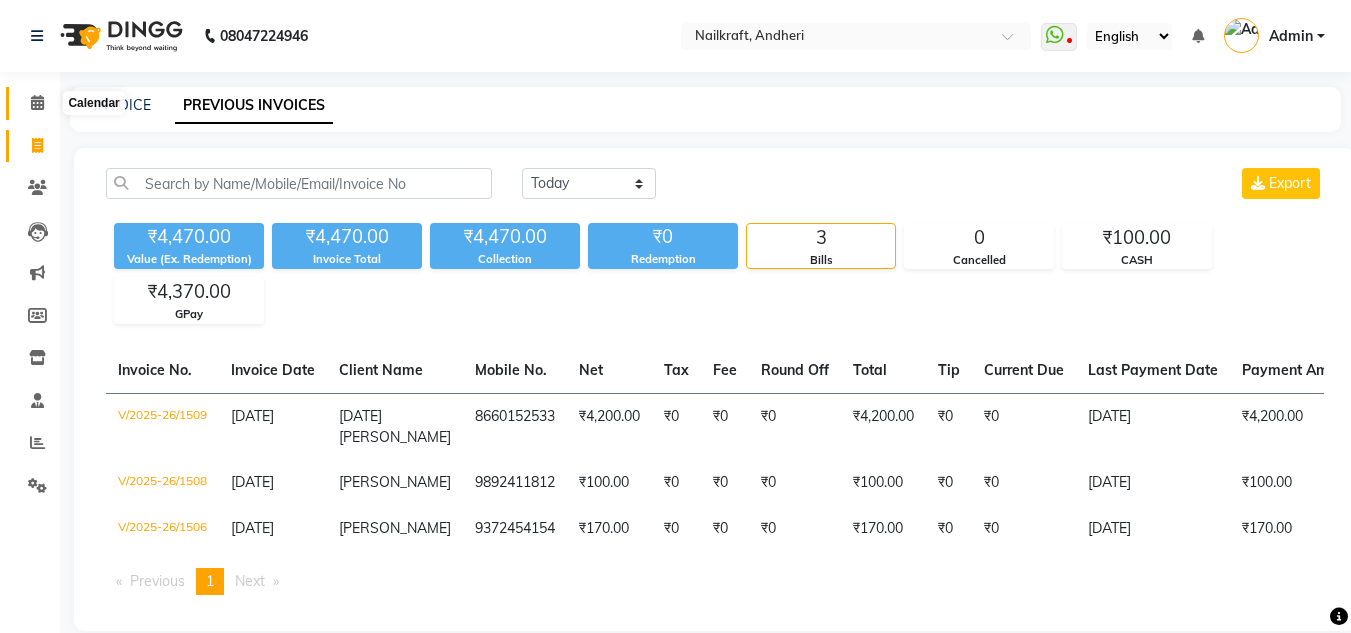 click 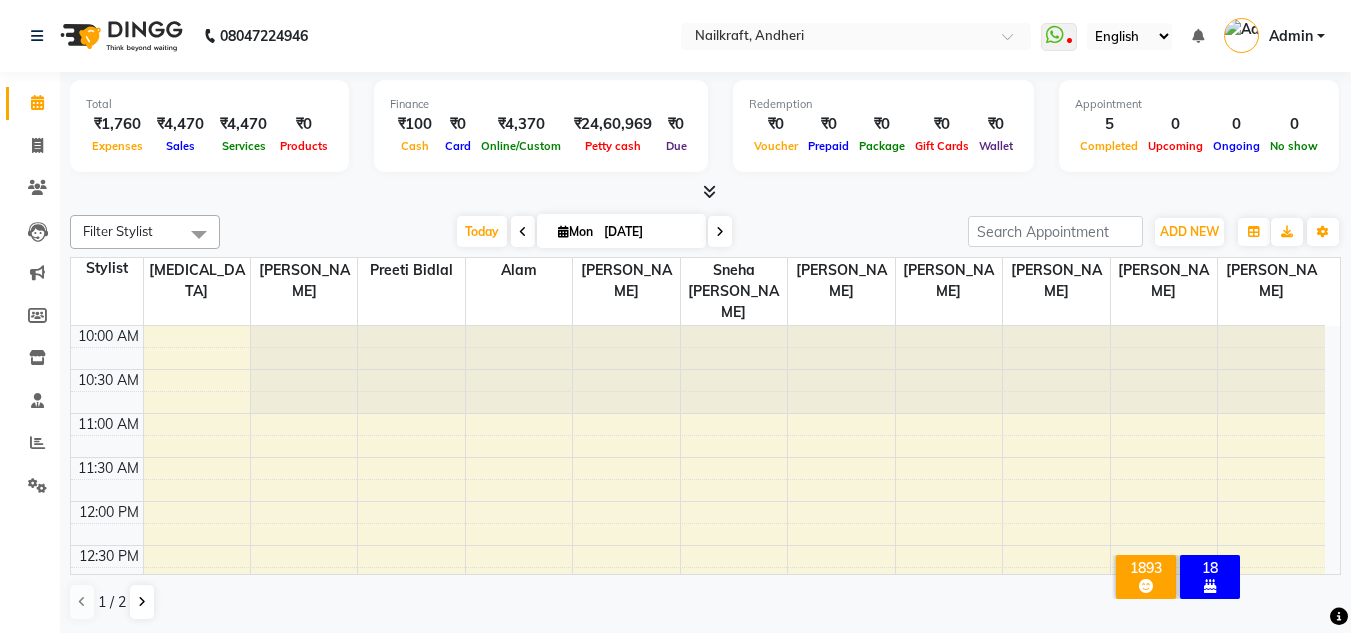 click at bounding box center [705, 192] 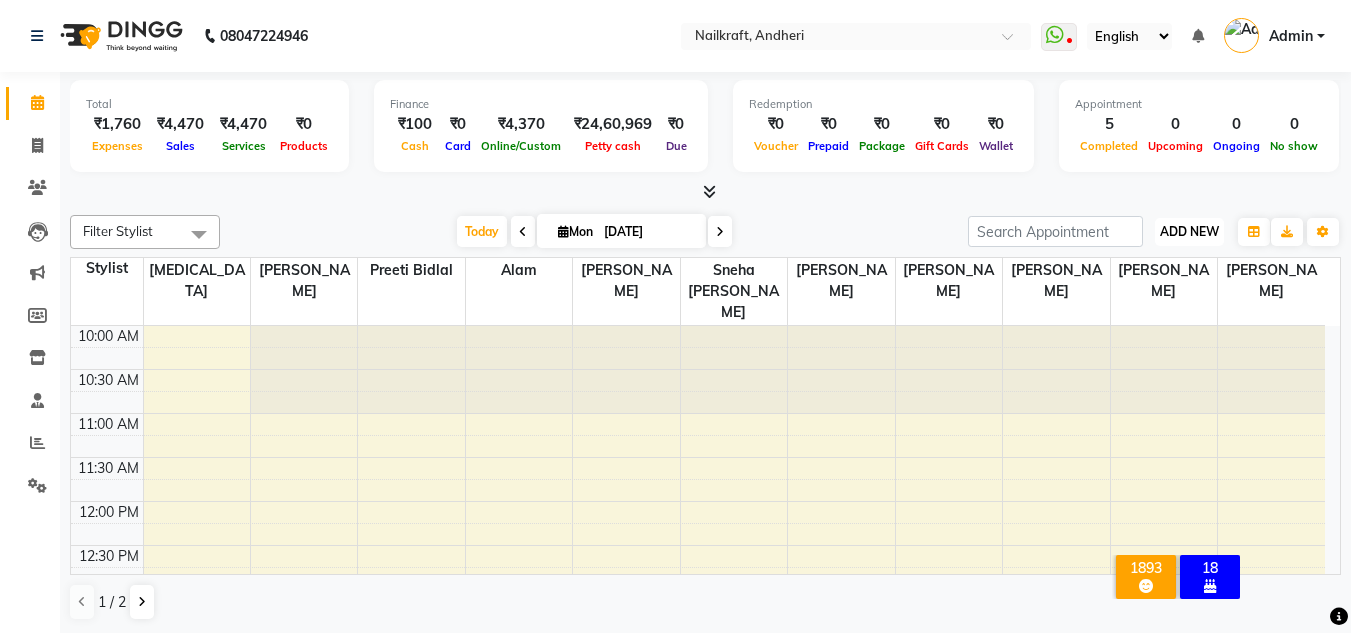 click on "ADD NEW" at bounding box center [1189, 231] 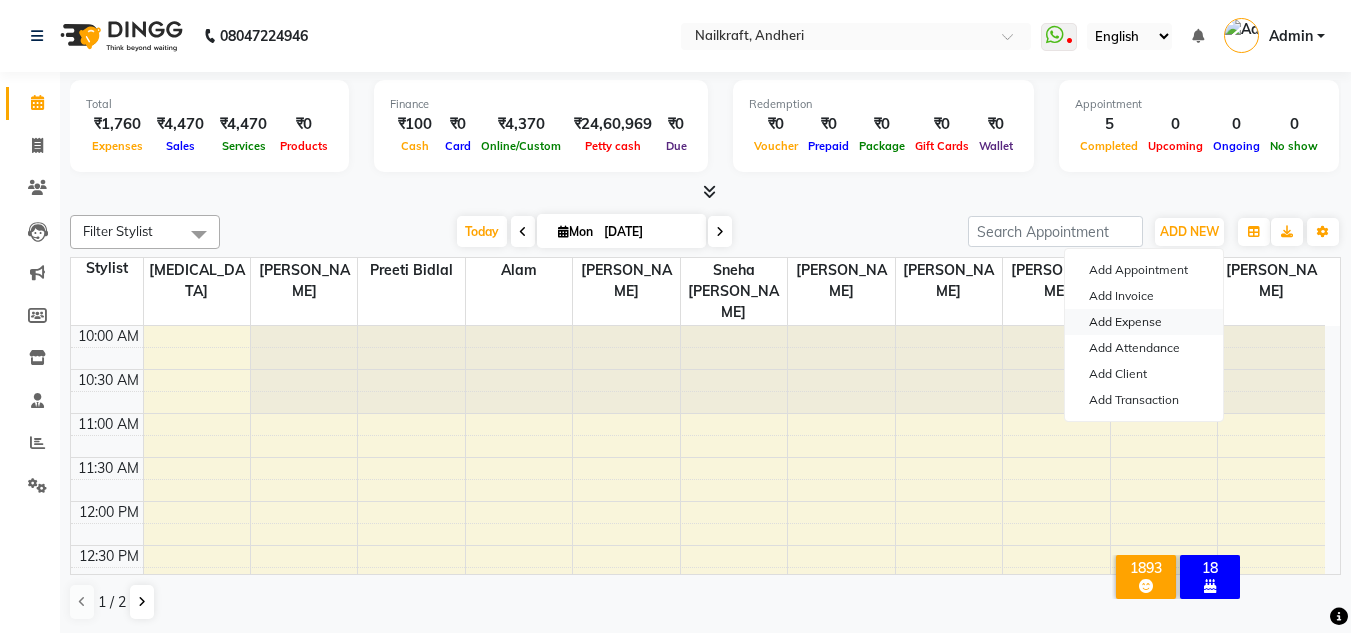 click on "Add Expense" at bounding box center (1144, 322) 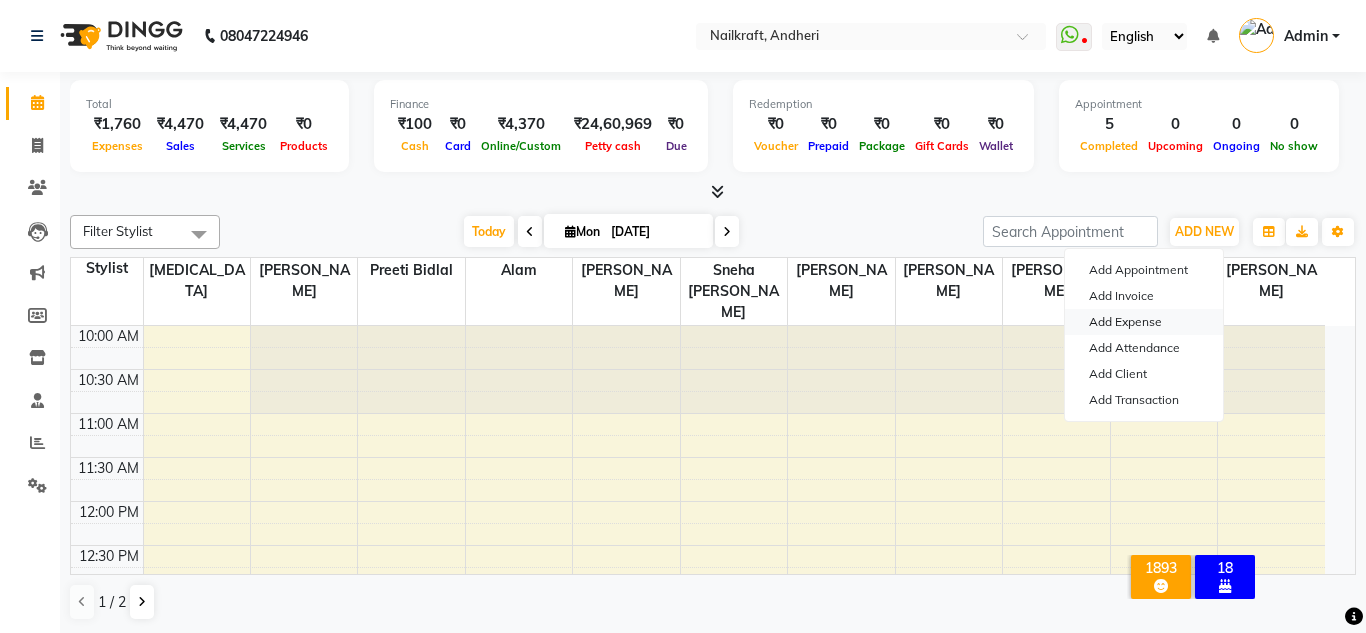 select on "1" 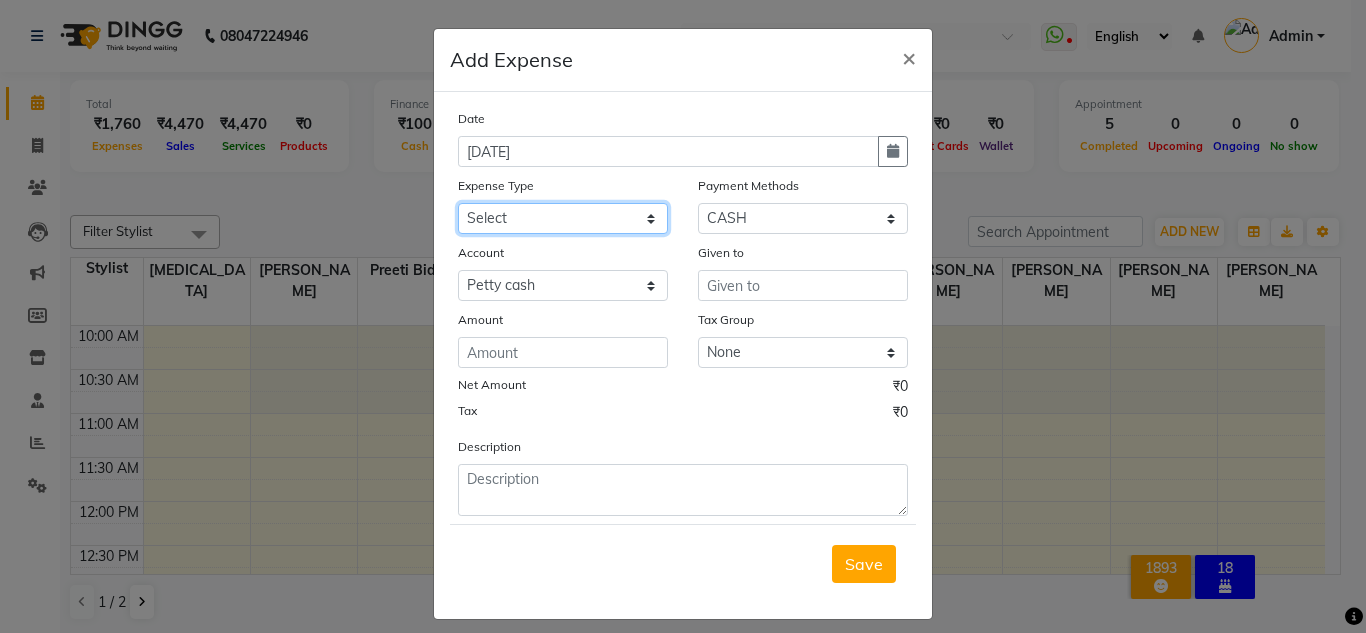 click on "Select Advance Salary Bank charges Car maintenance  Cash transfer to bank Cash transfer to hub Client Snacks Clinical charges Equipment Fuel Govt fee Incentive Insurance International purchase Loan Repayment Maintenance Marketing Miscellaneous MRA Other Pantry Product Rent Salary Staff Snacks Stationary Tax Tea & Refreshment Utilities" 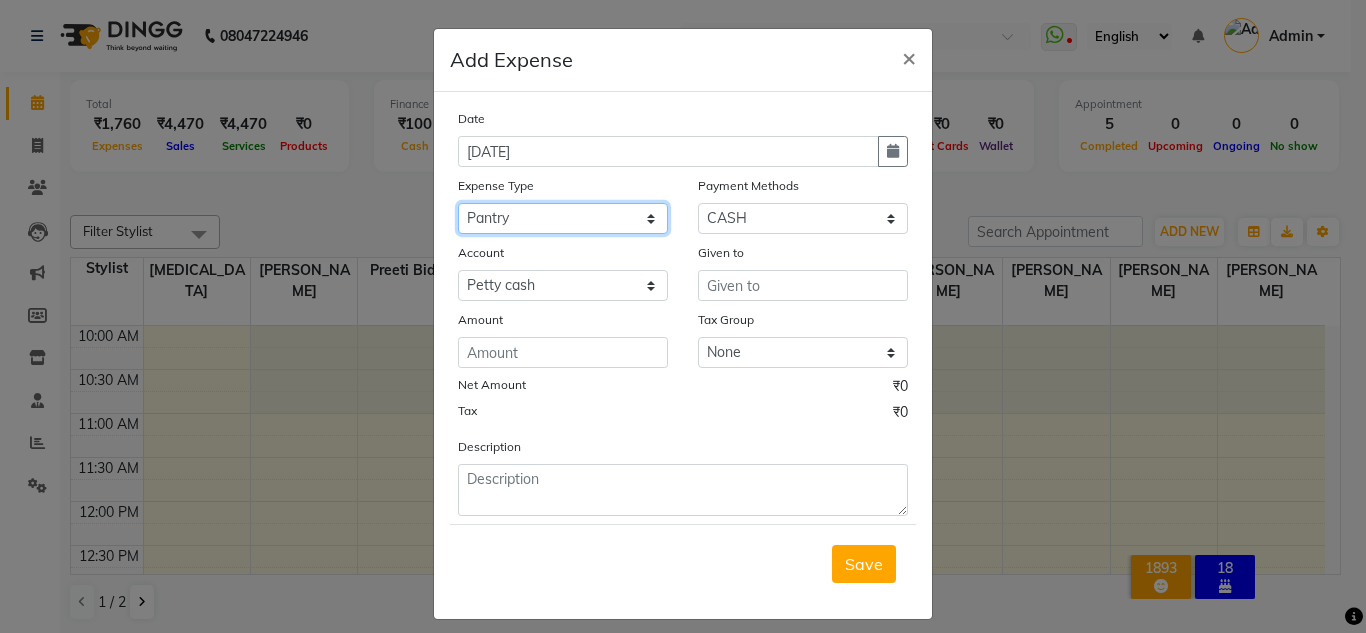 click on "Select Advance Salary Bank charges Car maintenance  Cash transfer to bank Cash transfer to hub Client Snacks Clinical charges Equipment Fuel Govt fee Incentive Insurance International purchase Loan Repayment Maintenance Marketing Miscellaneous MRA Other Pantry Product Rent Salary Staff Snacks Stationary Tax Tea & Refreshment Utilities" 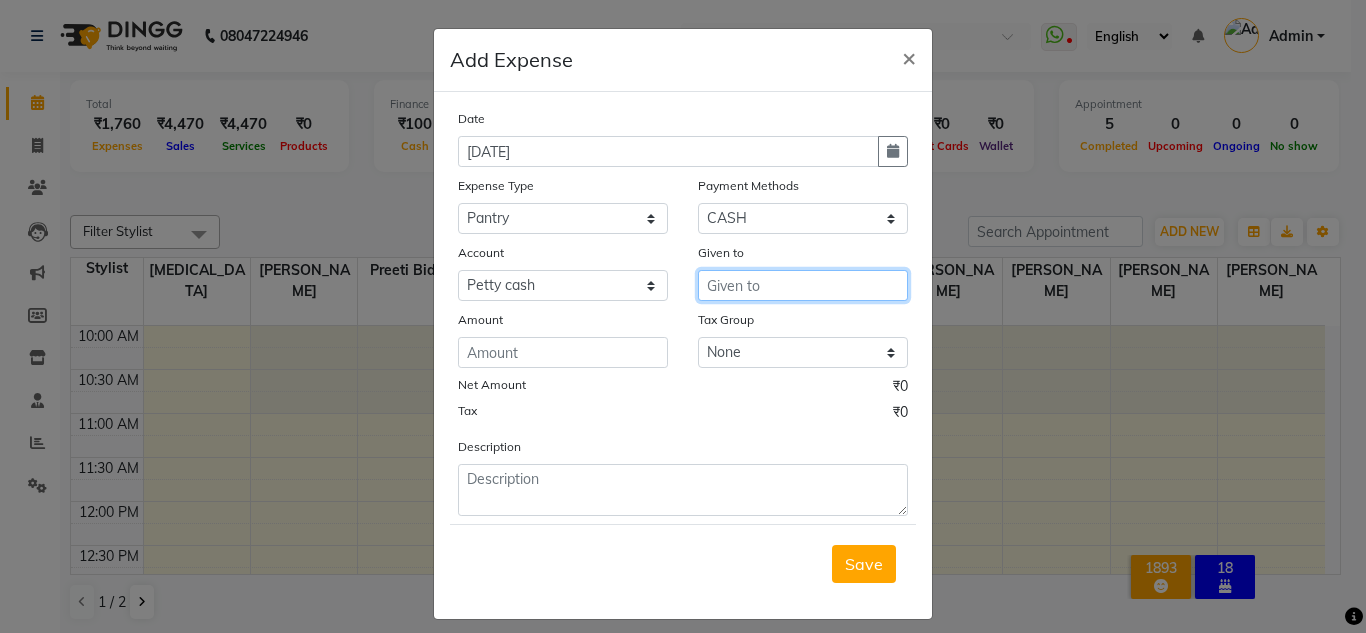 click at bounding box center [803, 285] 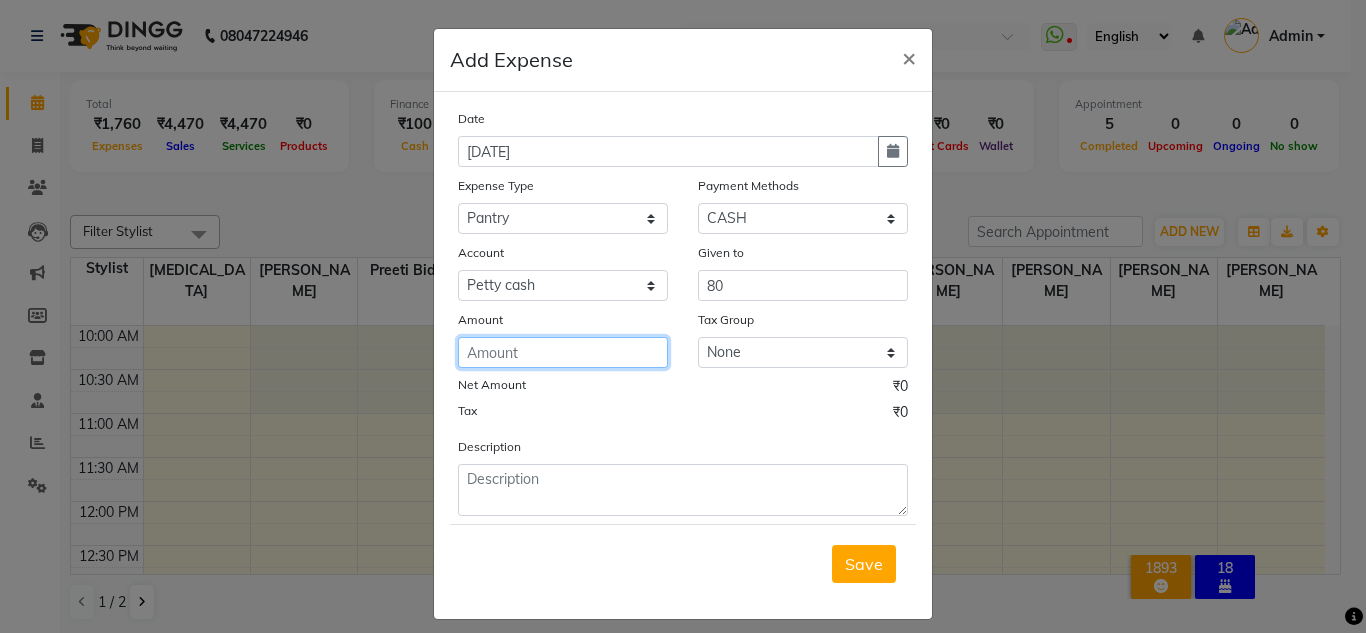 click 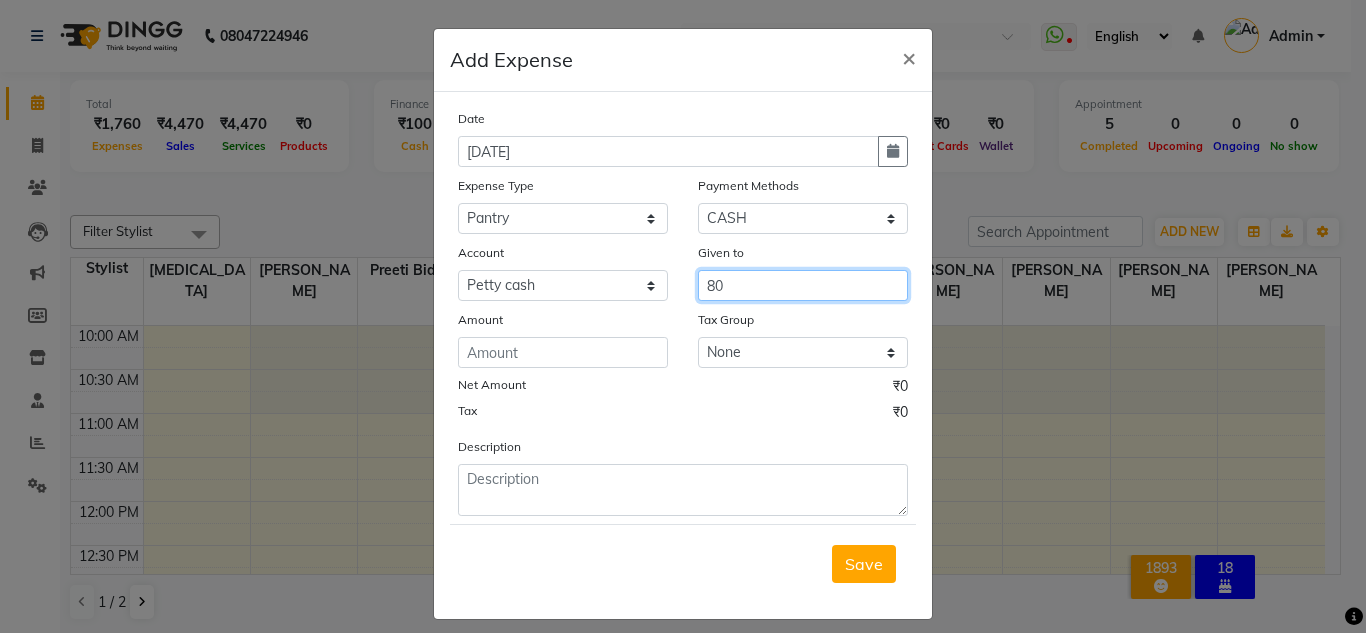 click on "80" at bounding box center [803, 285] 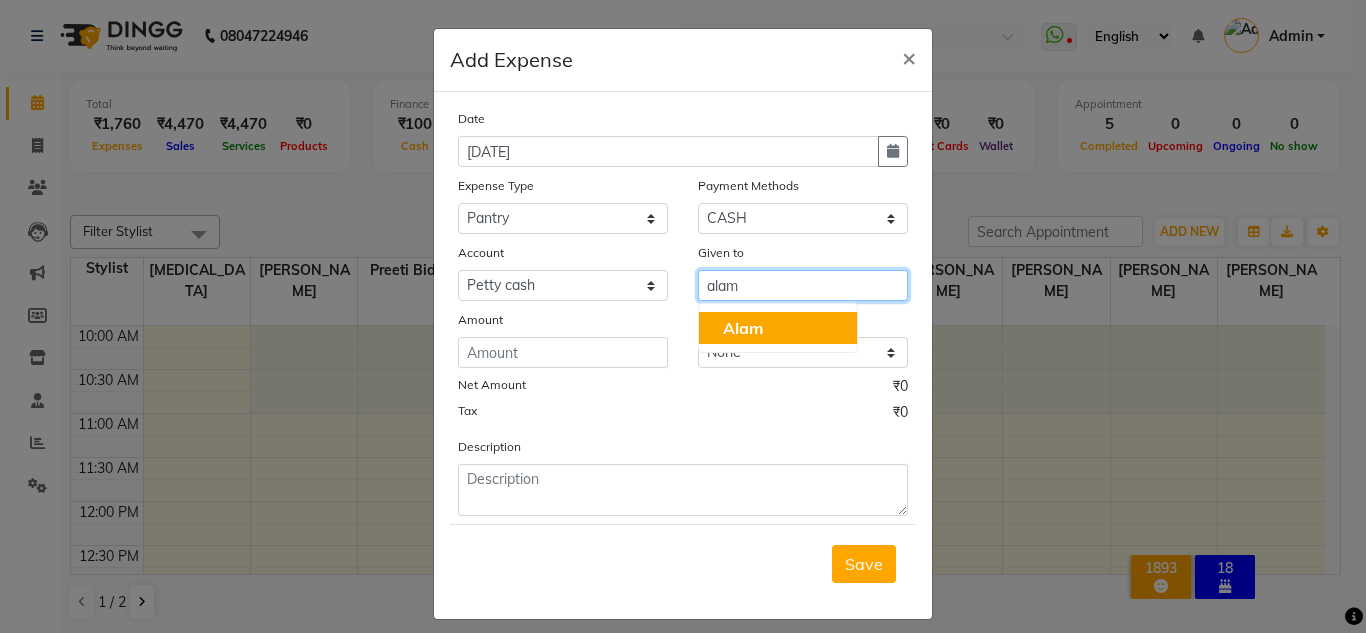 click on "Alam" 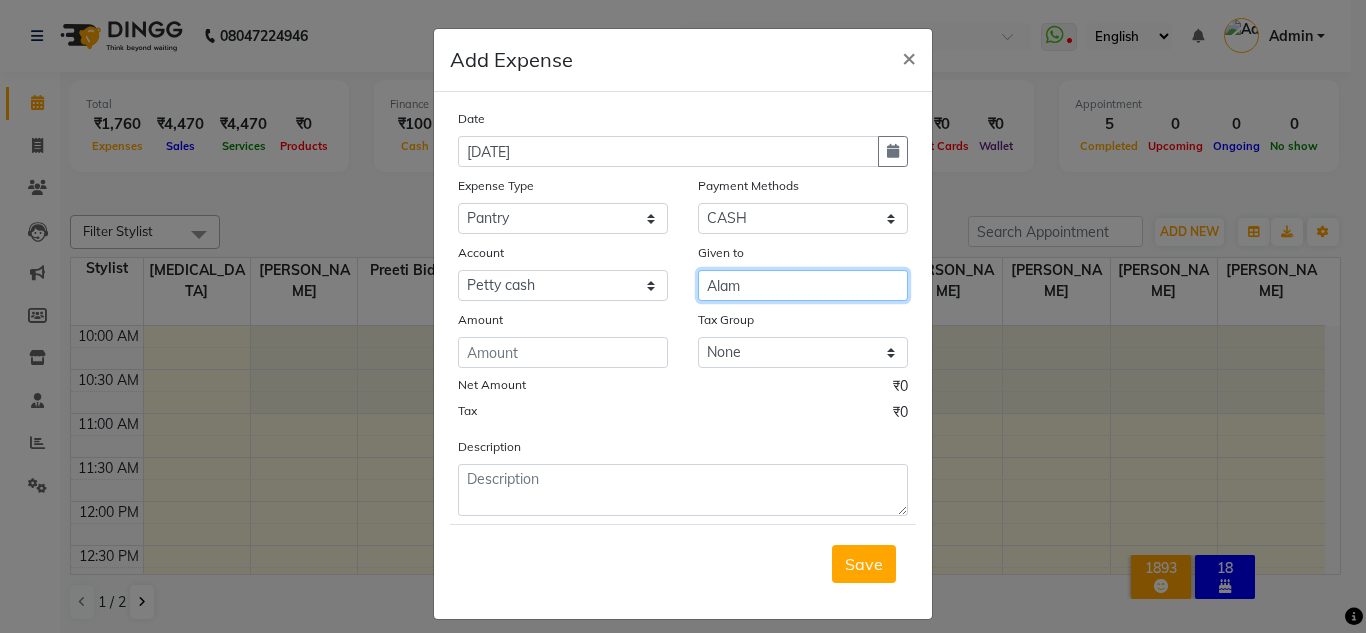 type on "Alam" 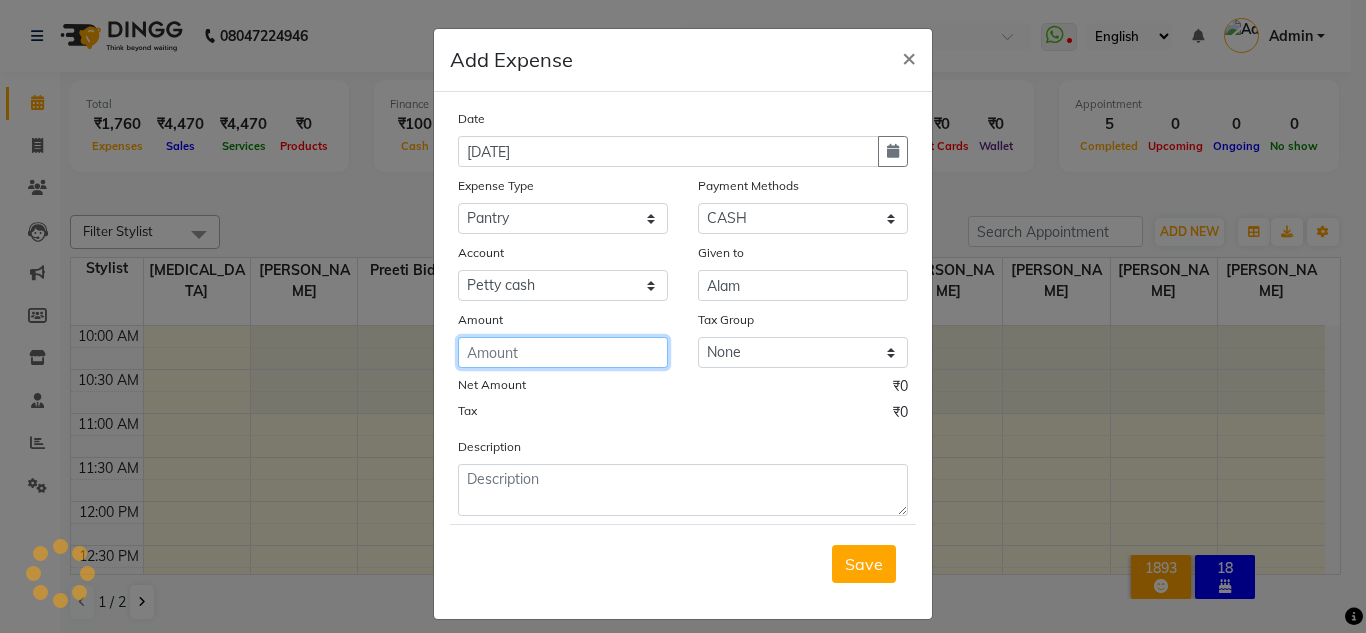 click 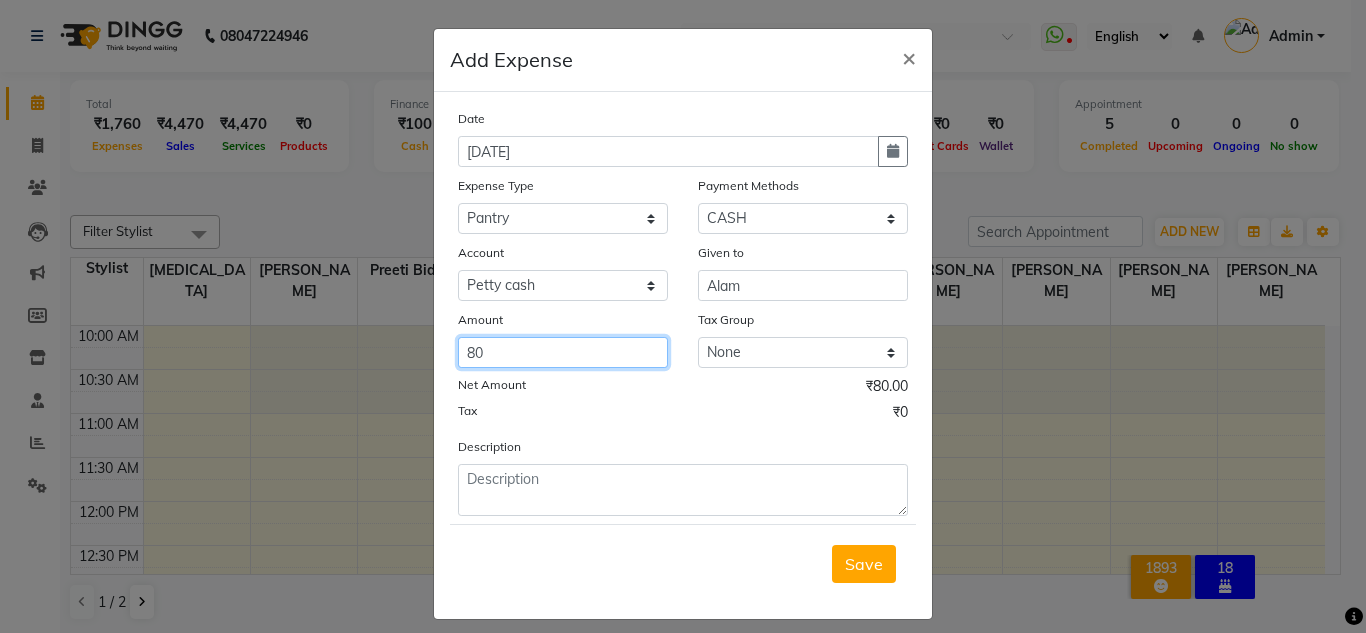 type on "80" 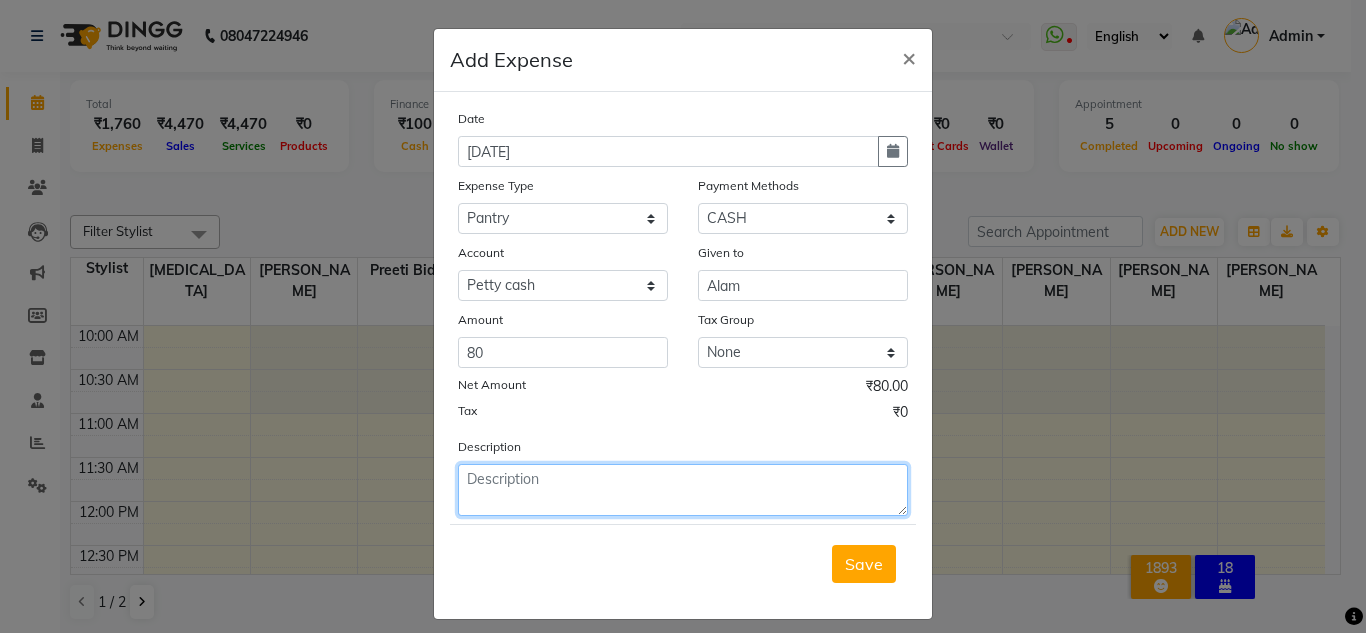 click 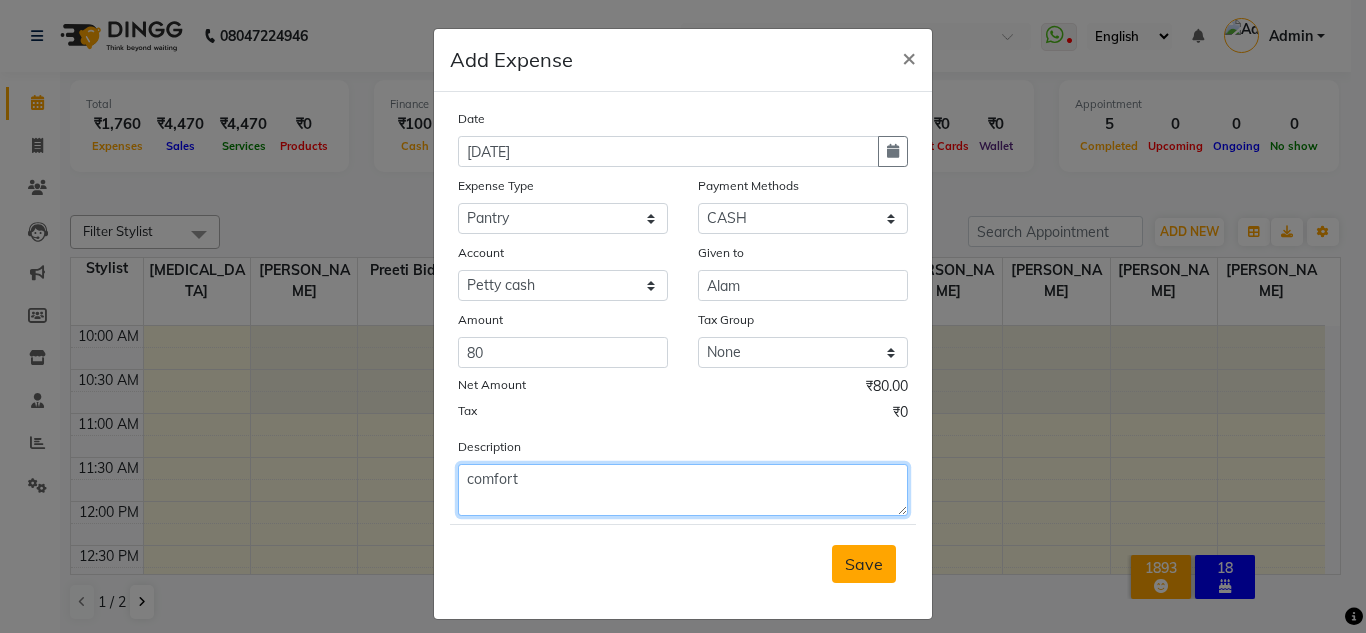 type on "comfort" 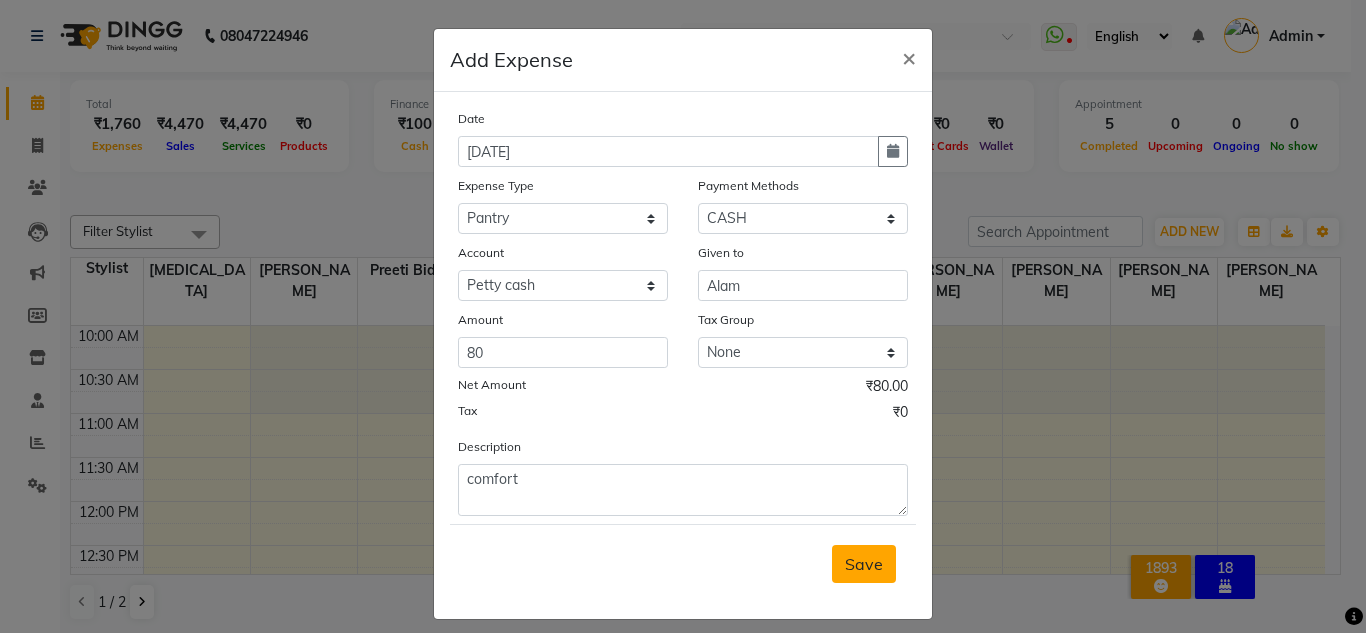 click on "Save" at bounding box center (864, 564) 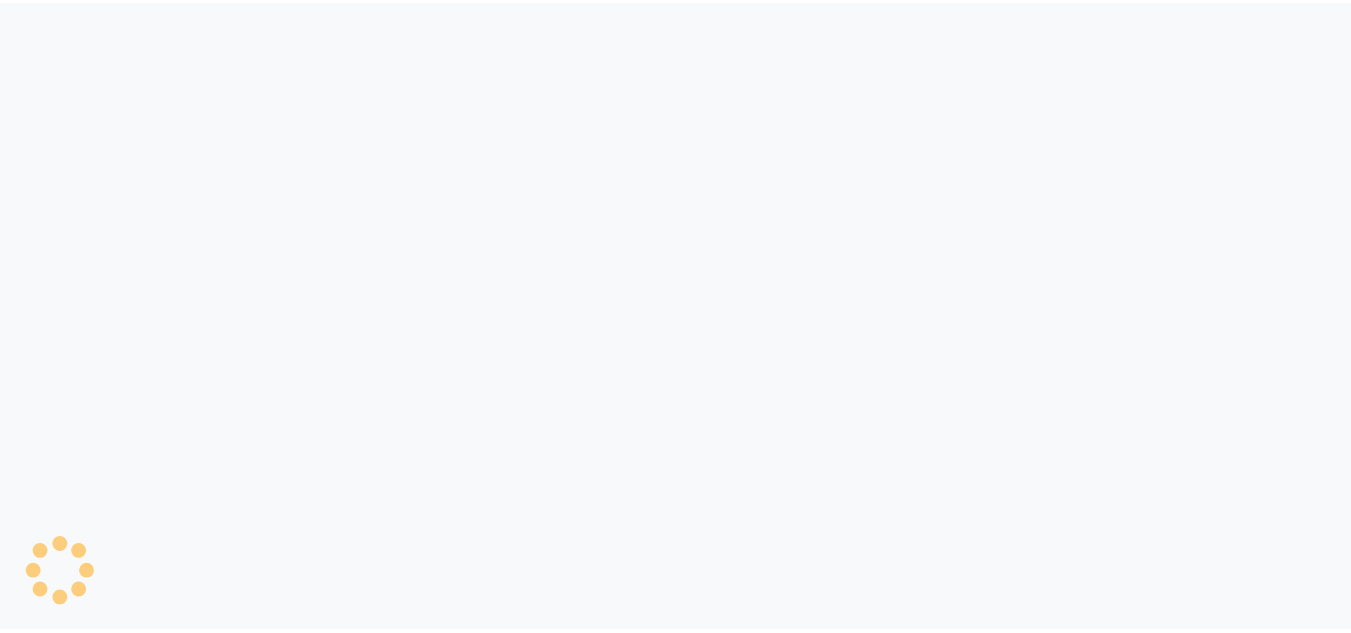 scroll, scrollTop: 0, scrollLeft: 0, axis: both 